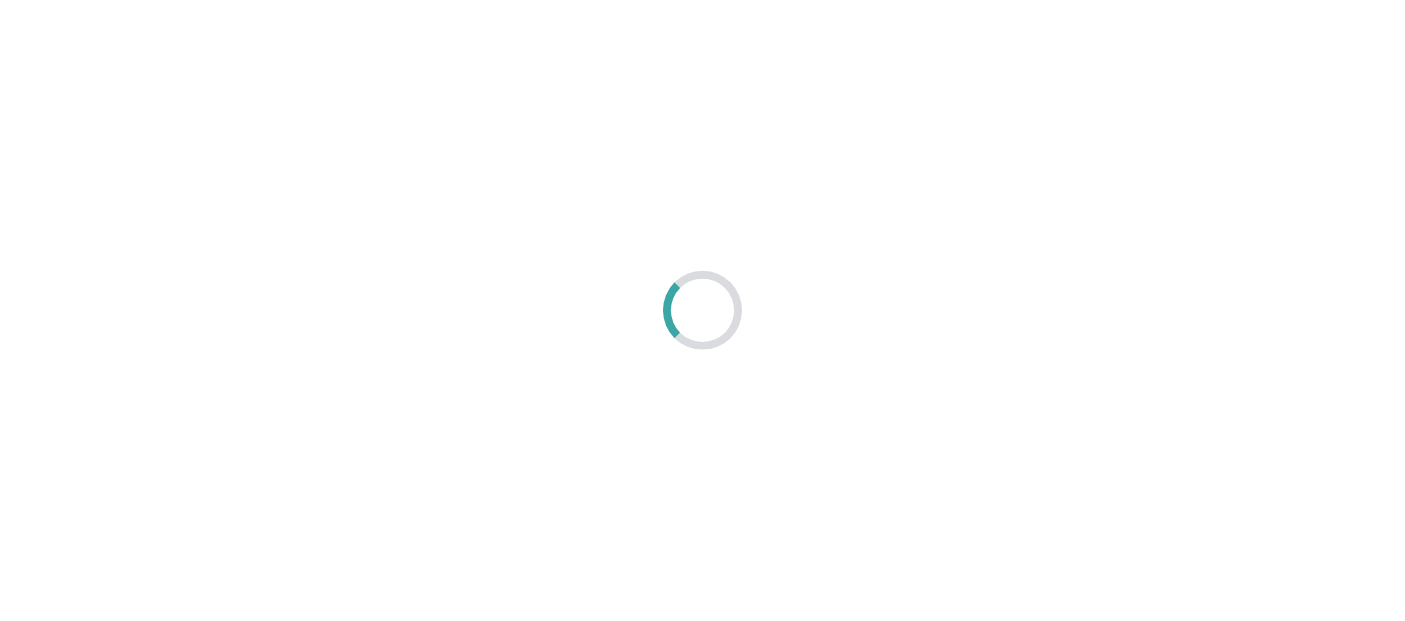 scroll, scrollTop: 0, scrollLeft: 0, axis: both 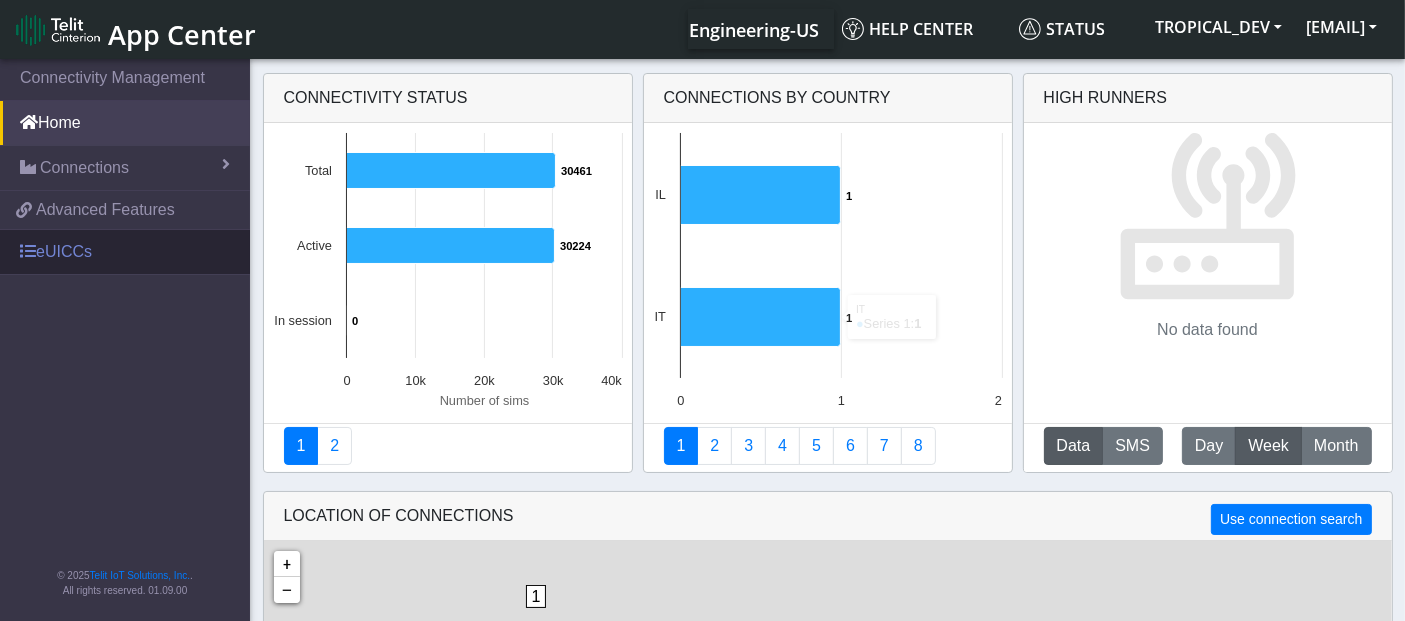 click on "eUICCs" at bounding box center [125, 252] 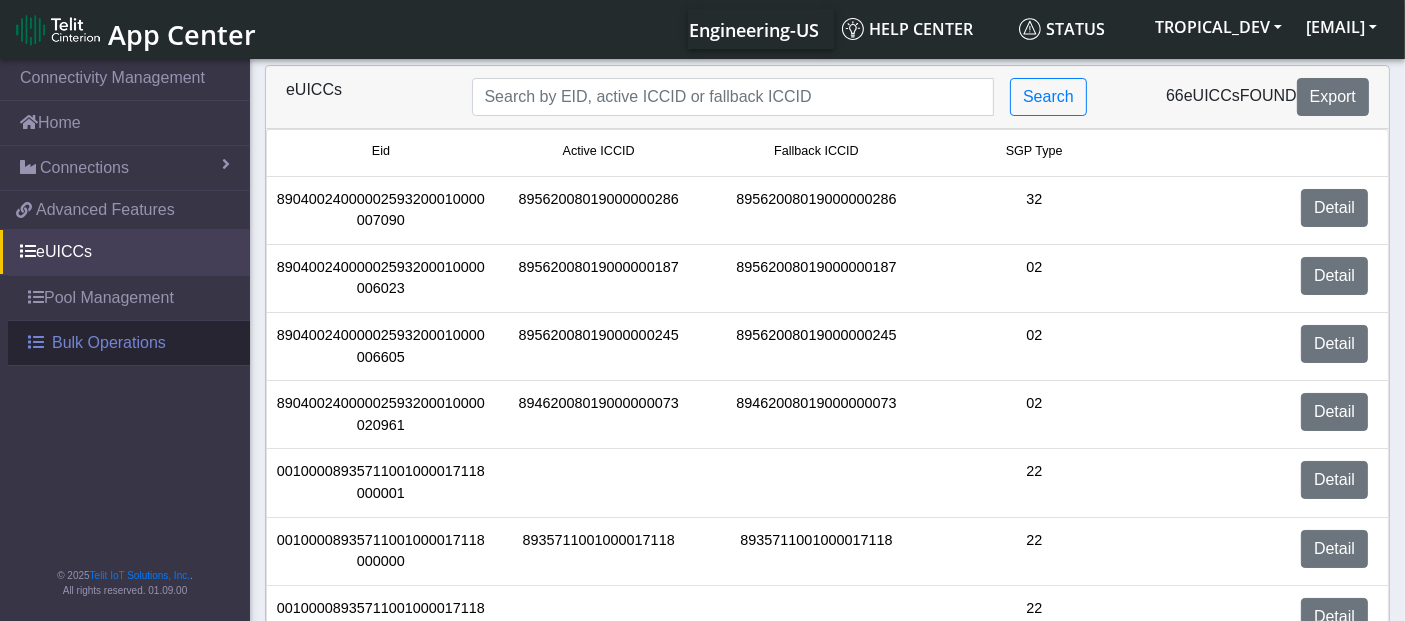click on "Bulk Operations" at bounding box center [109, 343] 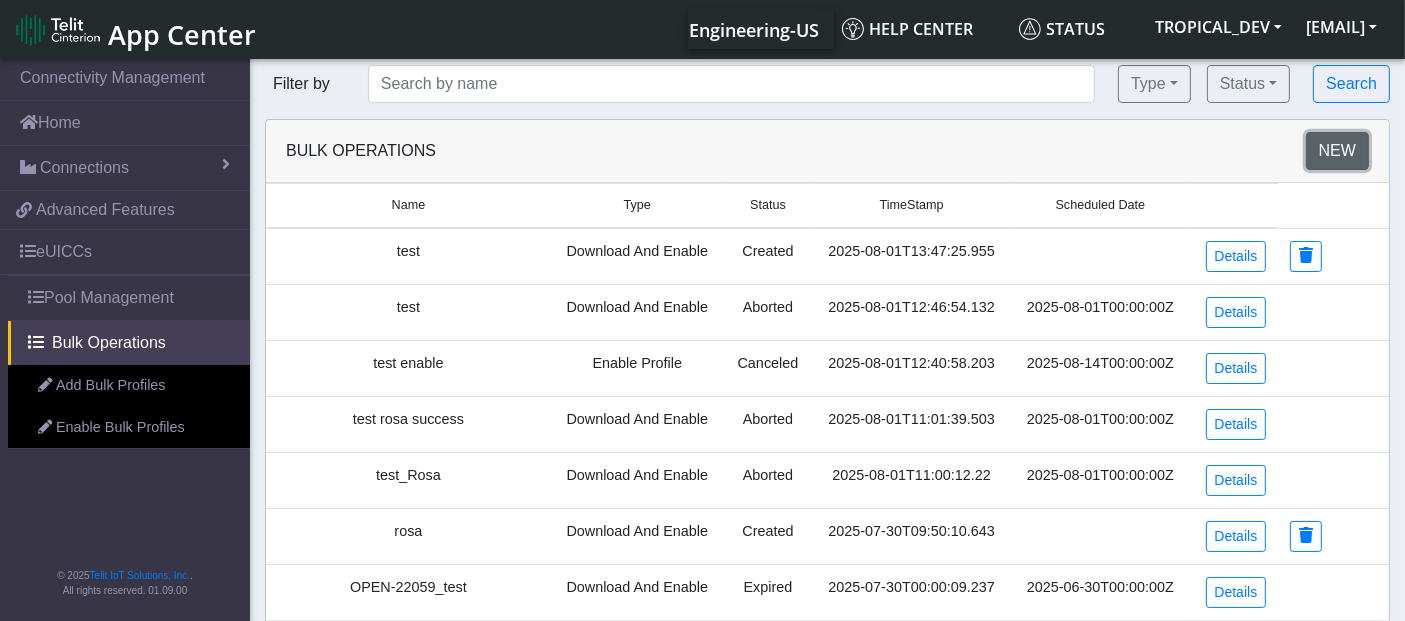 click on "New" 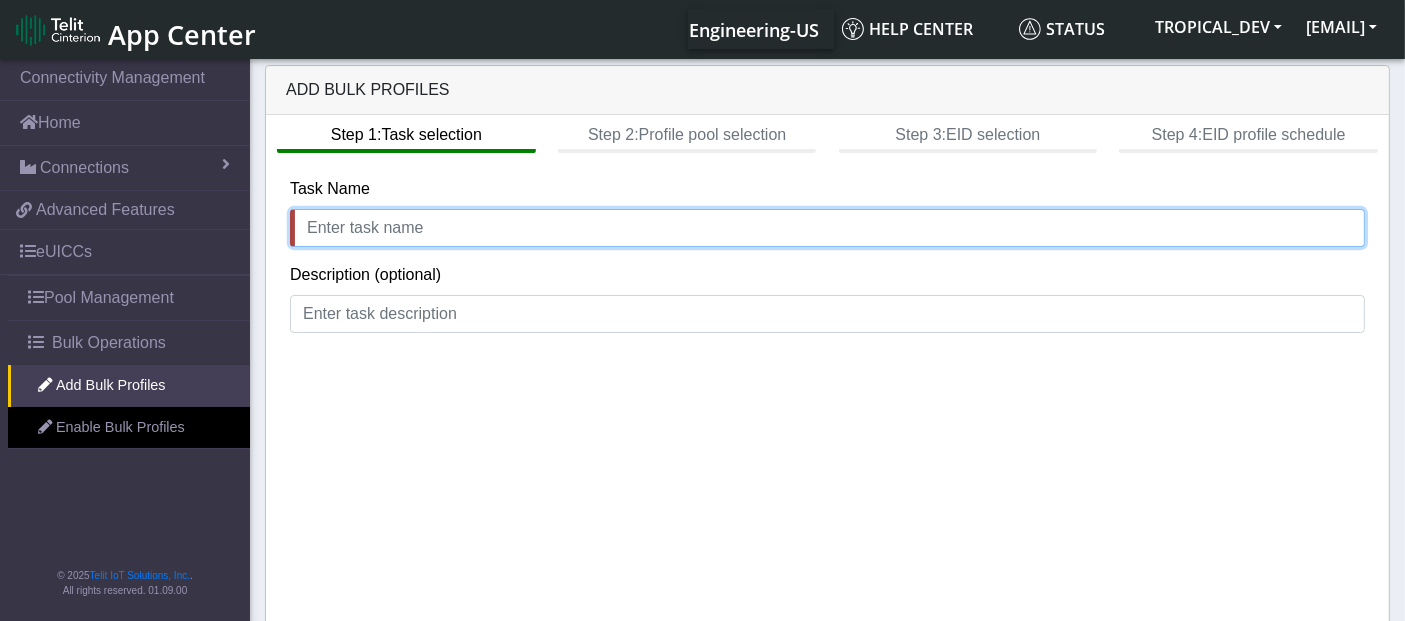 click 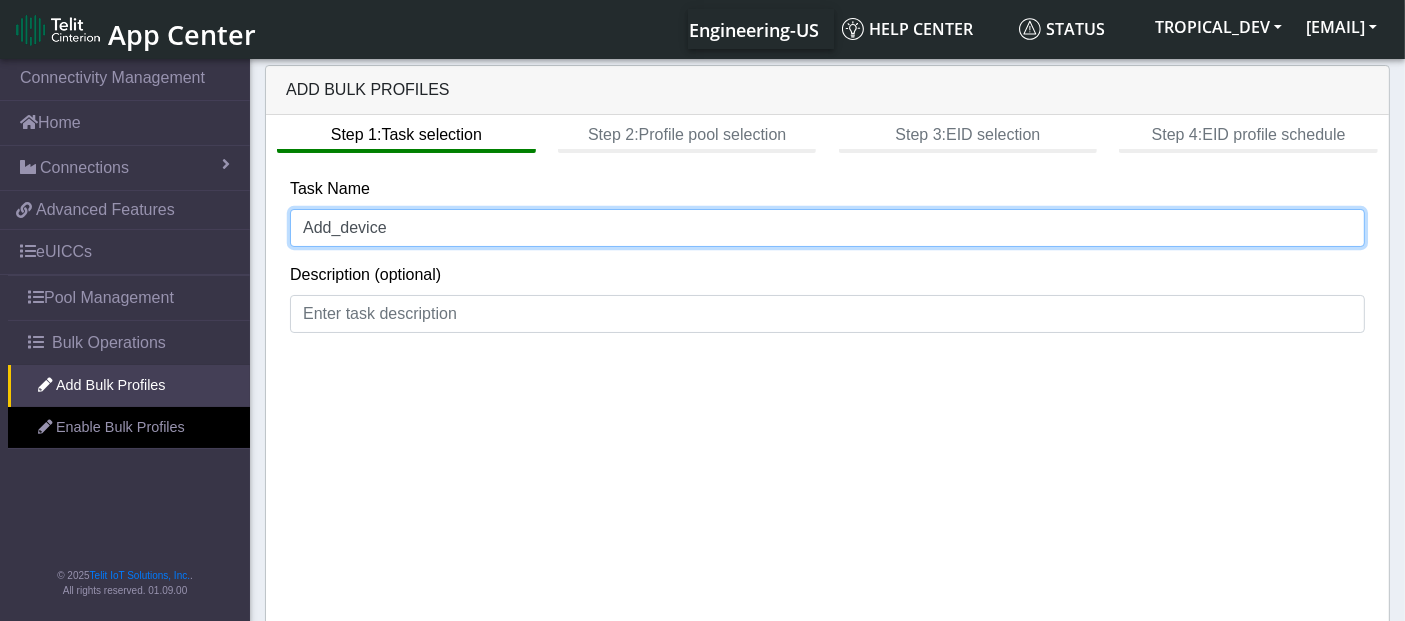 scroll, scrollTop: 8, scrollLeft: 0, axis: vertical 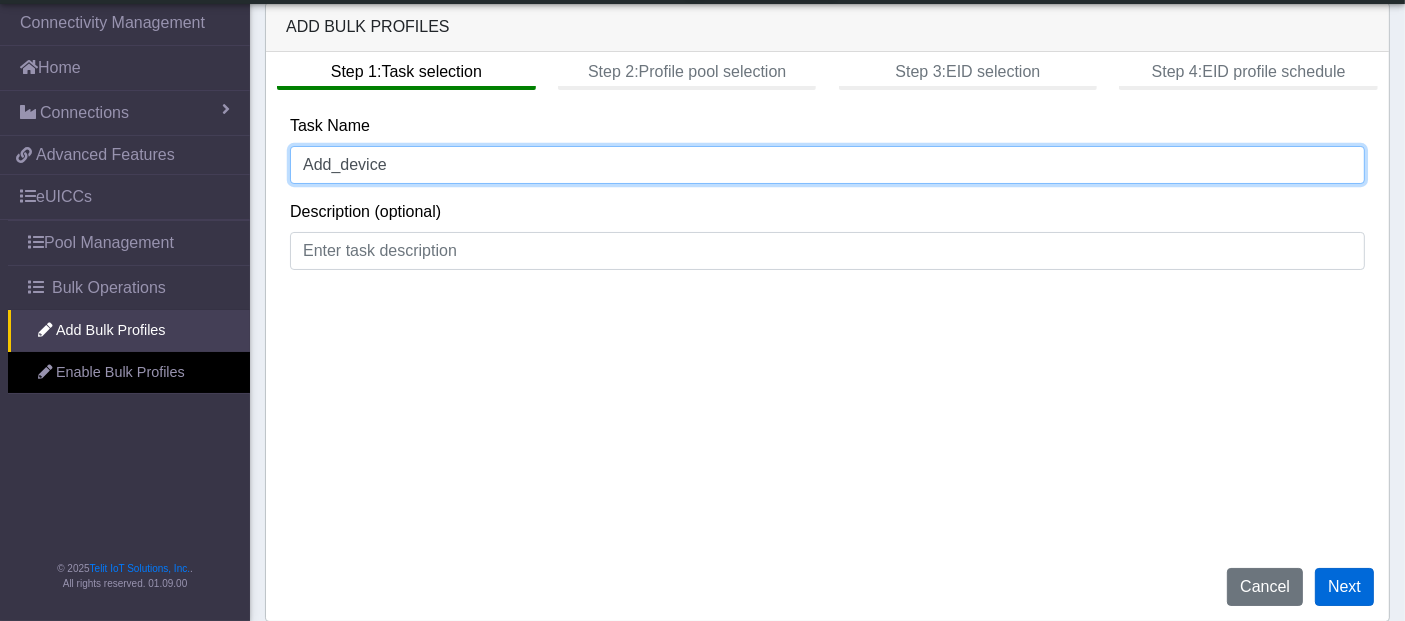 type on "Add_device" 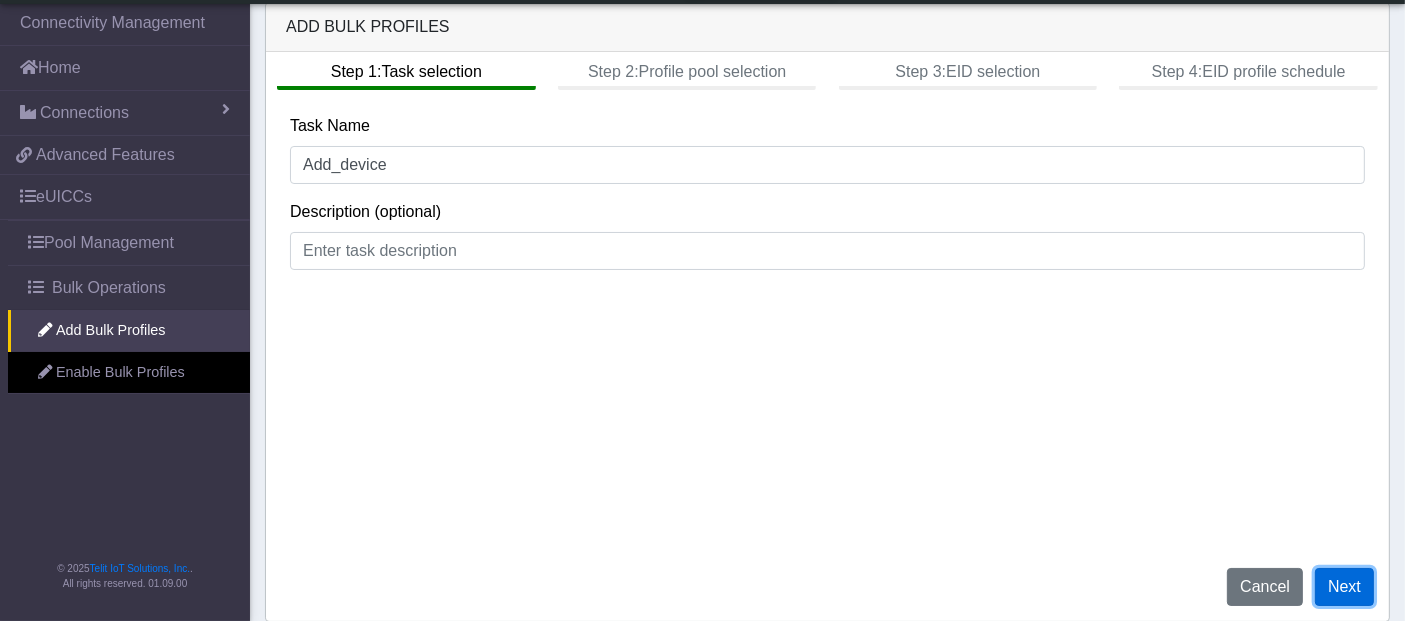 click on "Next" at bounding box center (1344, 587) 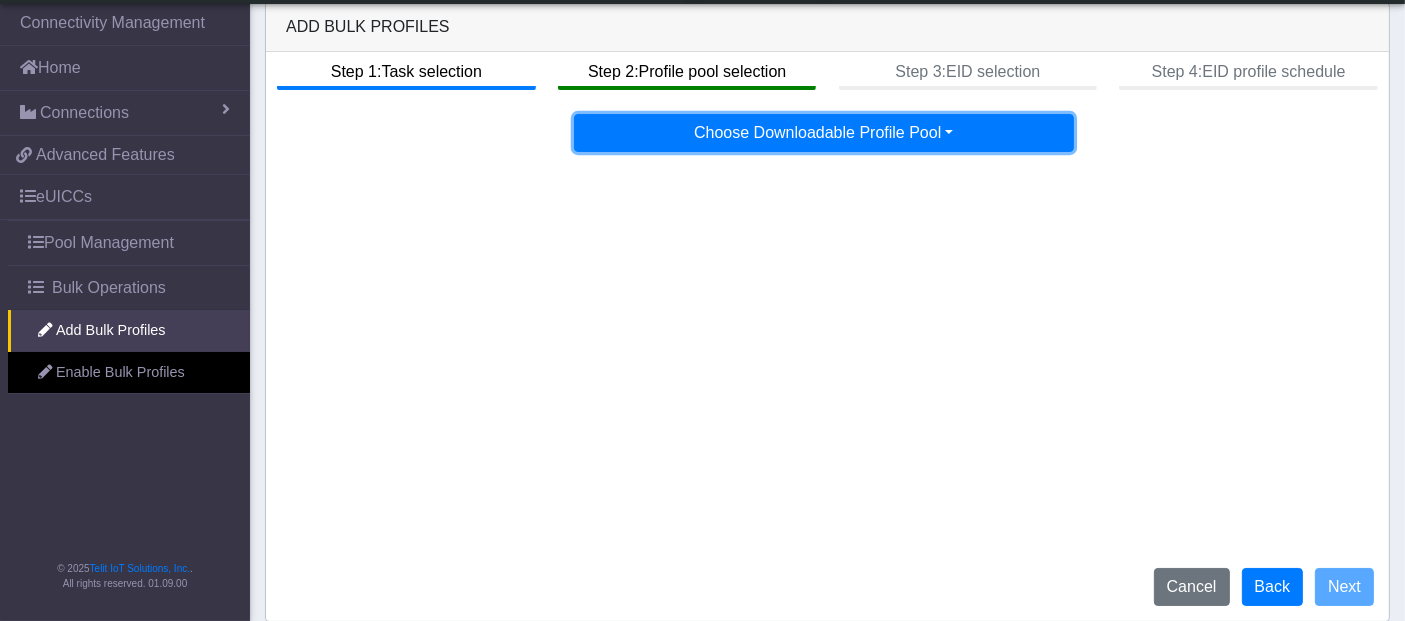 click on "Choose Downloadable Profile Pool" at bounding box center [824, 133] 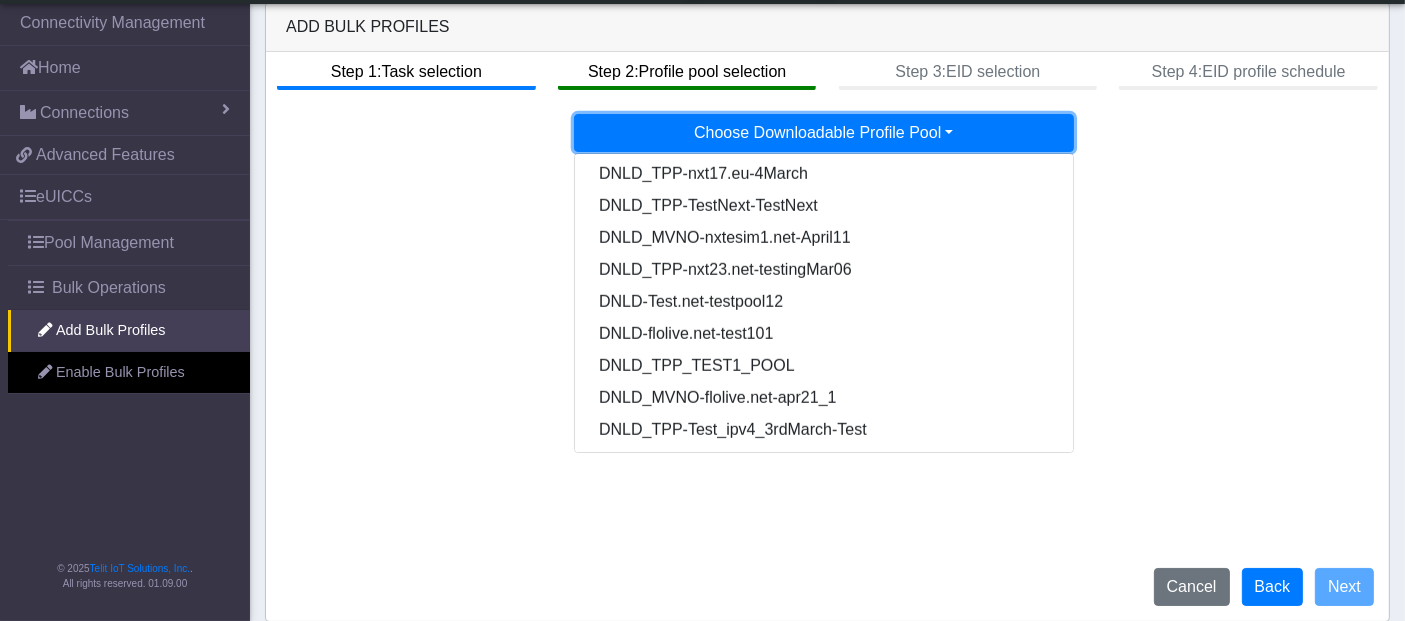 scroll, scrollTop: 1572, scrollLeft: 0, axis: vertical 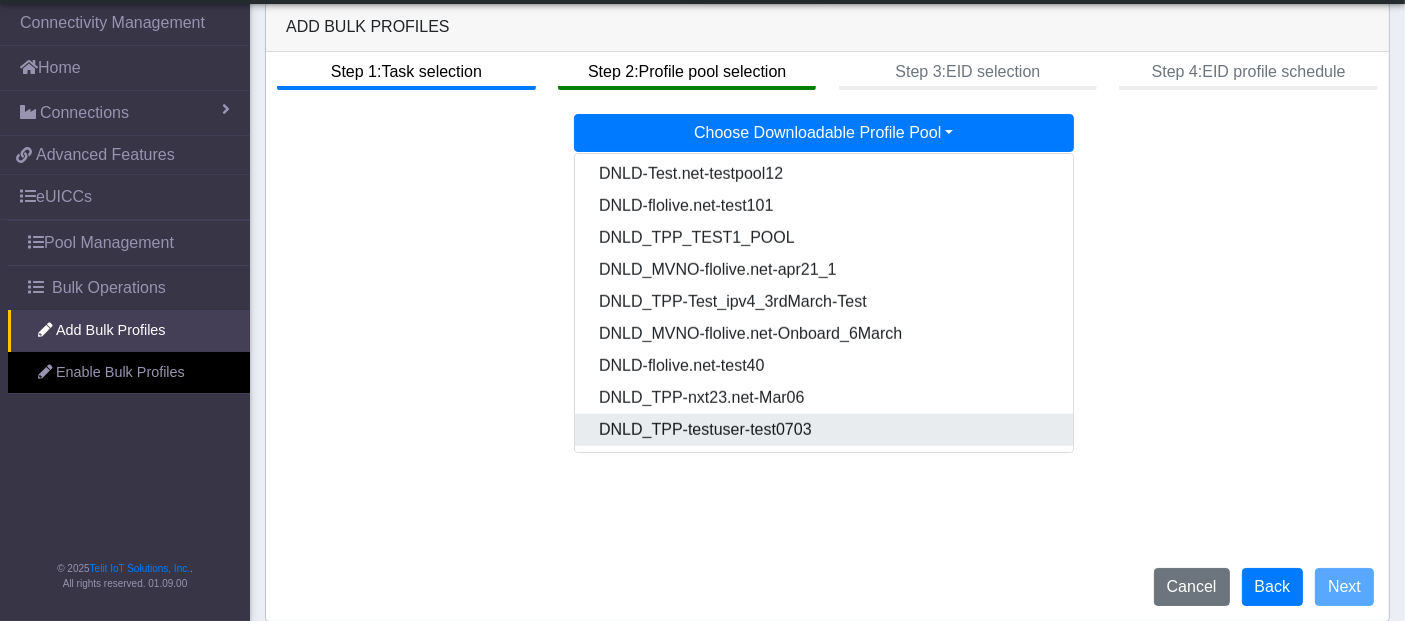 click on "DNLD_TPP-testuser-test0703" at bounding box center (825, 430) 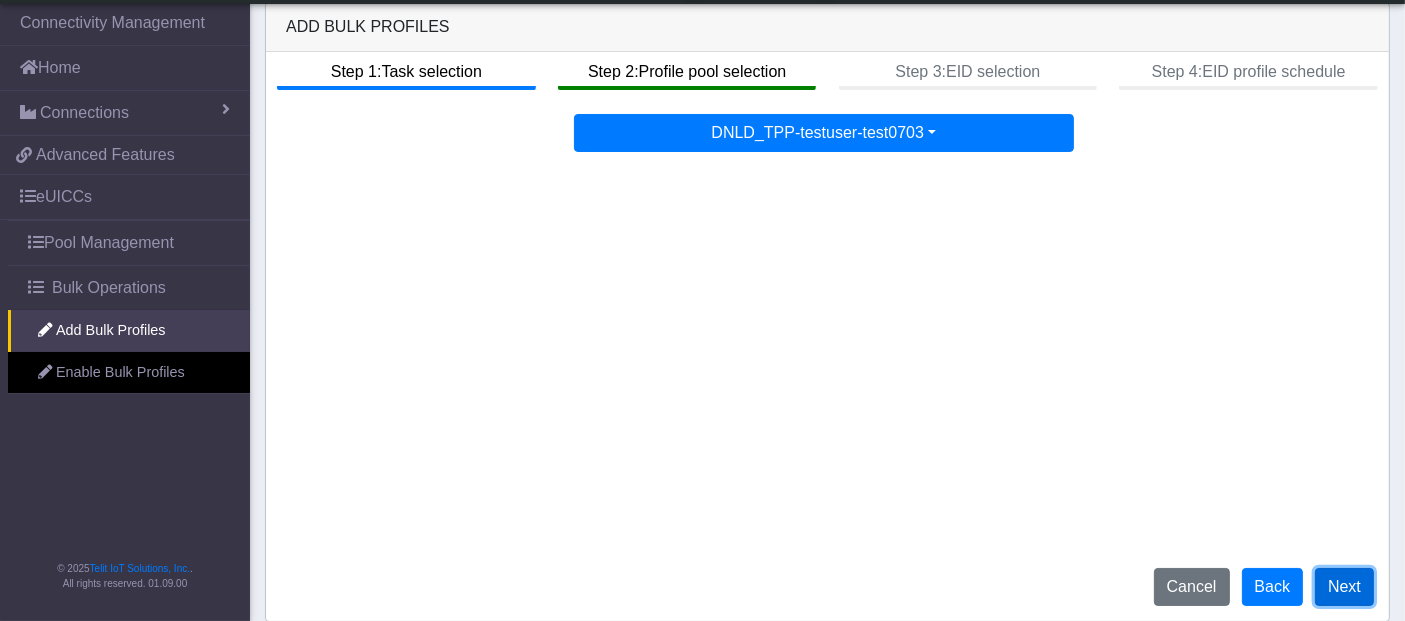 click on "Next" at bounding box center [1344, 587] 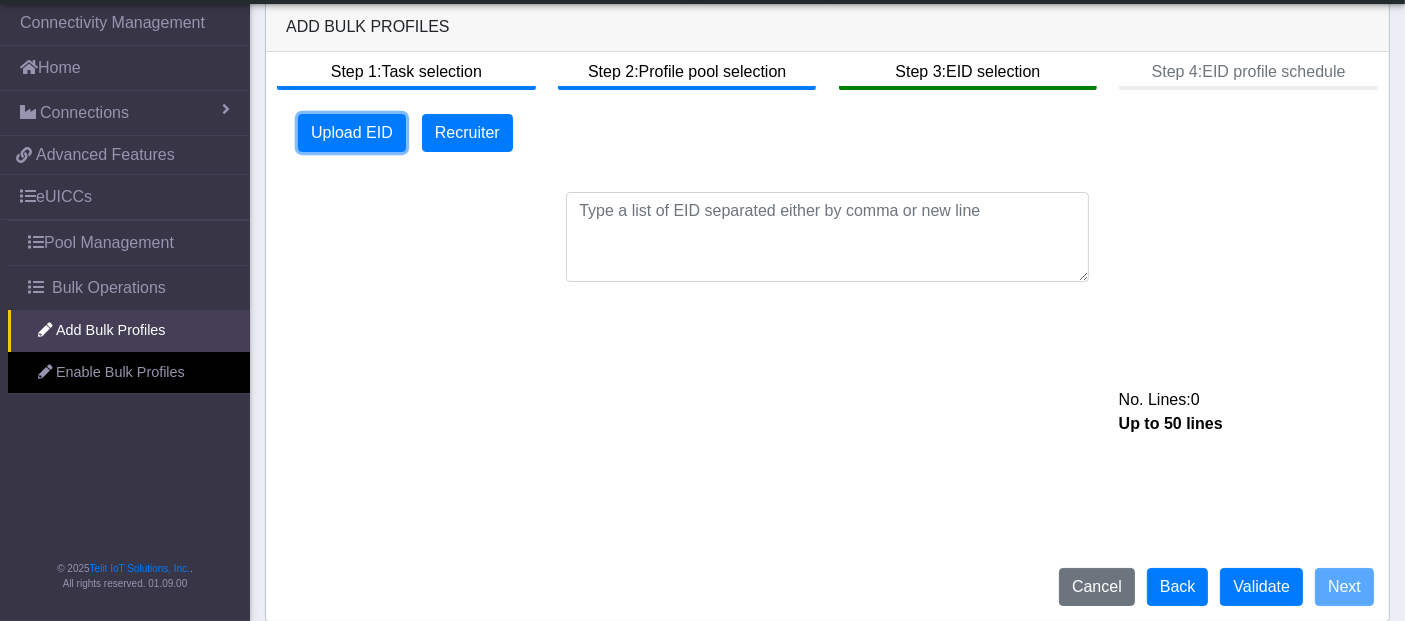 click on "Upload EID" at bounding box center (352, 133) 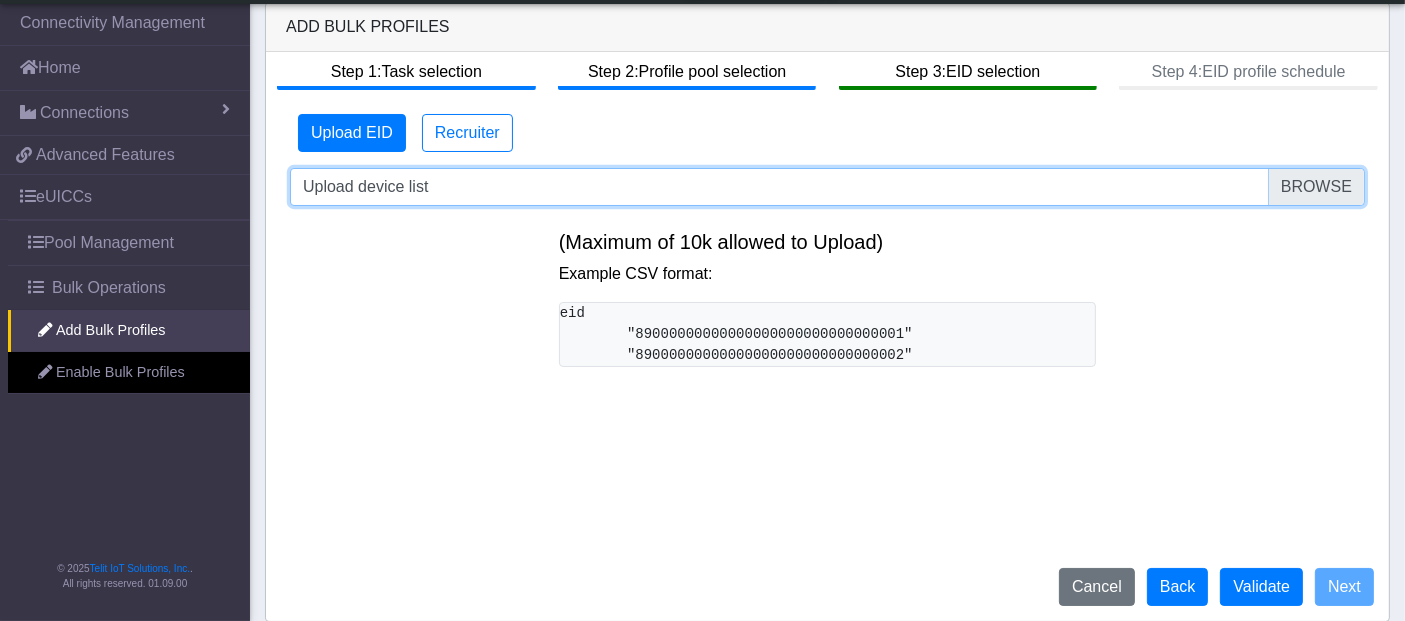 click on "Upload device list" at bounding box center [827, 187] 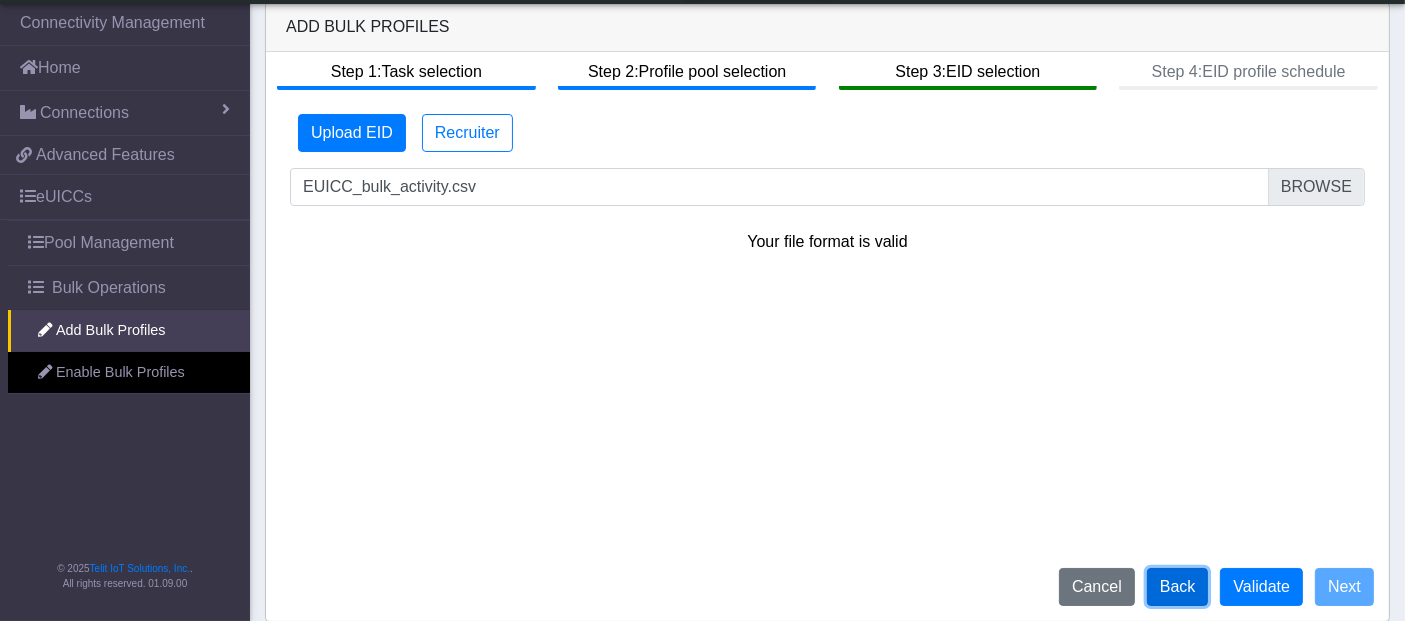 click on "Back" 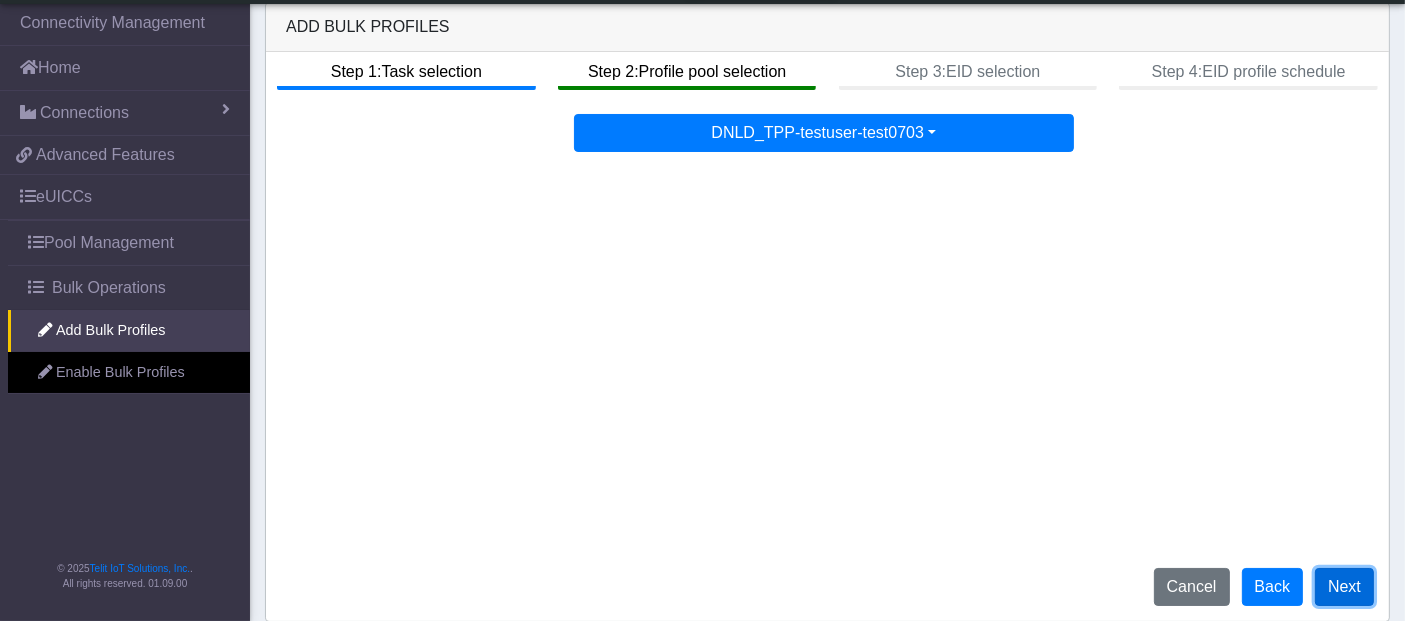 click on "Next" at bounding box center (1344, 587) 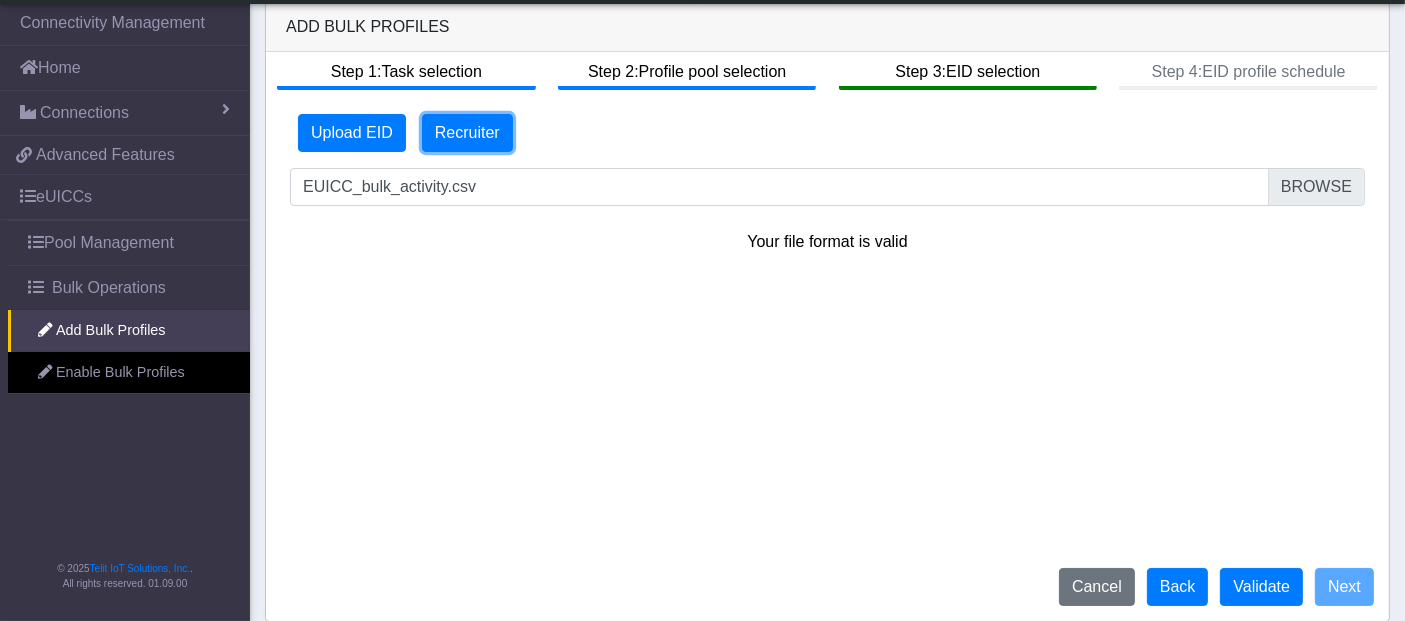click on "Recruiter" at bounding box center (467, 133) 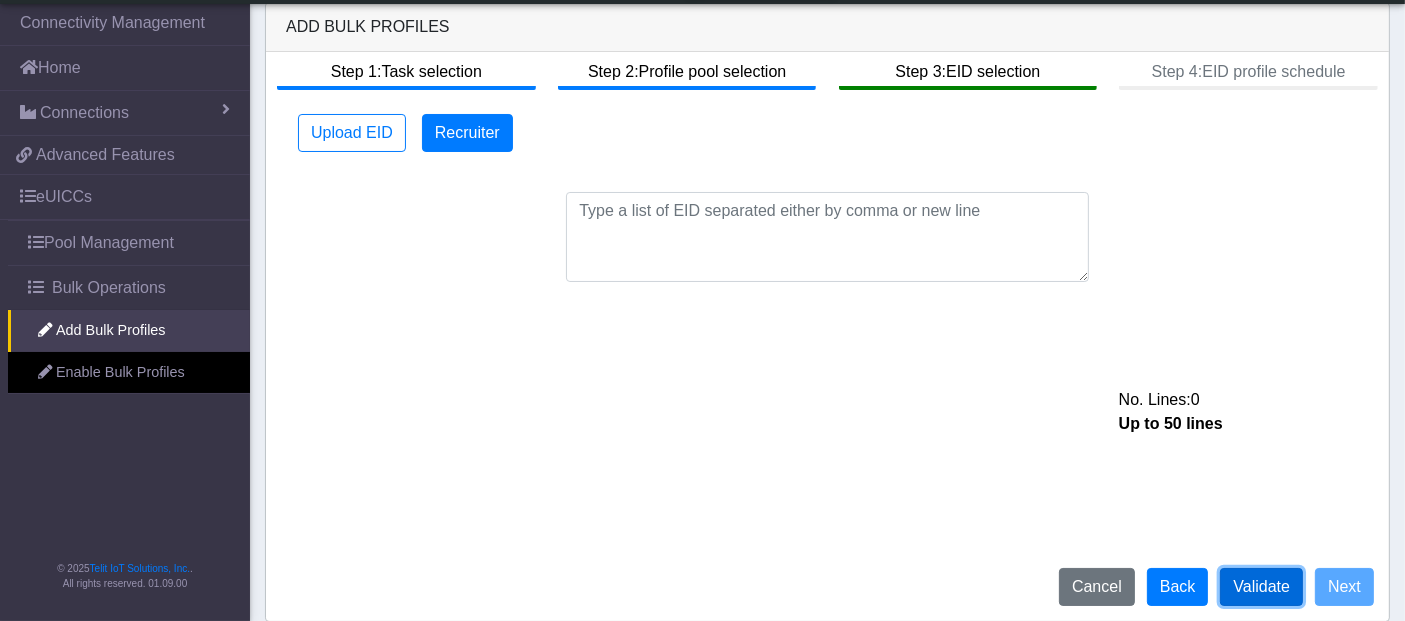 drag, startPoint x: 1280, startPoint y: 582, endPoint x: 1171, endPoint y: 534, distance: 119.1008 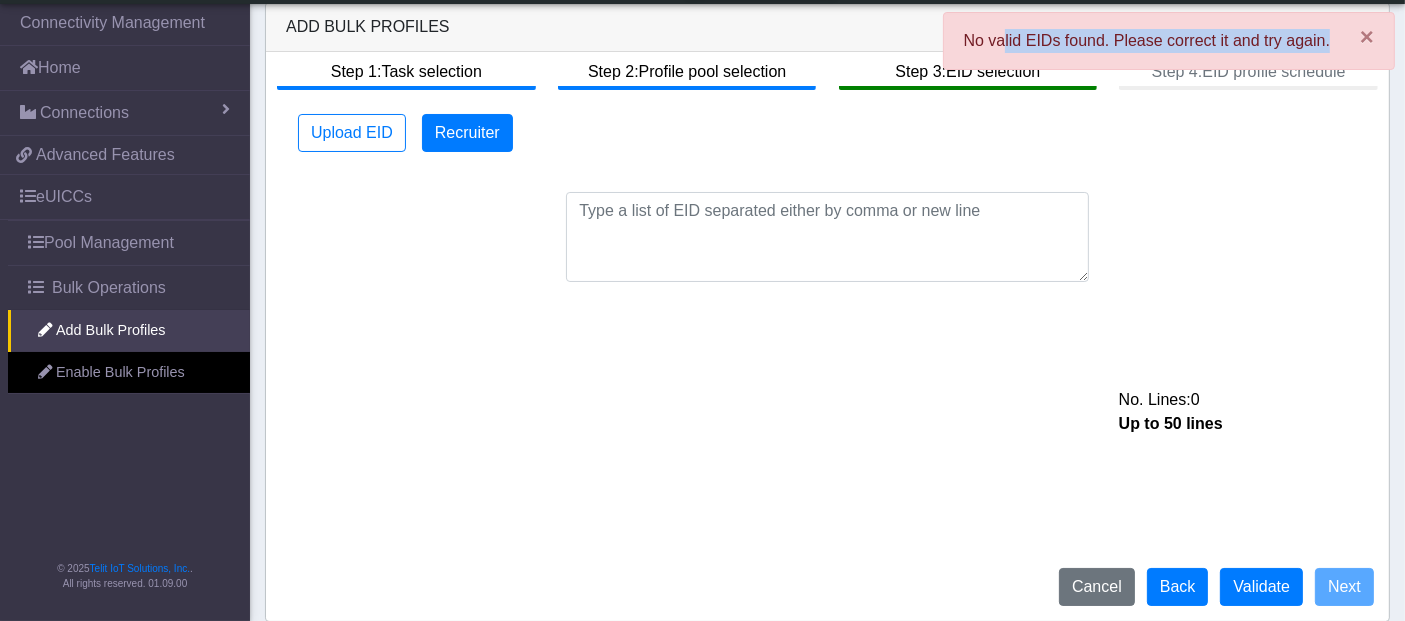 drag, startPoint x: 1014, startPoint y: 42, endPoint x: 1333, endPoint y: 38, distance: 319.0251 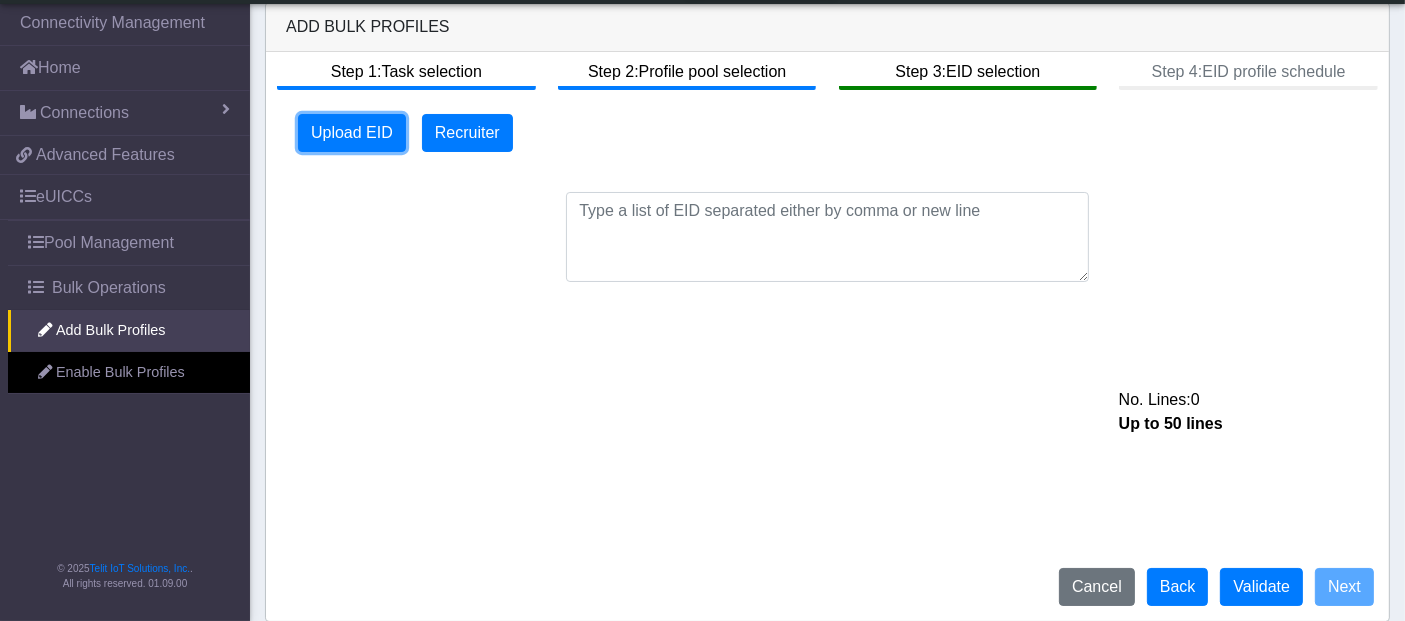 click on "Upload EID" at bounding box center (352, 133) 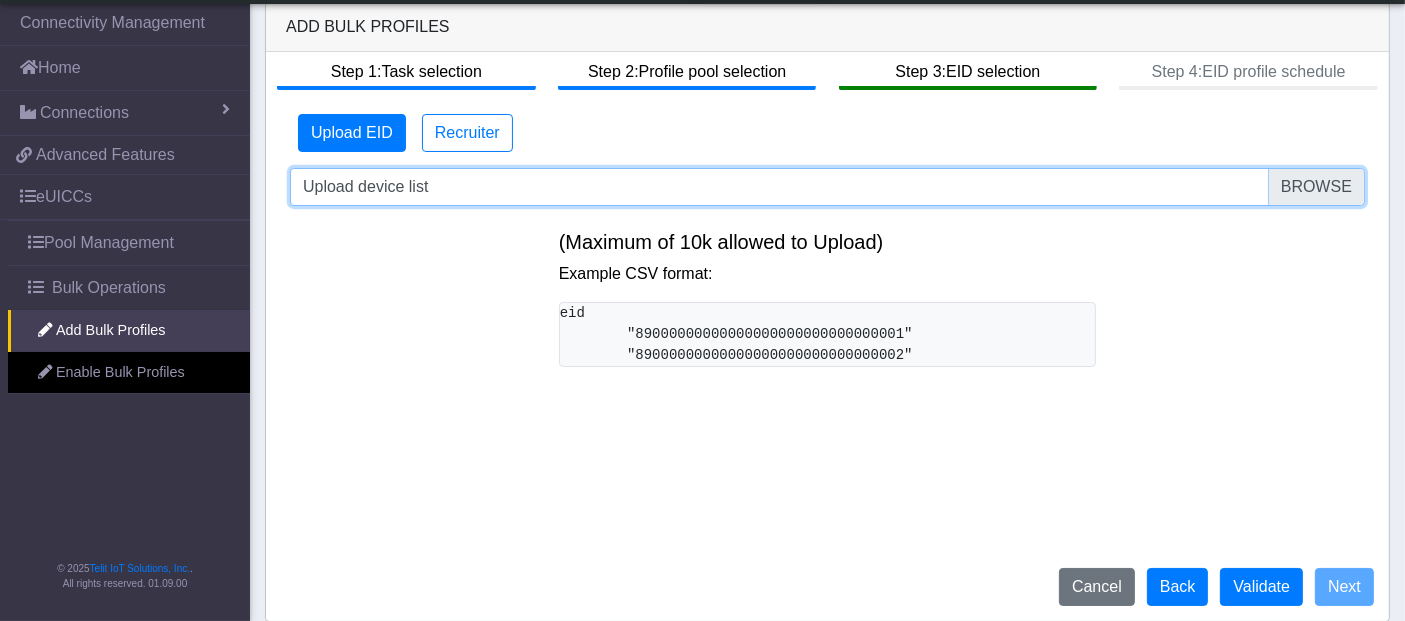 click on "Upload device list" at bounding box center [827, 187] 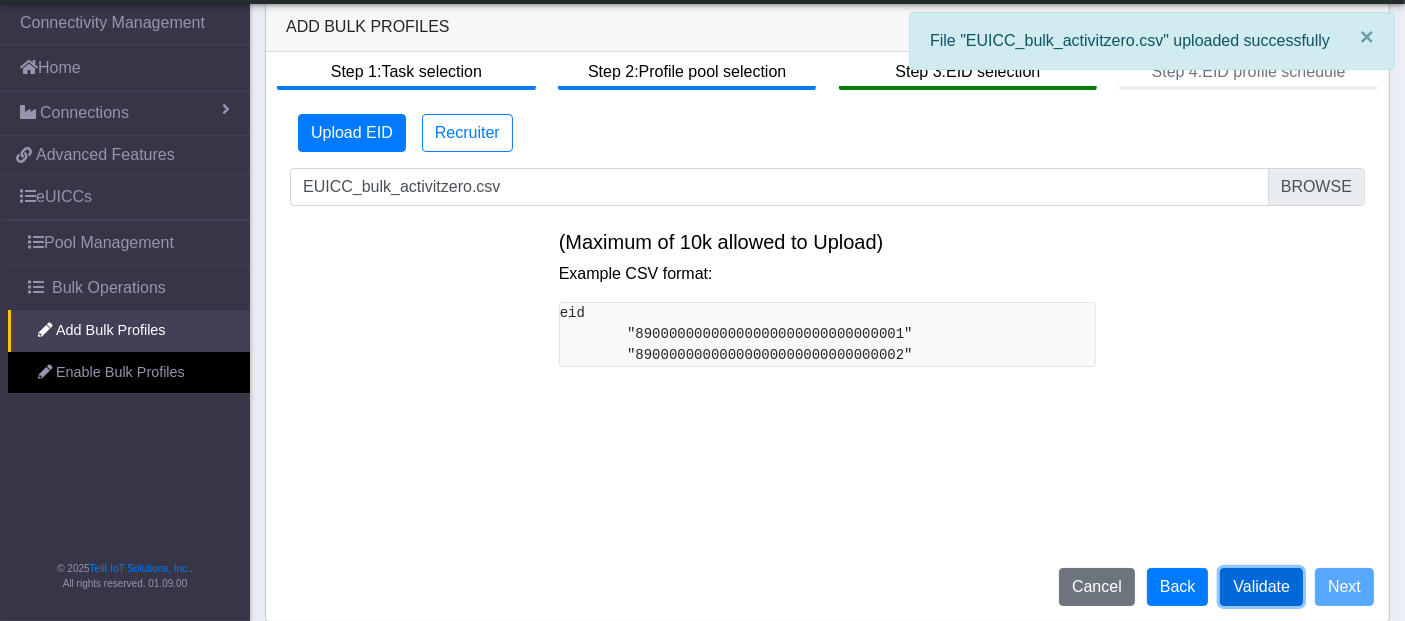 click on "Validate" at bounding box center (1261, 587) 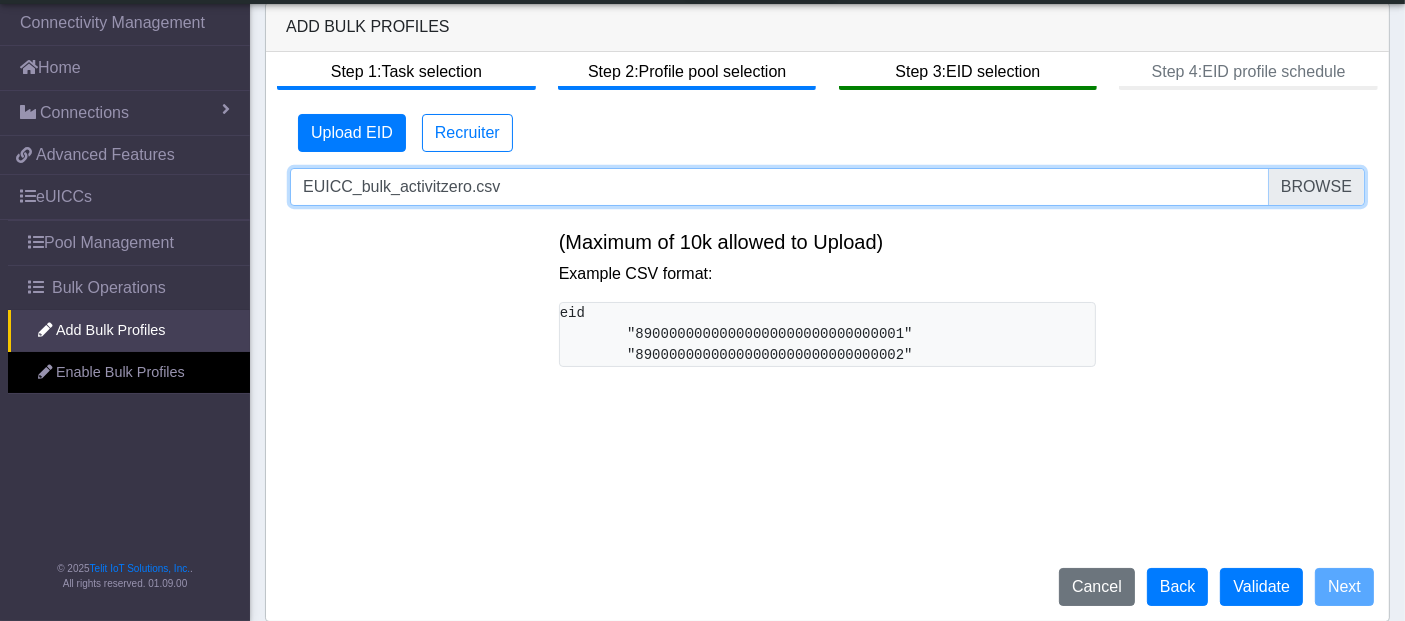 click on "EUICC_bulk_activitzero.csv" at bounding box center [827, 187] 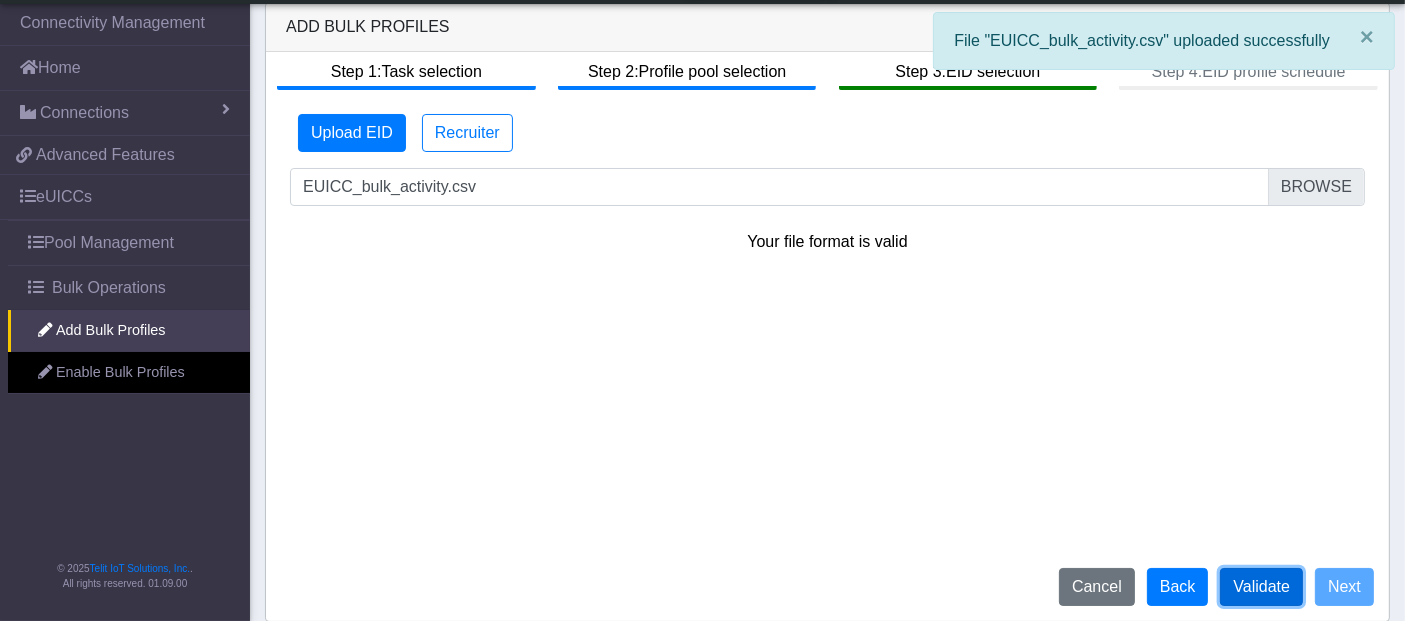 click on "Validate" at bounding box center [1261, 587] 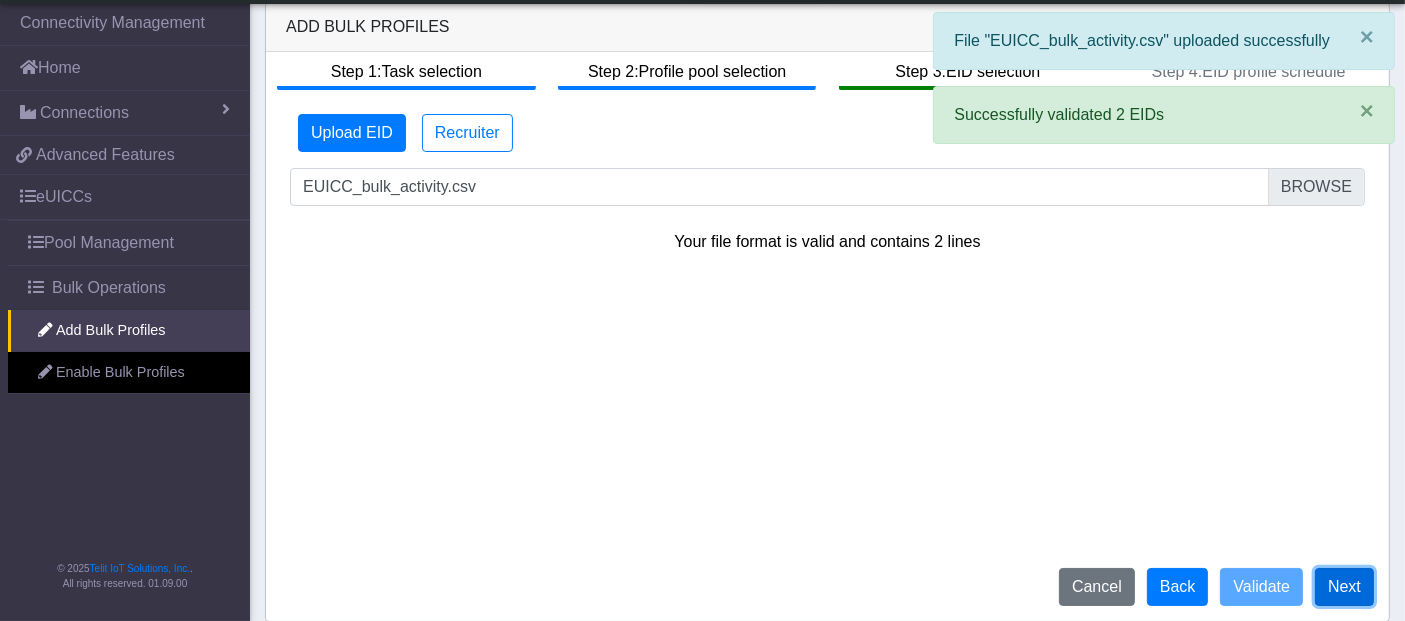 click on "Next" at bounding box center (1344, 587) 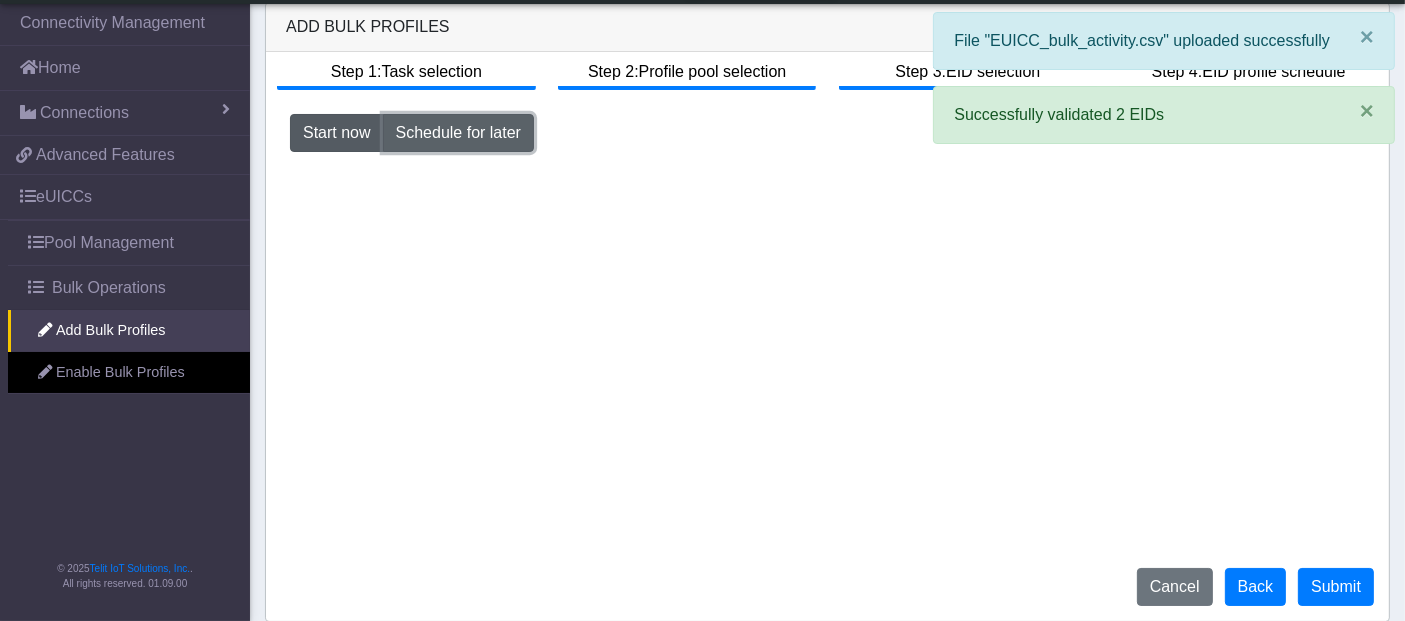 click on "Schedule for later" 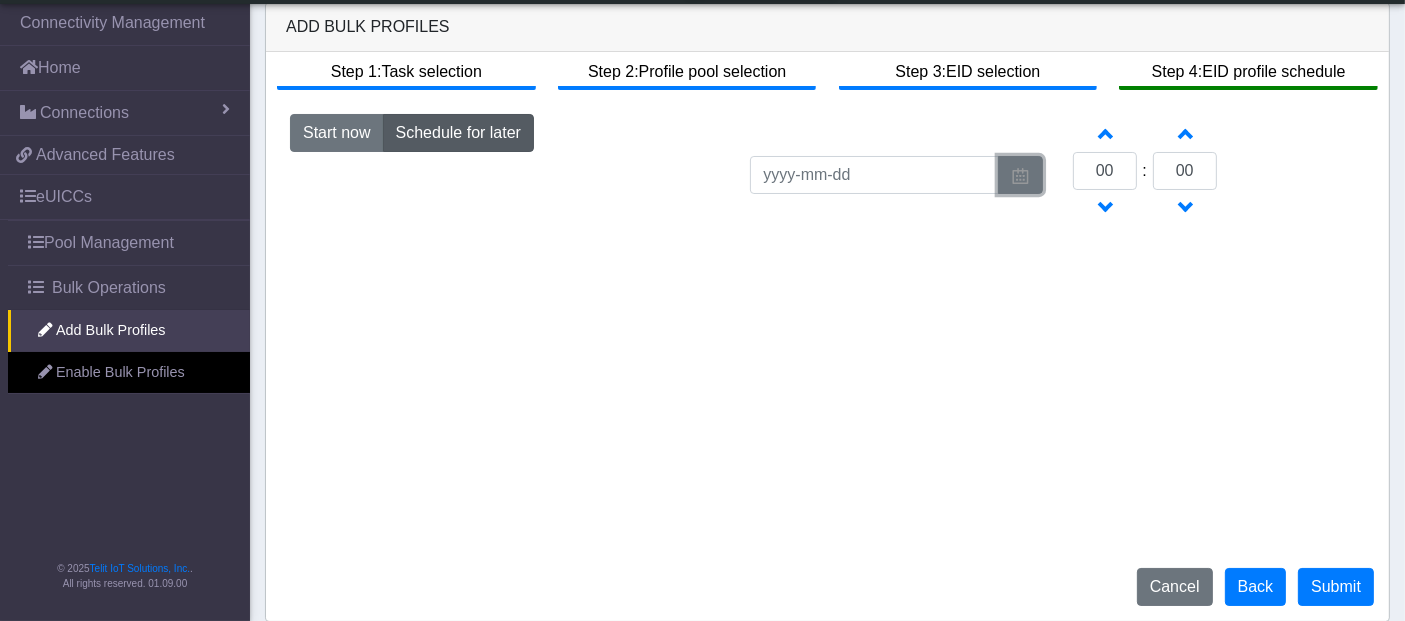 click 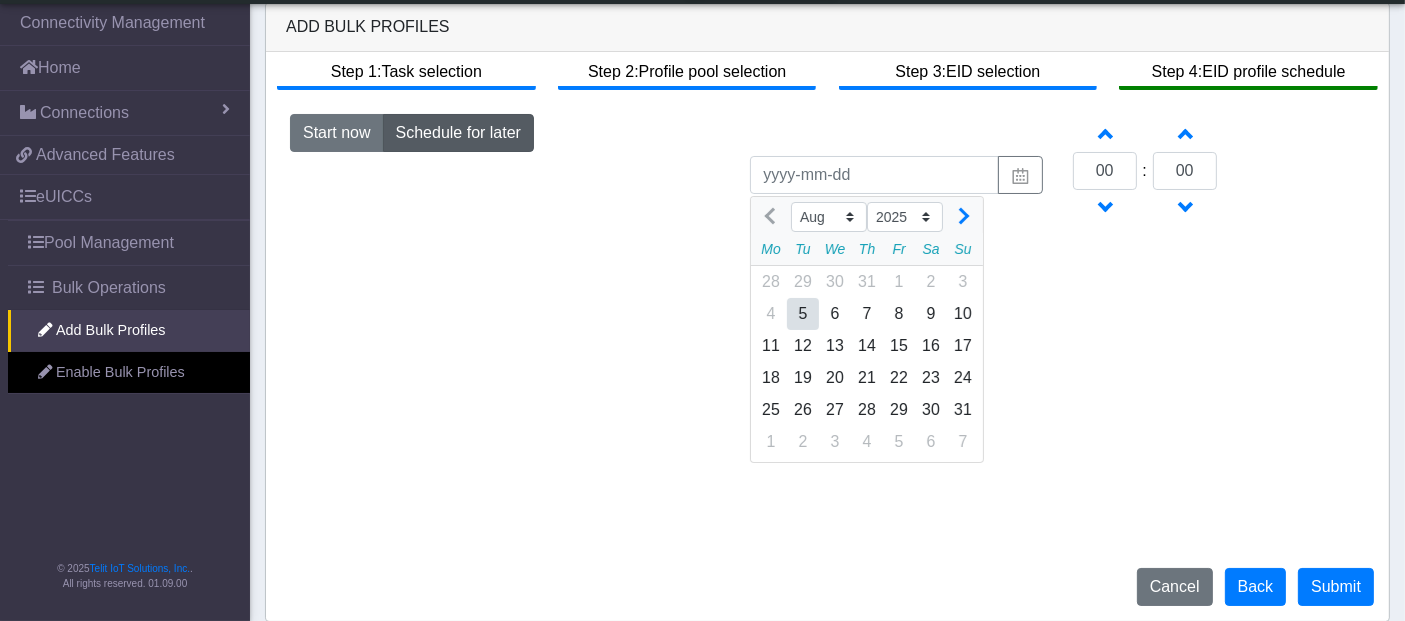 click on "4 5 6 7 8 9 10" 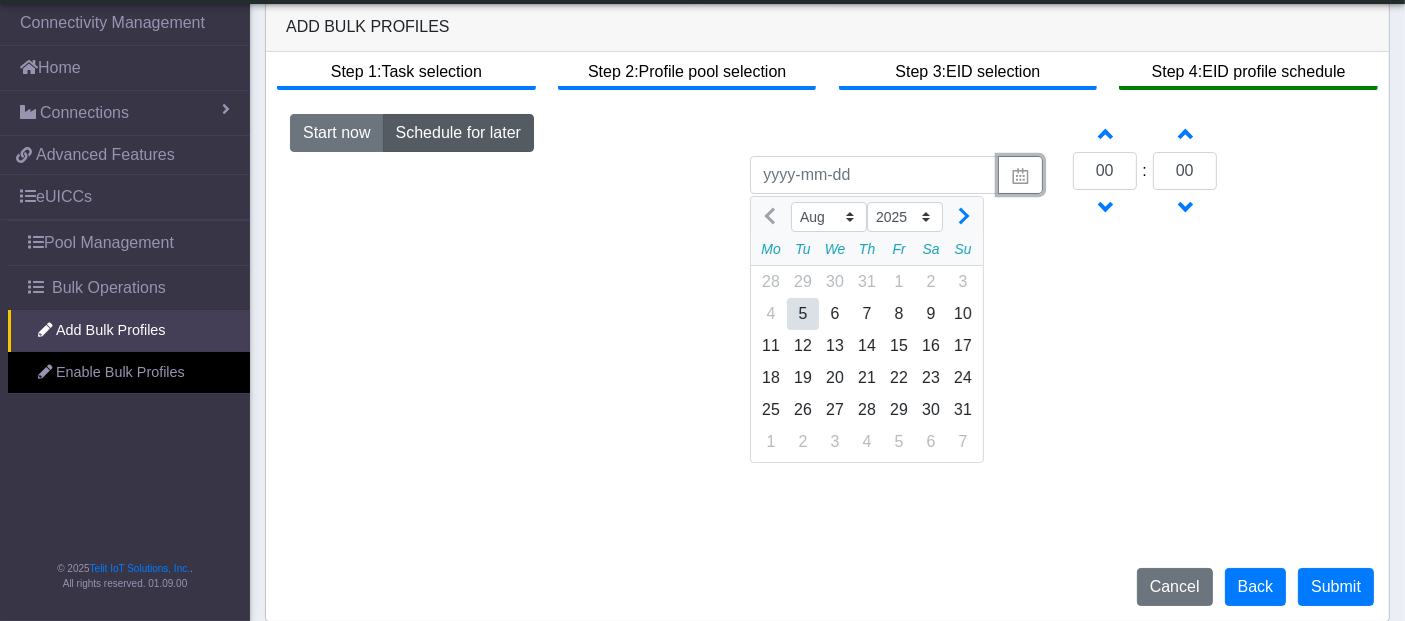 type on "[DATE]" 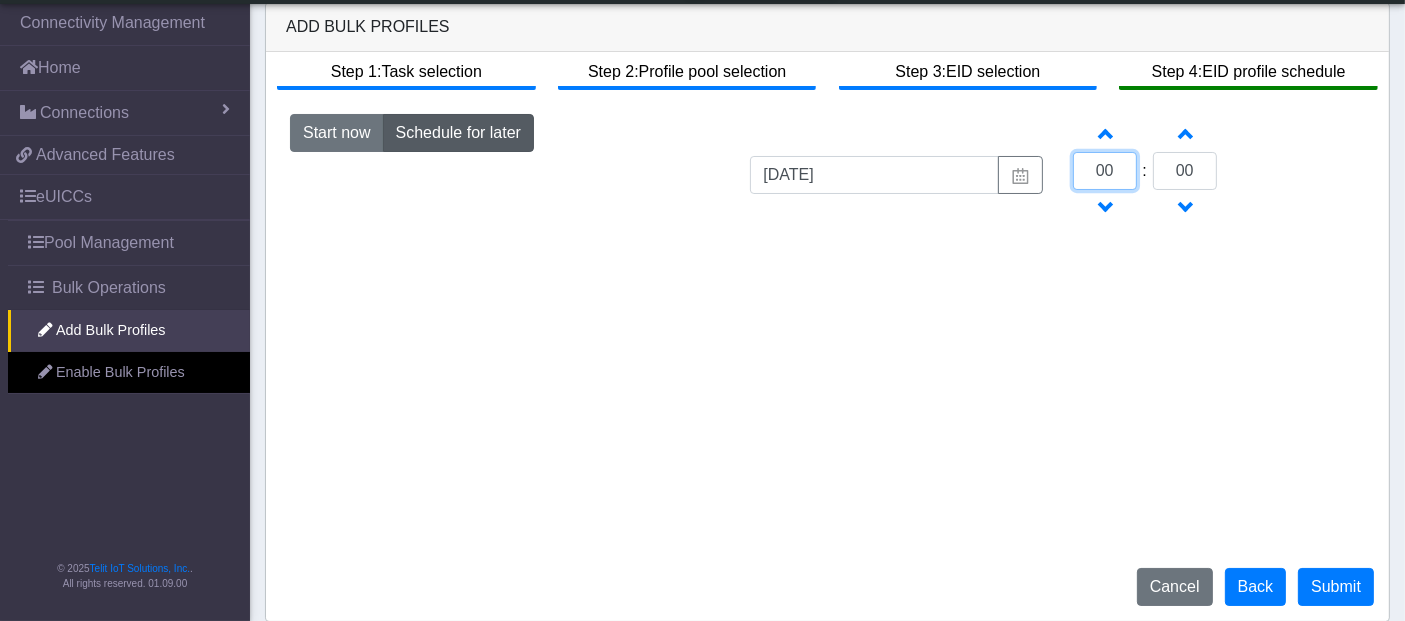 drag, startPoint x: 1114, startPoint y: 170, endPoint x: 1084, endPoint y: 175, distance: 30.413813 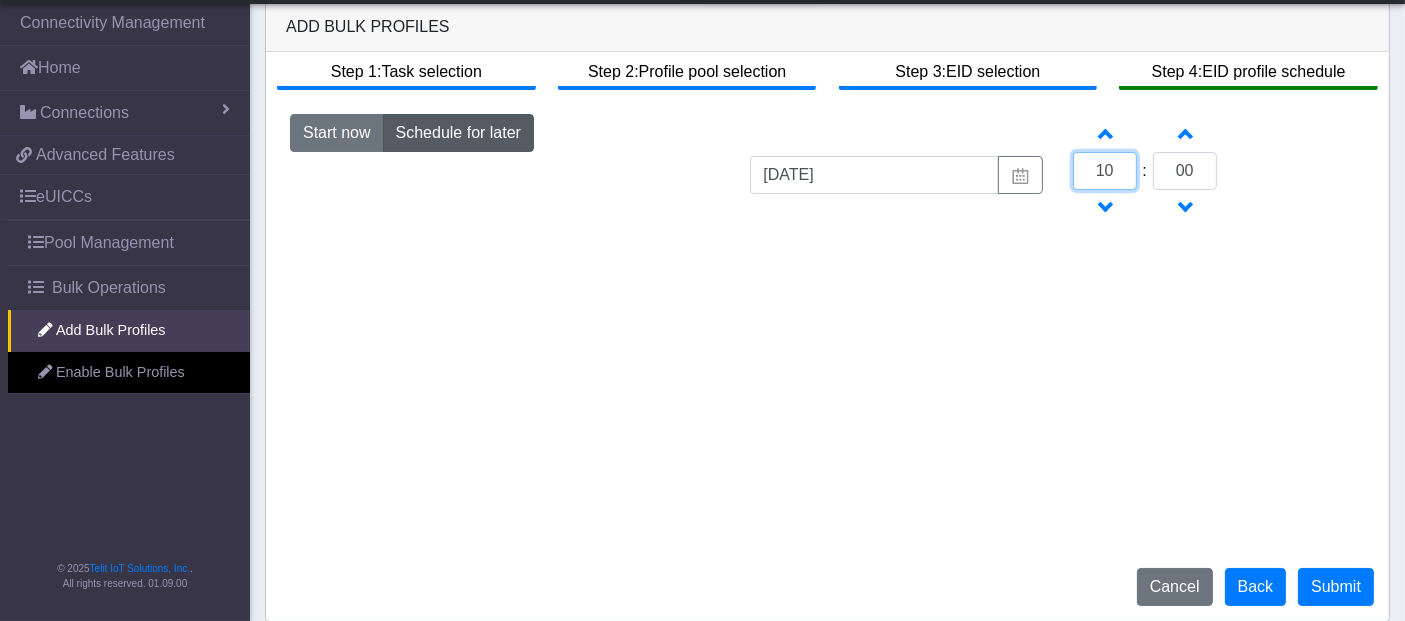 type on "10" 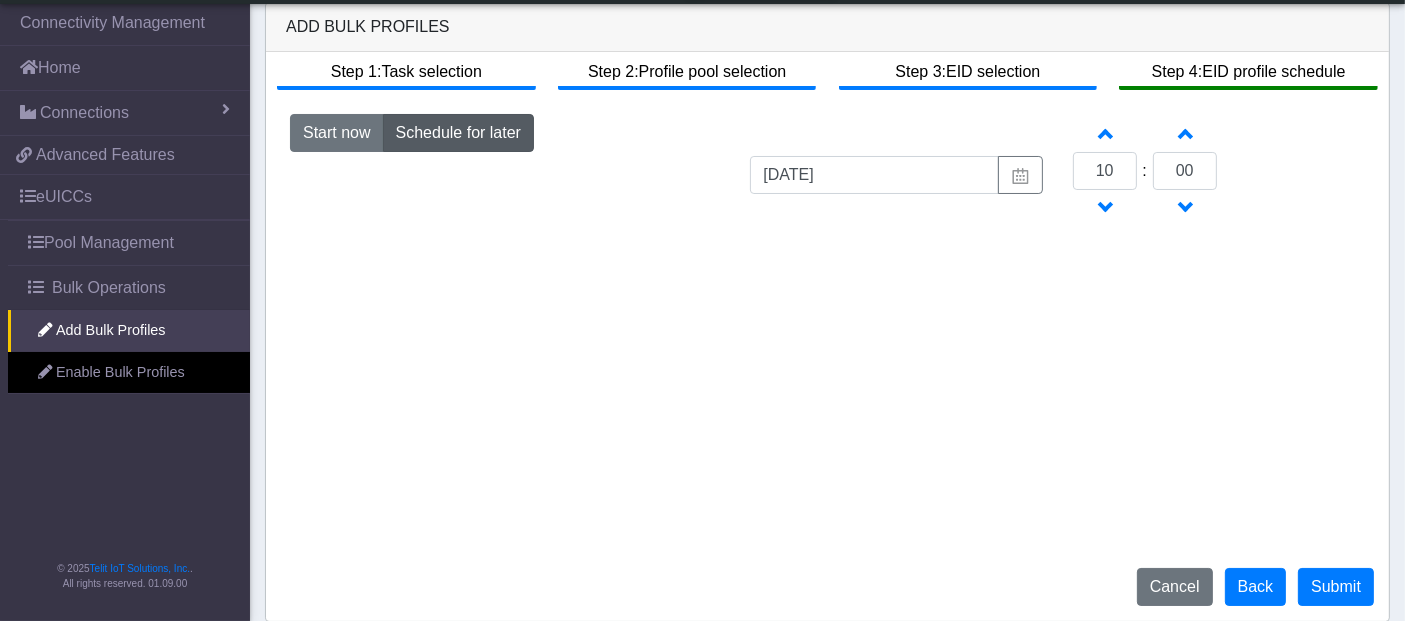 click on "Step 1:  Task selection  Step 2:  Profile pool selection  Step 3:  EID selection  Step 4:  EID profile schedule  Start now   Schedule for later  2025-08-05 Increment hours 10 Decrement hours : Increment minutes 00 Decrement minutes  Cancel   Back   Submit" 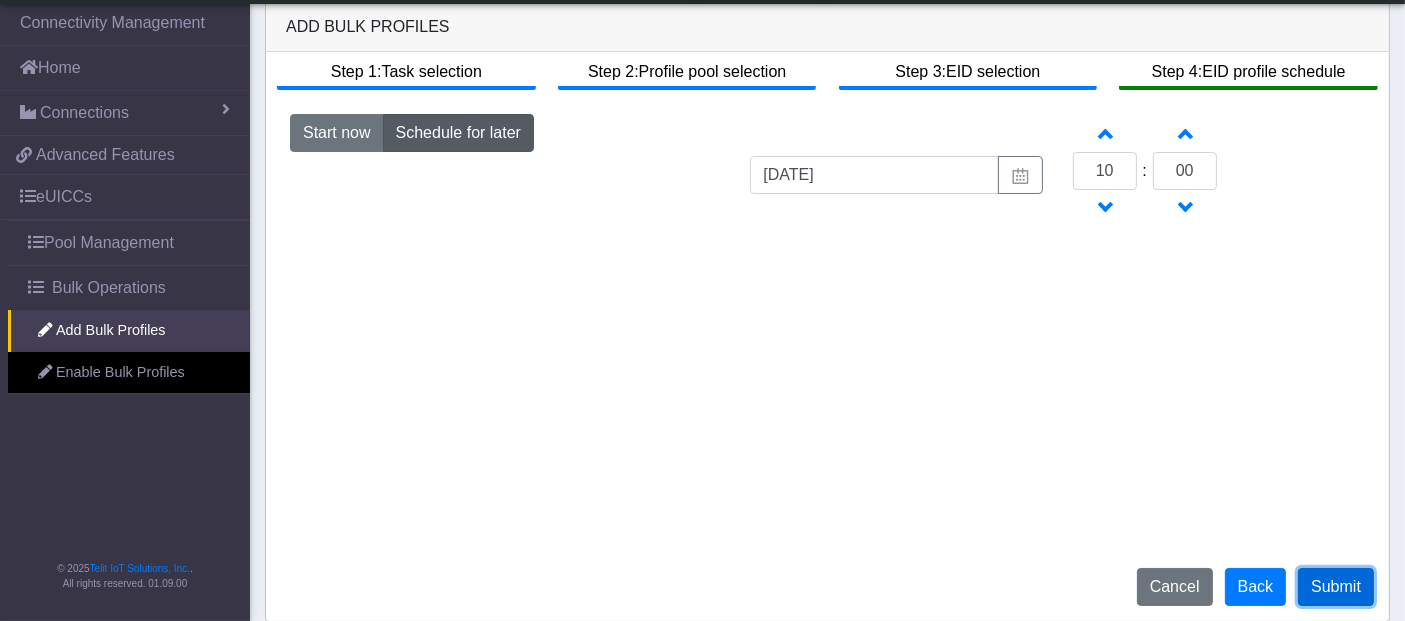 click on "Submit" at bounding box center (1336, 587) 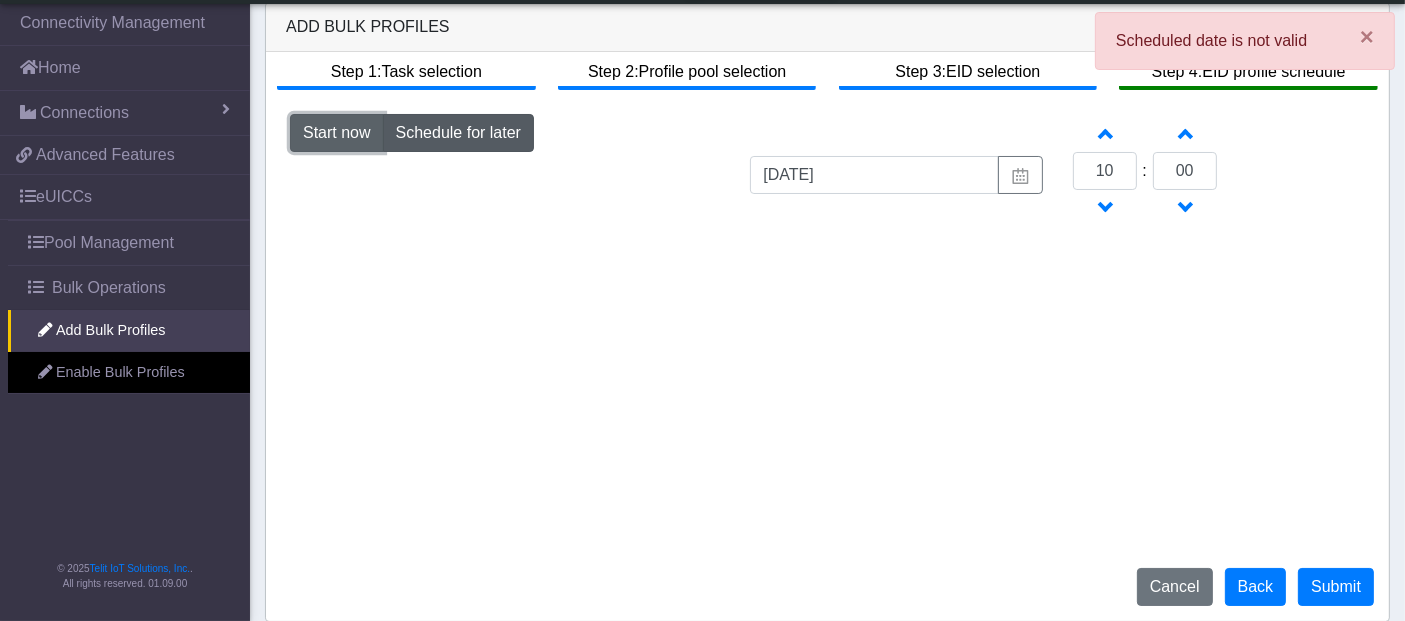 click on "Start now" 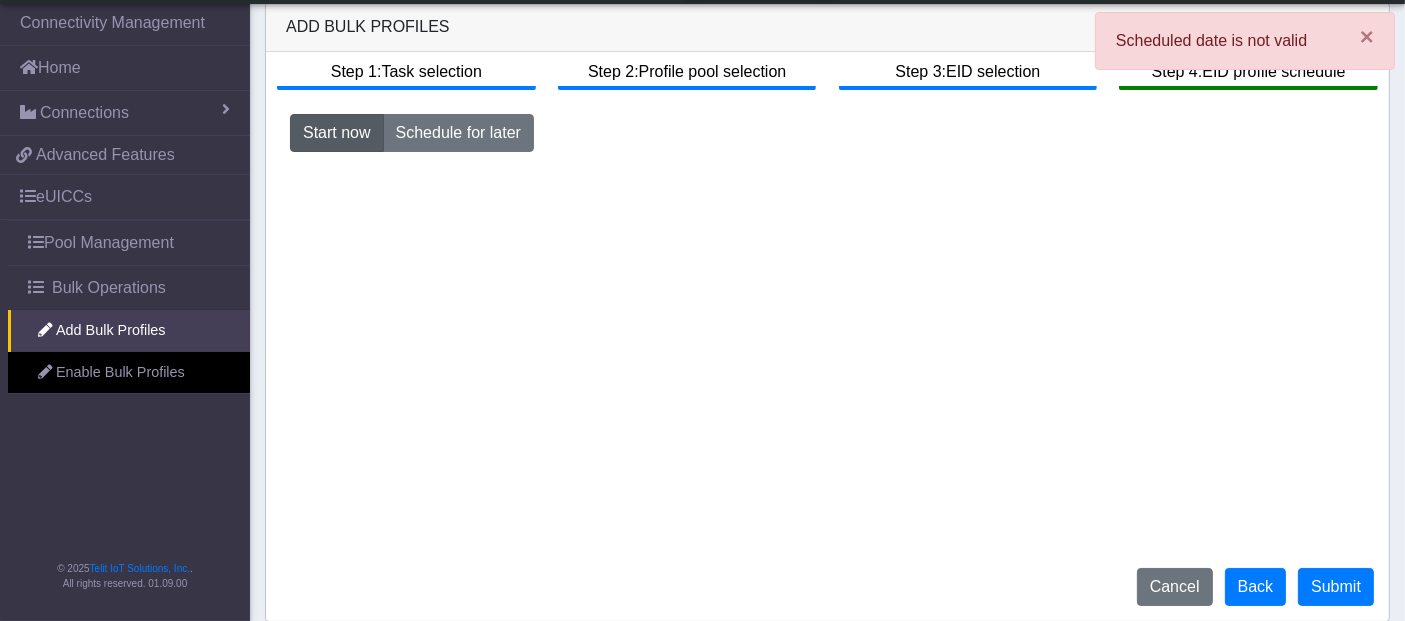 click on "Step 1:  Task selection  Step 2:  Profile pool selection  Step 3:  EID selection  Step 4:  EID profile schedule  Start now   Schedule for later   Cancel   Back   Submit" 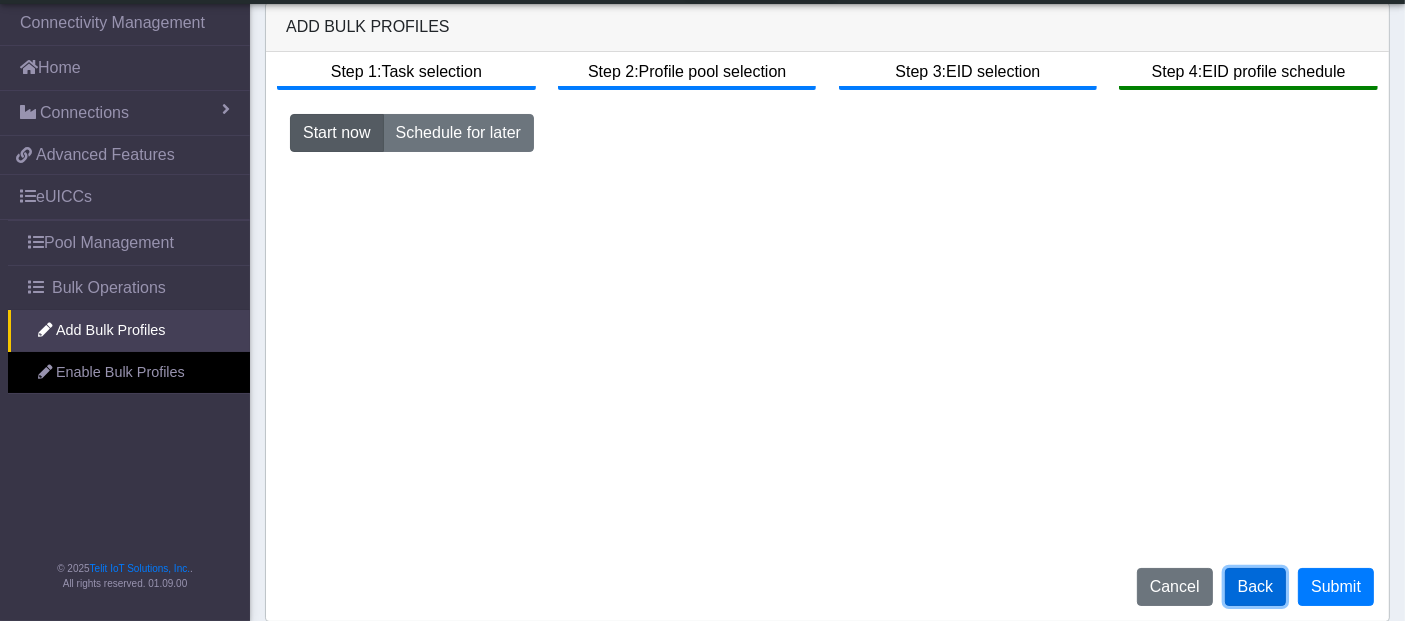 click on "Back" 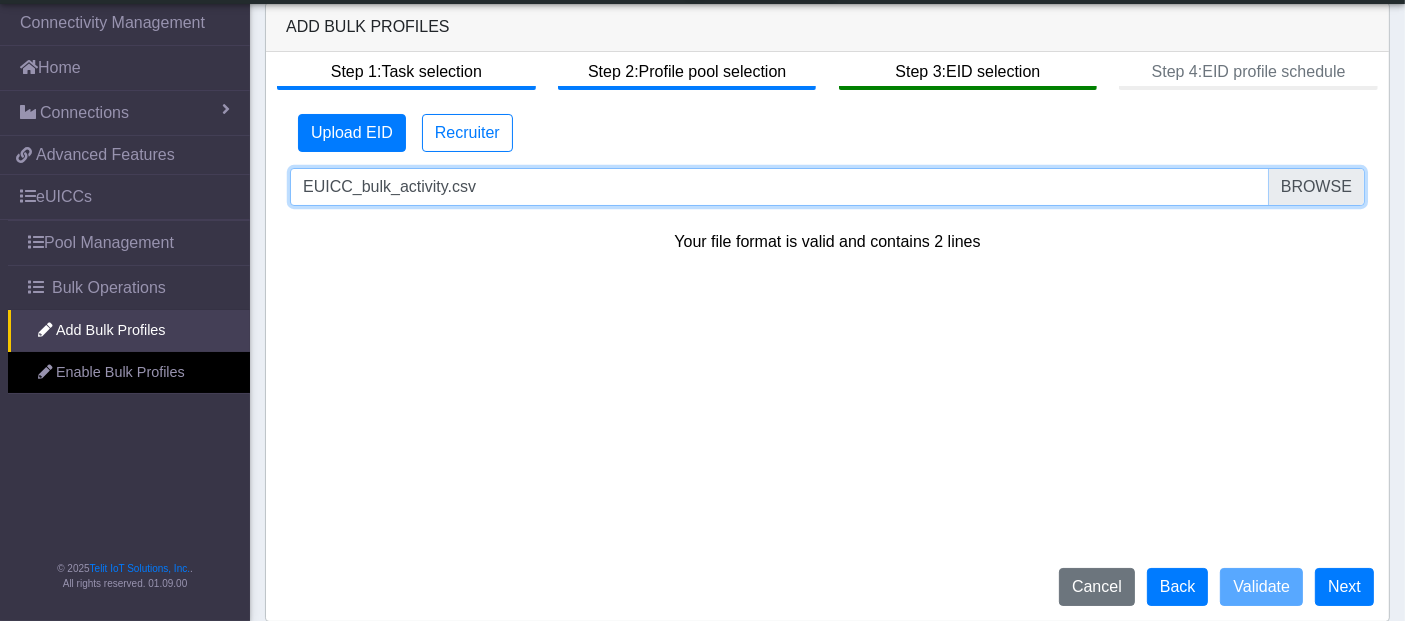 click on "[FILENAME]" at bounding box center [827, 187] 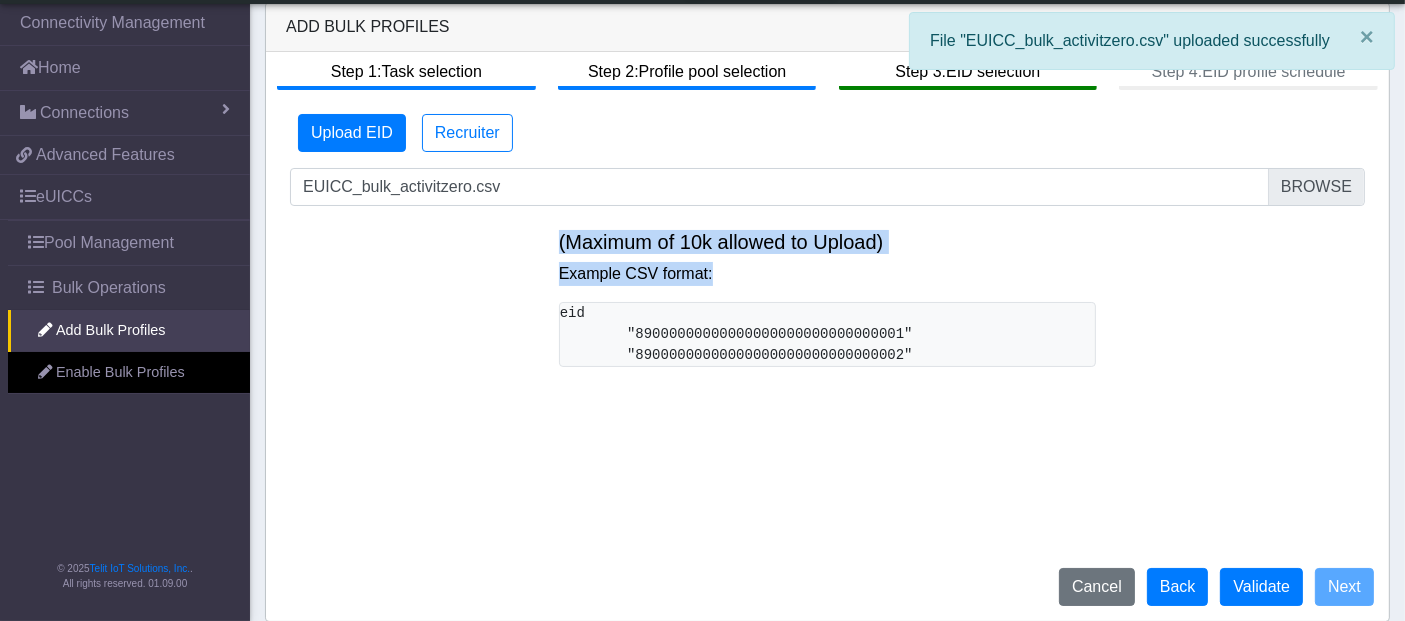 drag, startPoint x: 522, startPoint y: 229, endPoint x: 1059, endPoint y: 258, distance: 537.7825 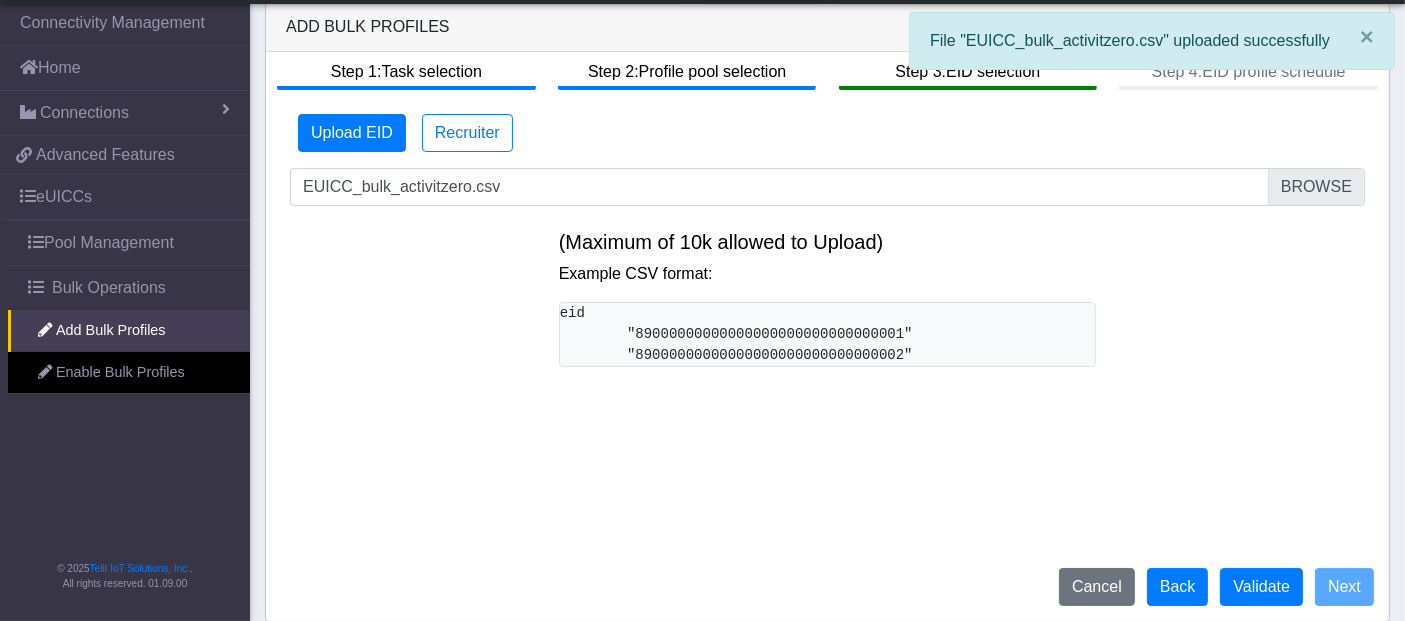click on "(Maximum of 10k allowed to Upload)" 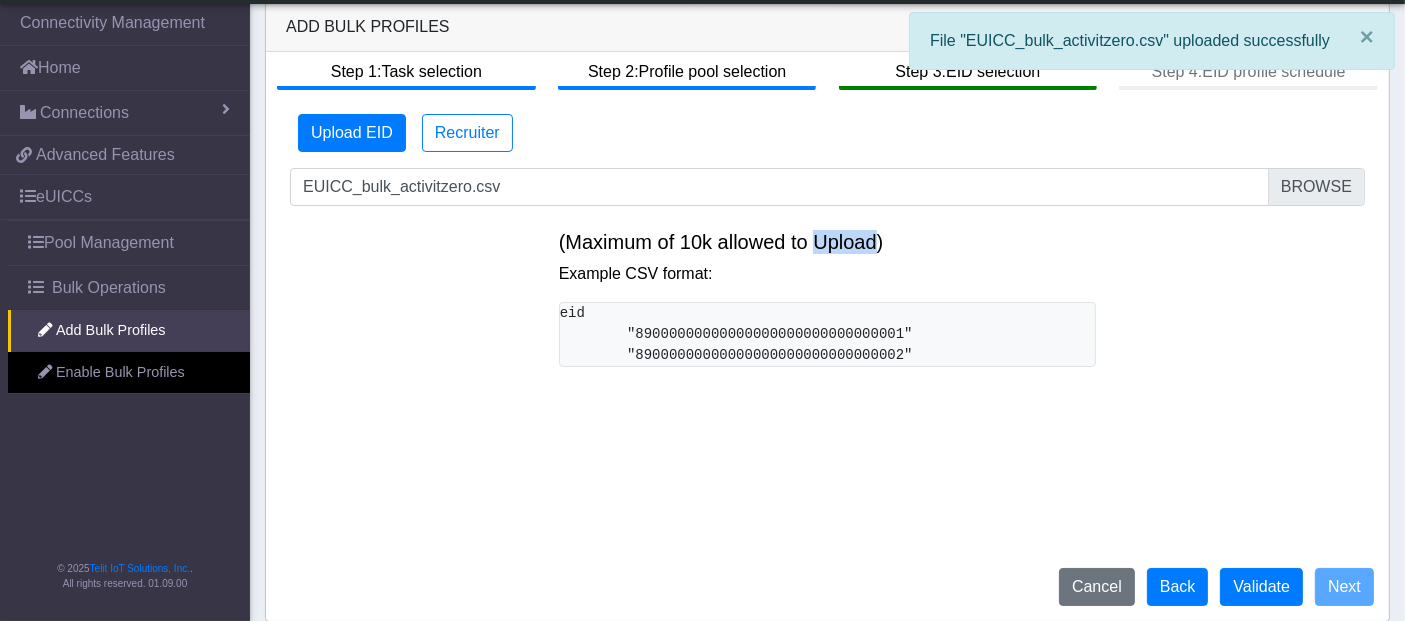 click on "(Maximum of 10k allowed to Upload)" 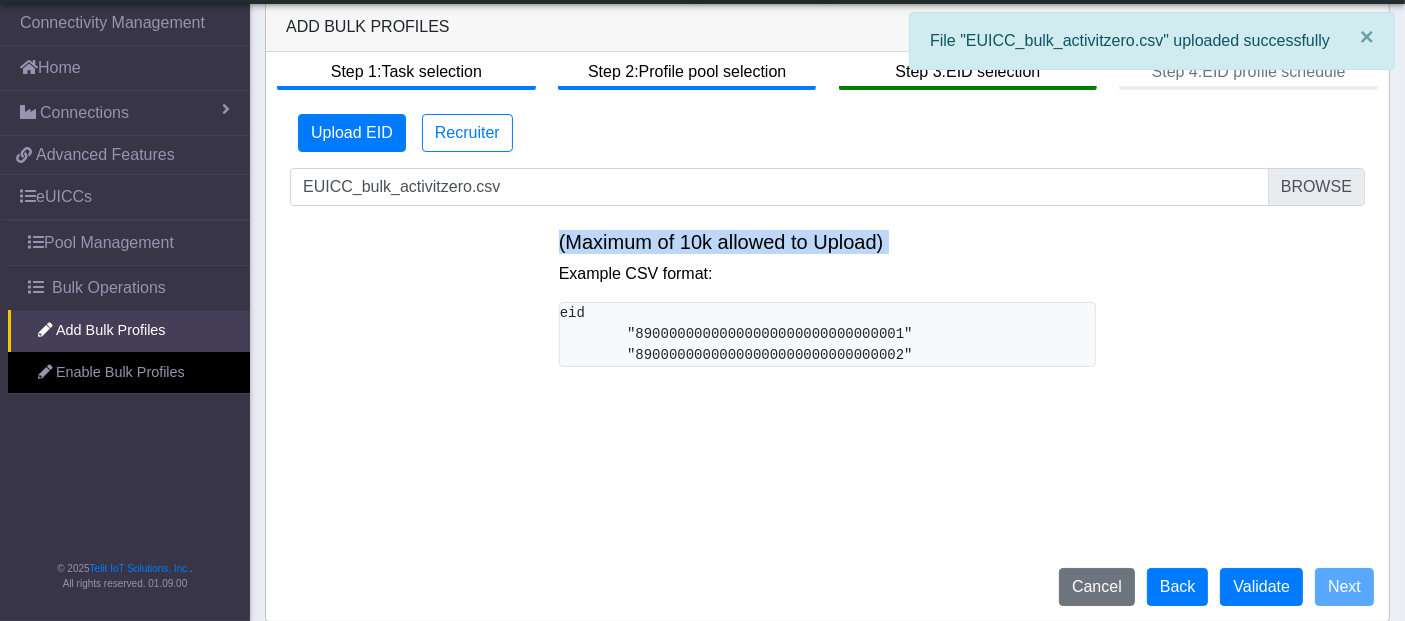 click on "(Maximum of 10k allowed to Upload)" 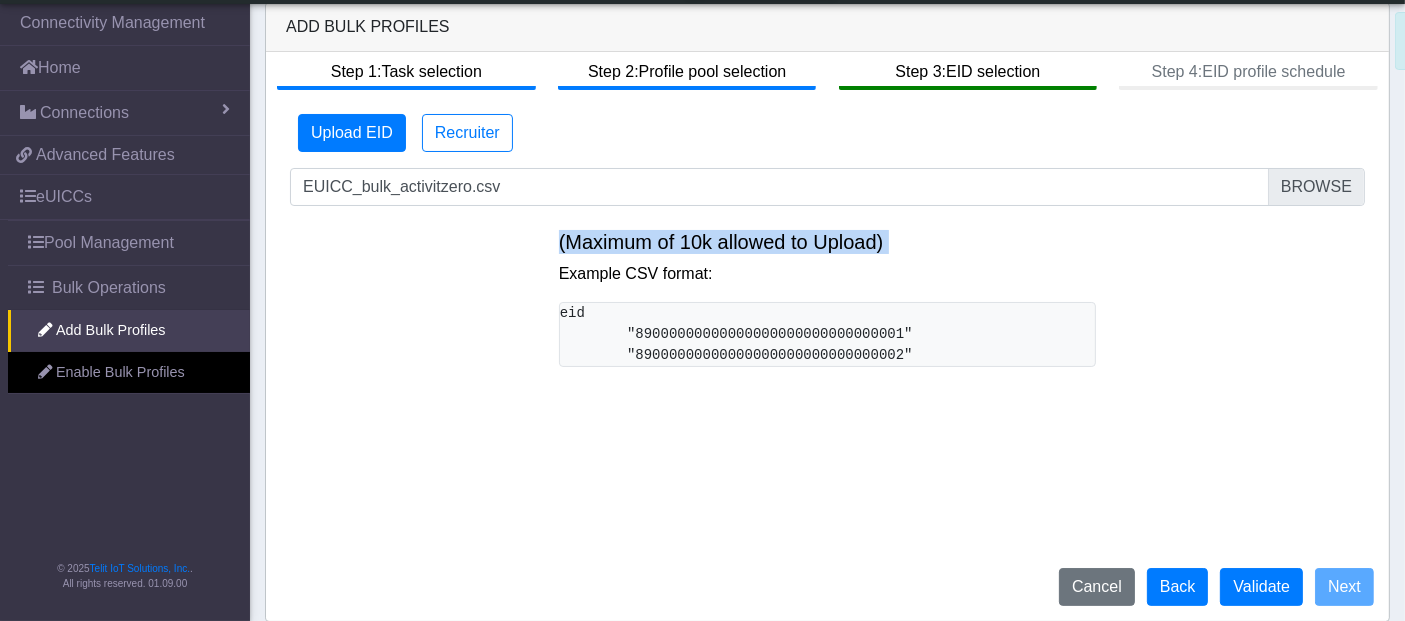 click on "(Maximum of 10k allowed to Upload)" 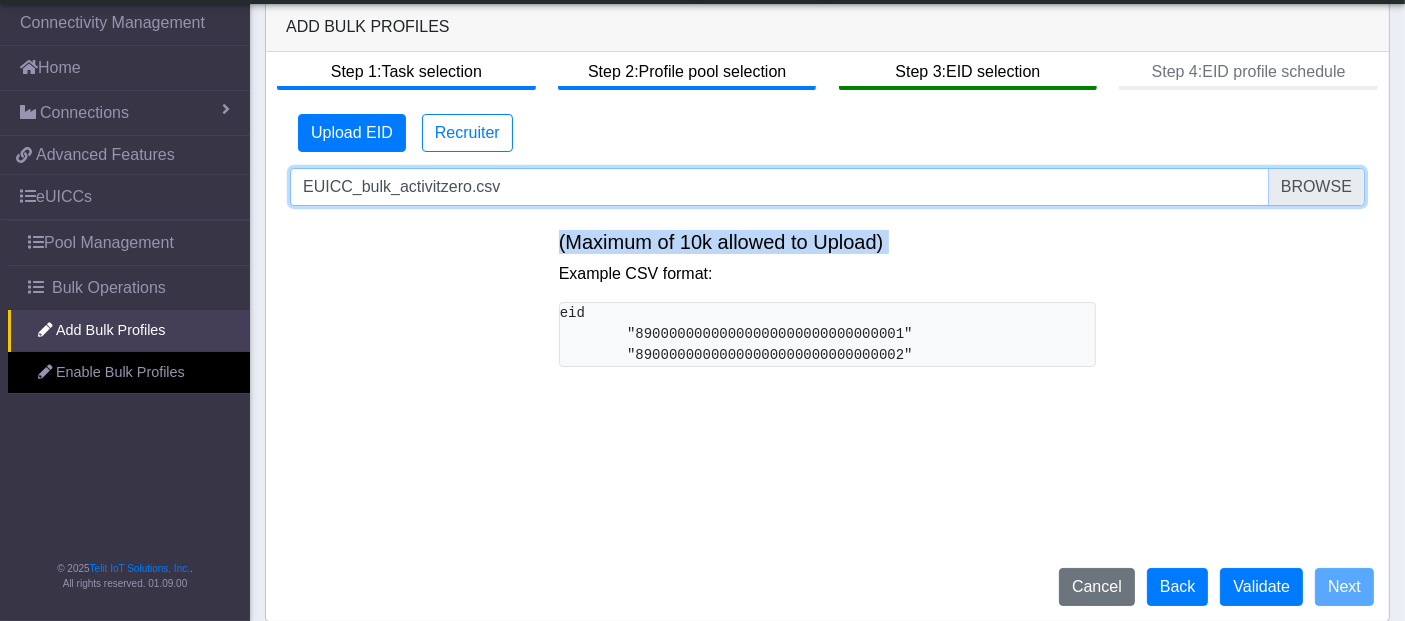 click on "EUICC_bulk_activitzero.csv" at bounding box center (827, 187) 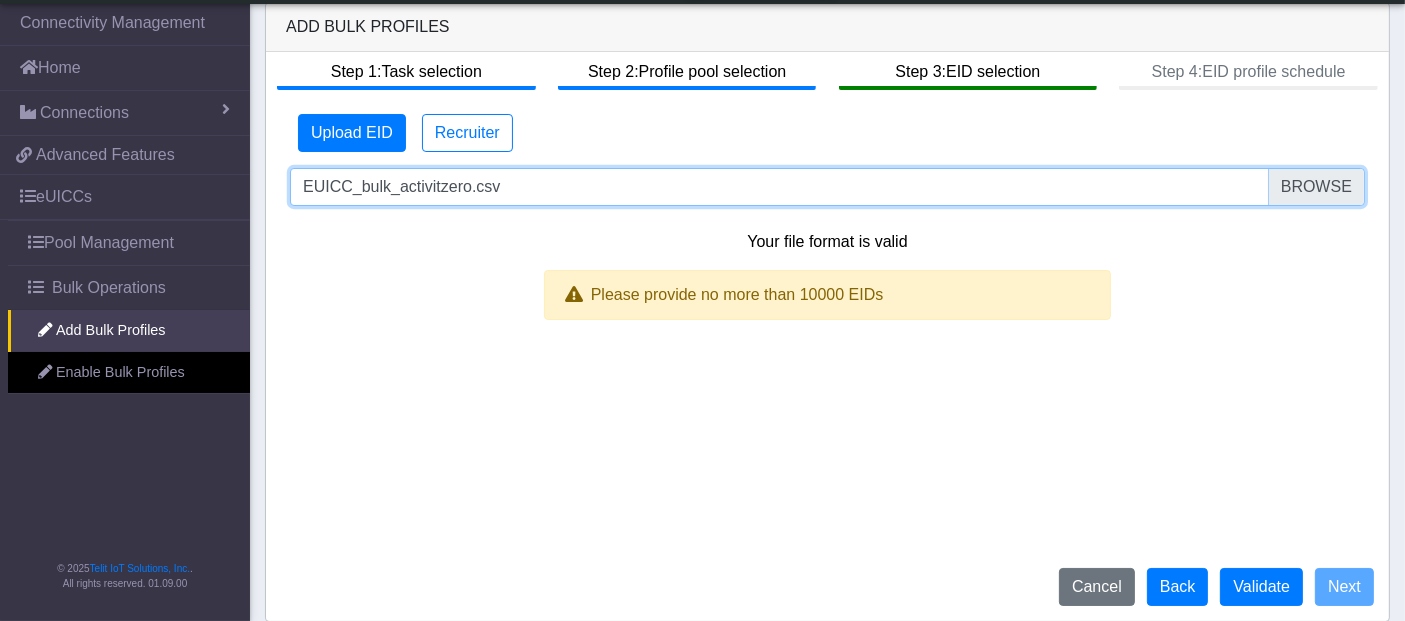 click on "EUICC_bulk_activitzero.csv" at bounding box center (827, 187) 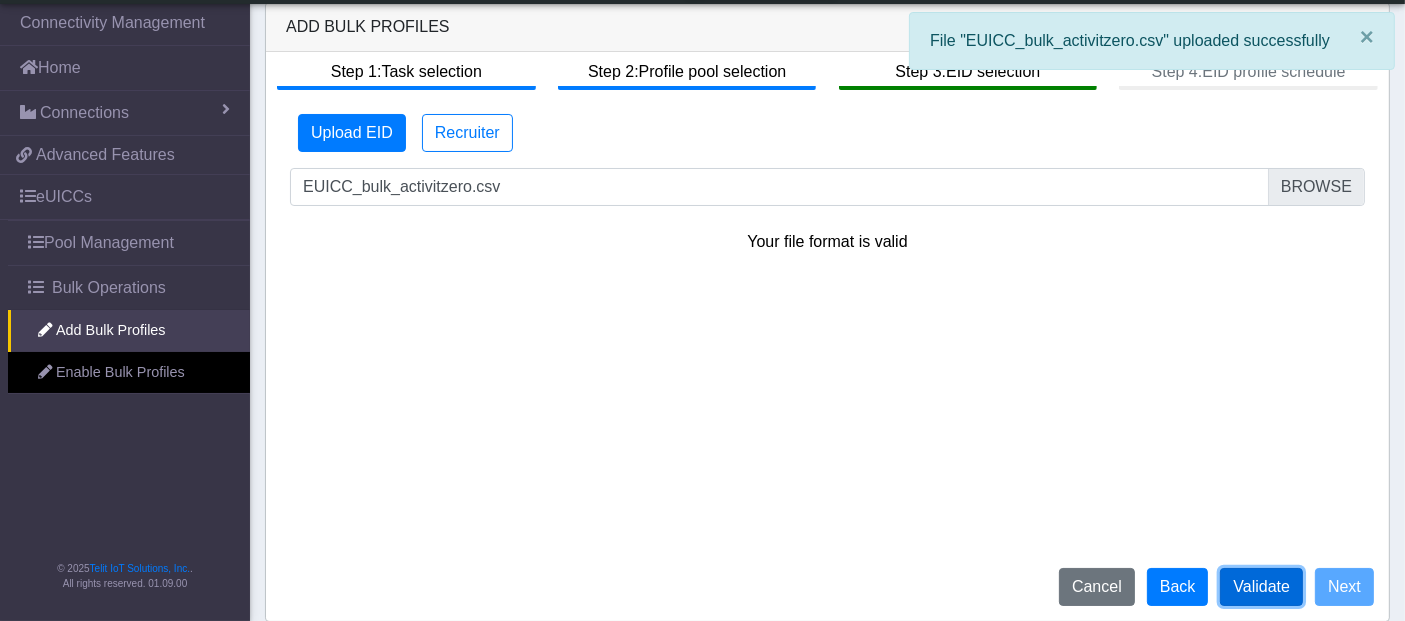 click on "Validate" at bounding box center (1261, 587) 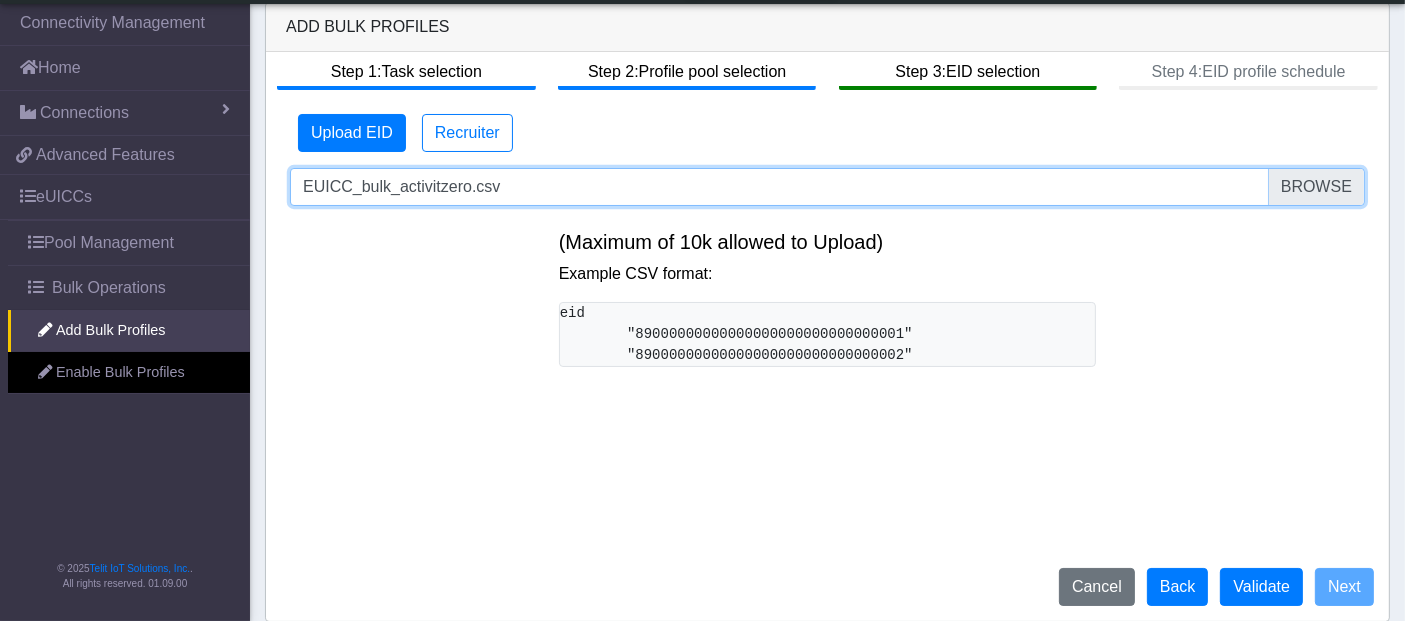 click on "EUICC_bulk_activitzero.csv" at bounding box center (827, 187) 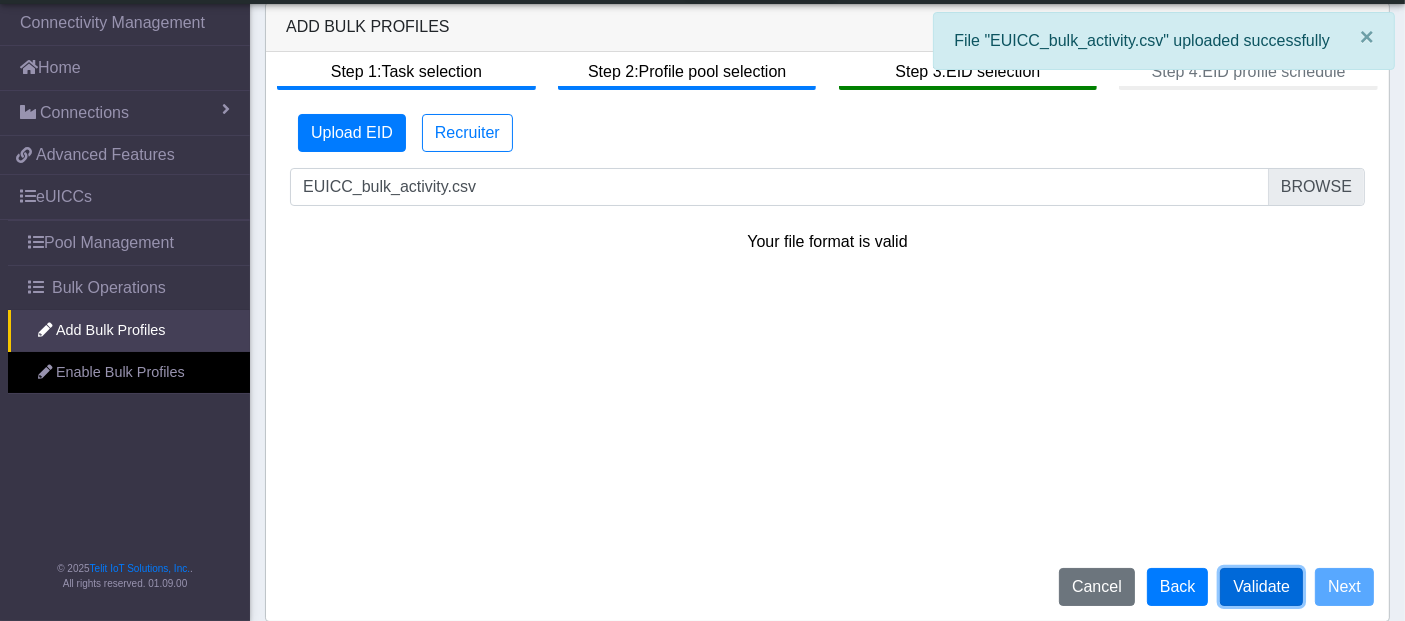 click on "Validate" at bounding box center [1261, 587] 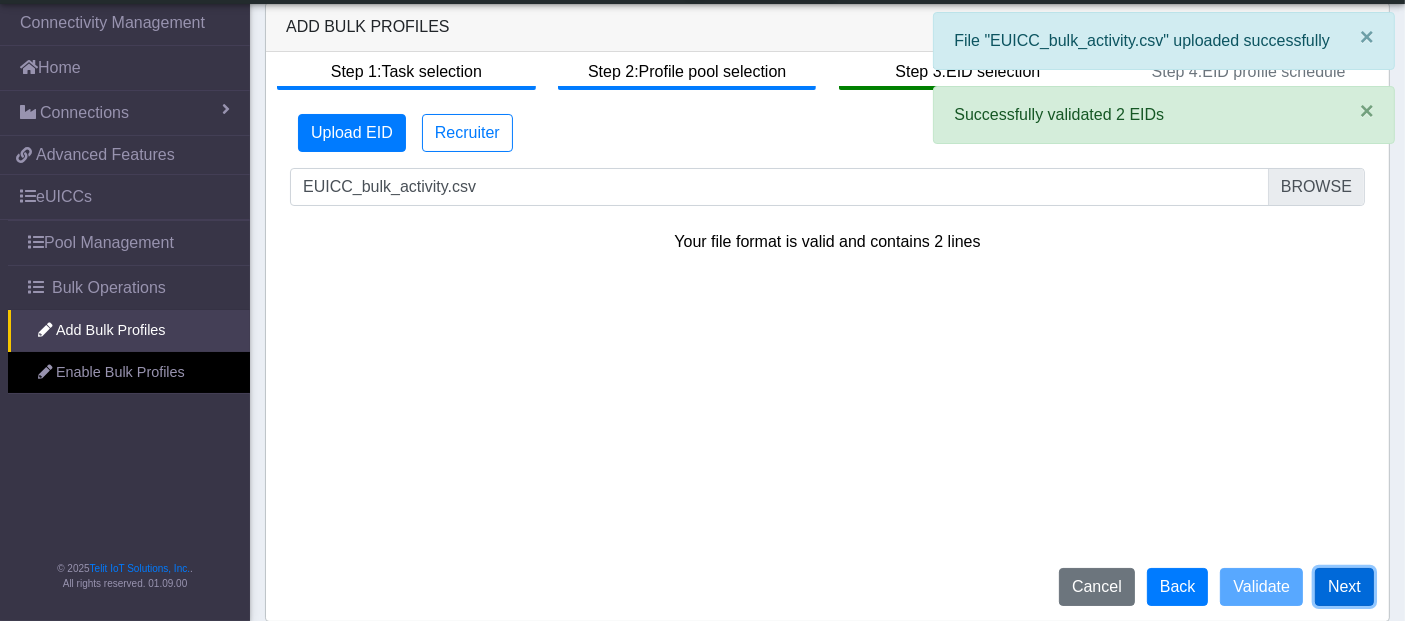 click on "Next" at bounding box center [1344, 587] 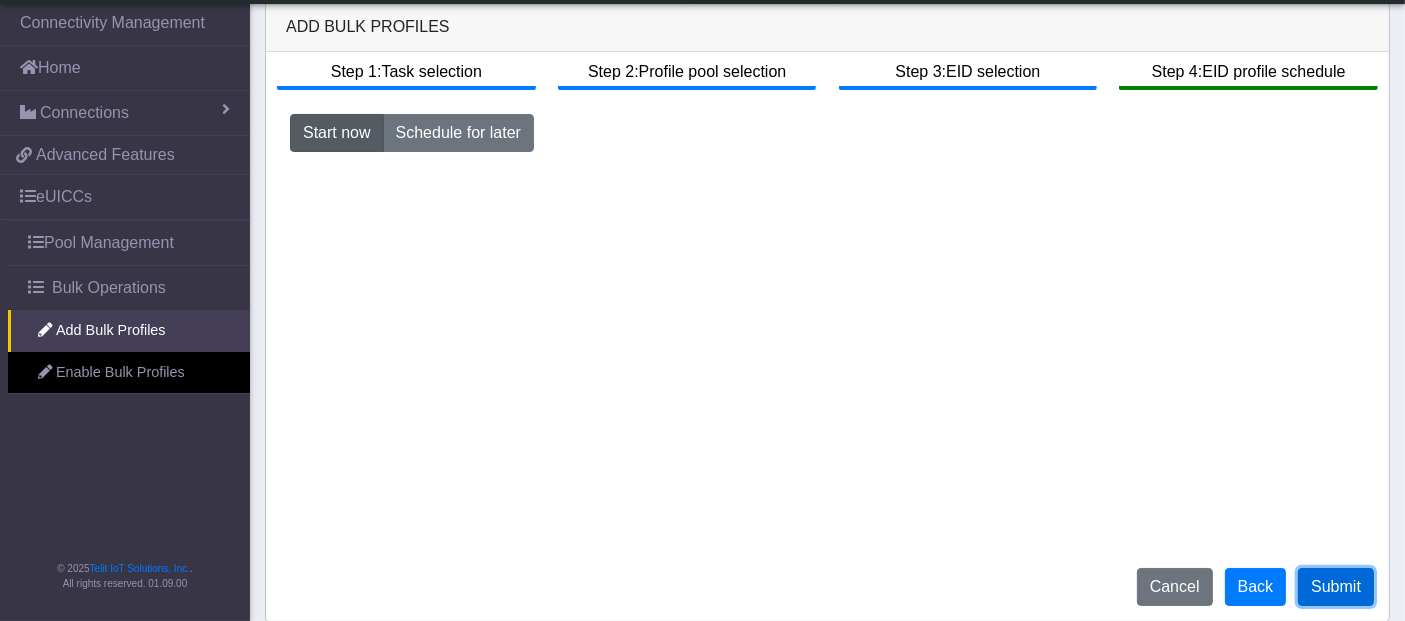 click on "Submit" at bounding box center [1336, 587] 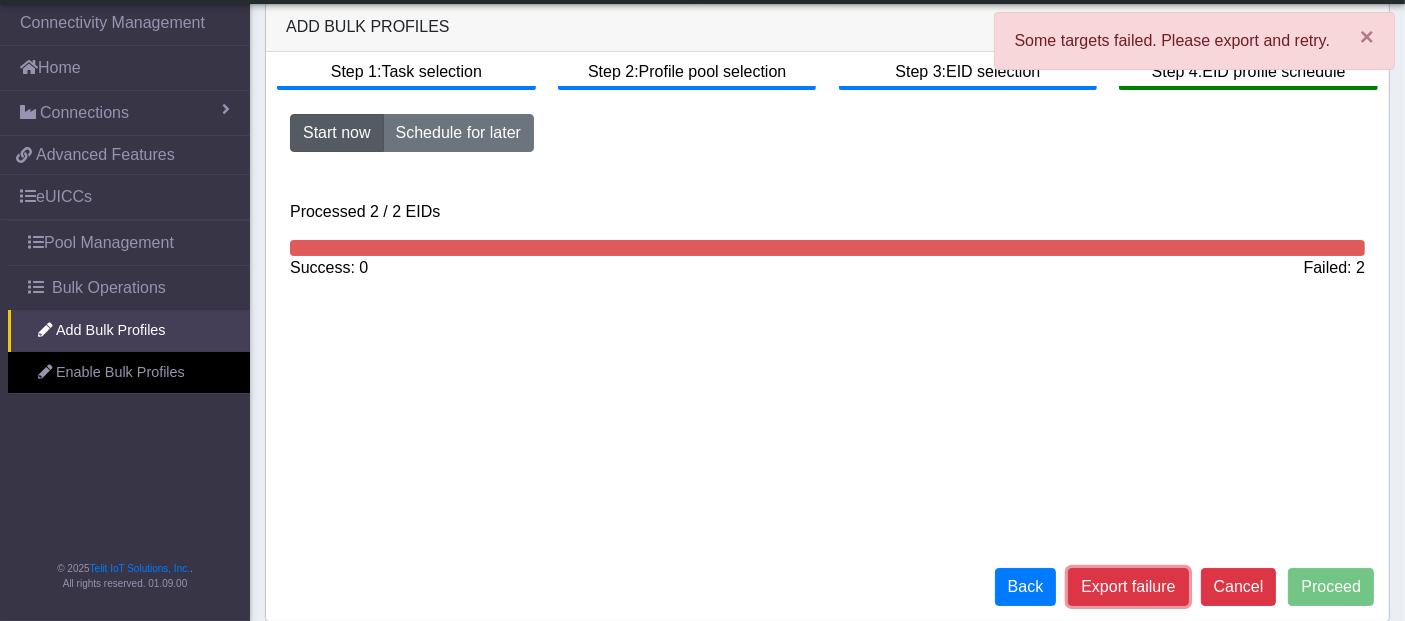 click on "Export failure" 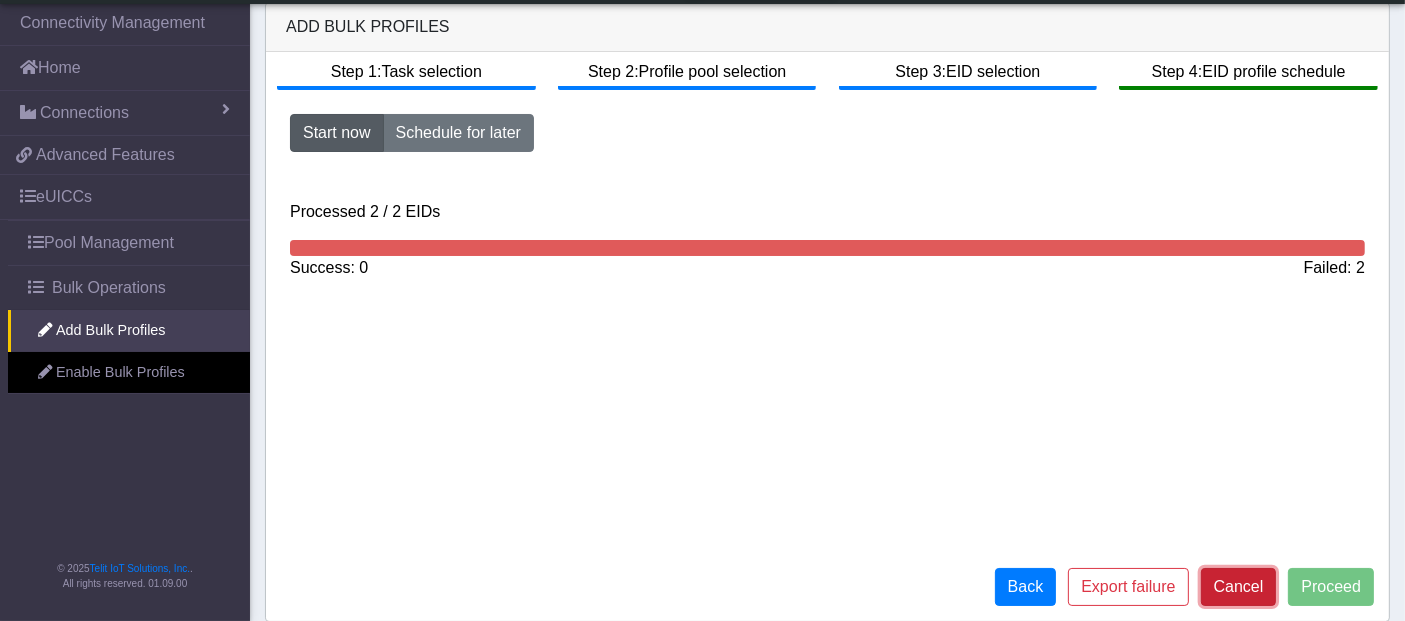 click on "Cancel" 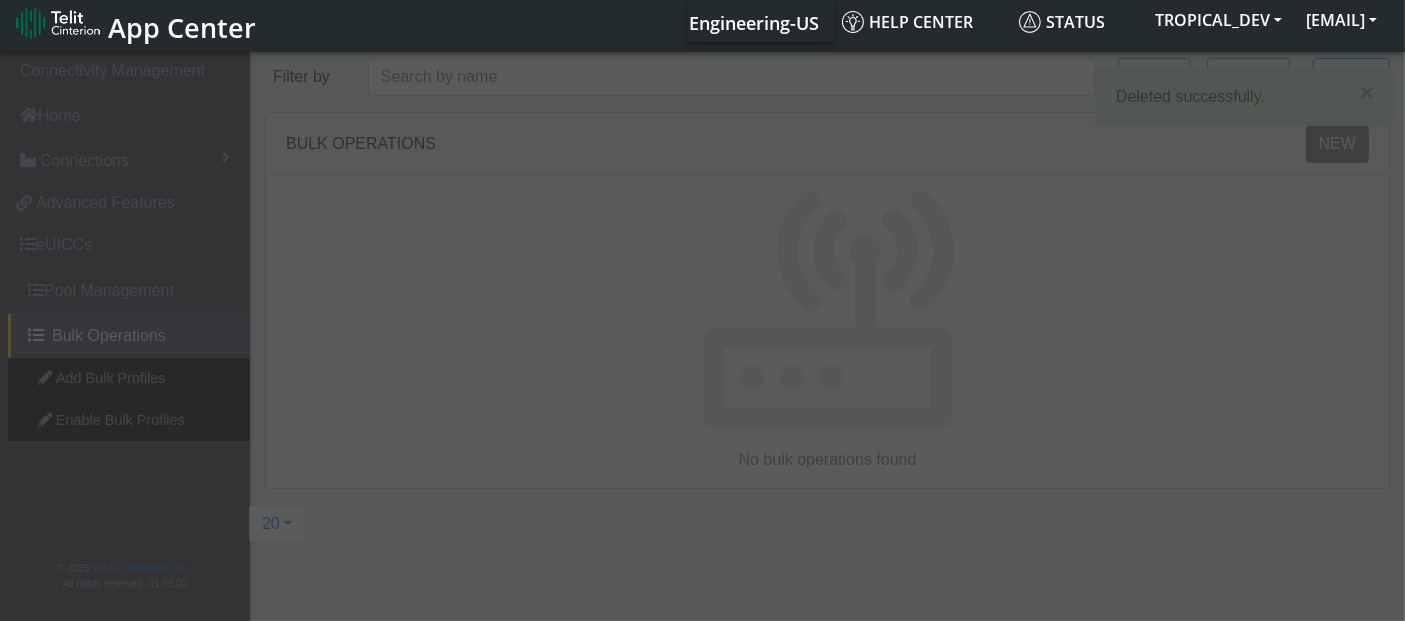 scroll, scrollTop: 0, scrollLeft: 0, axis: both 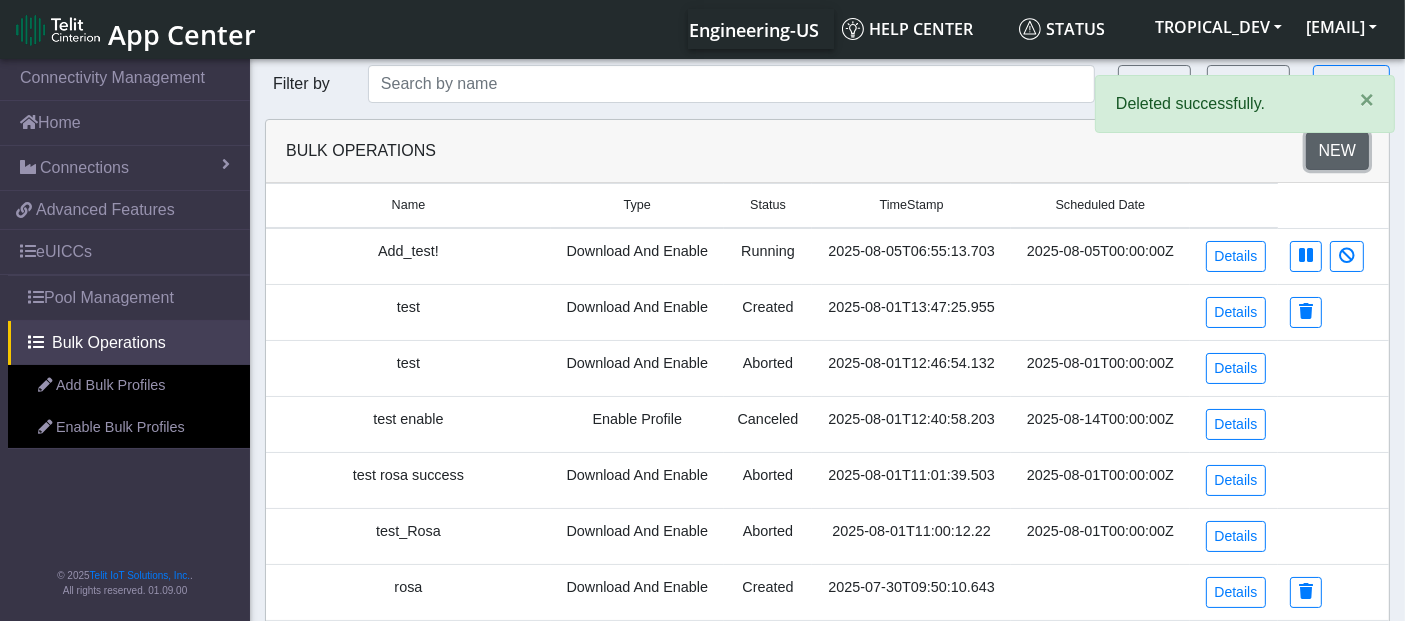 click on "New" 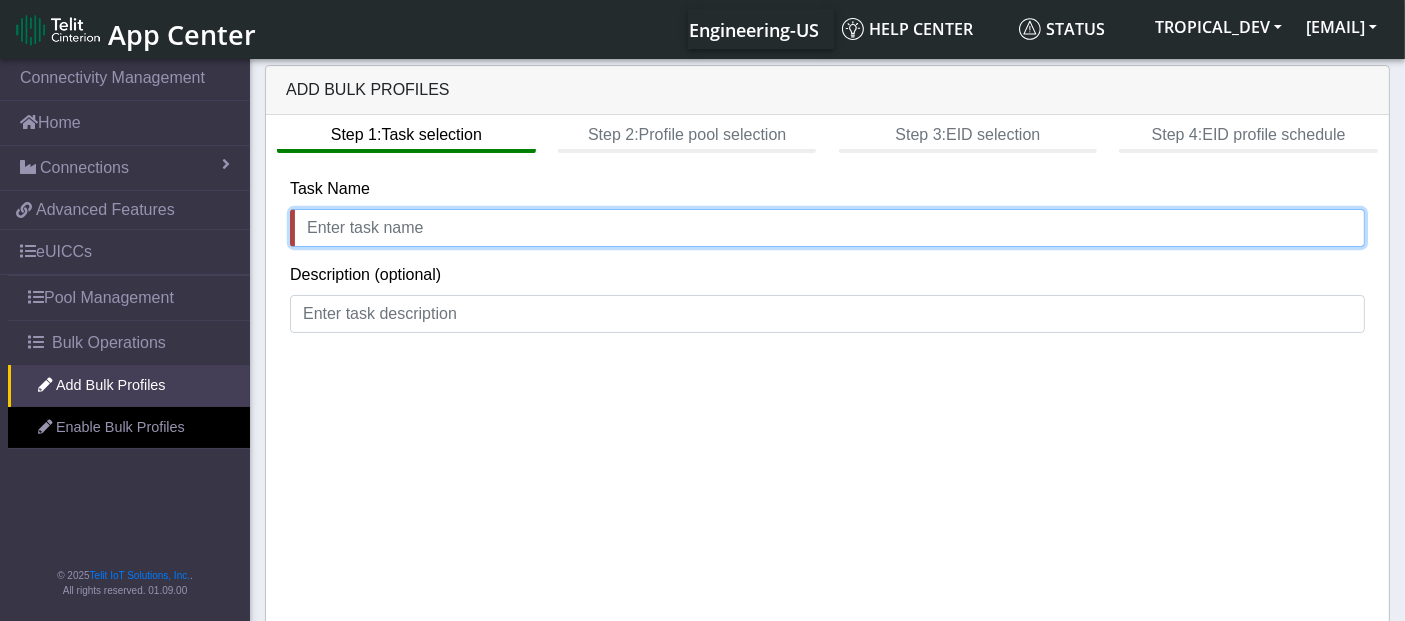 click 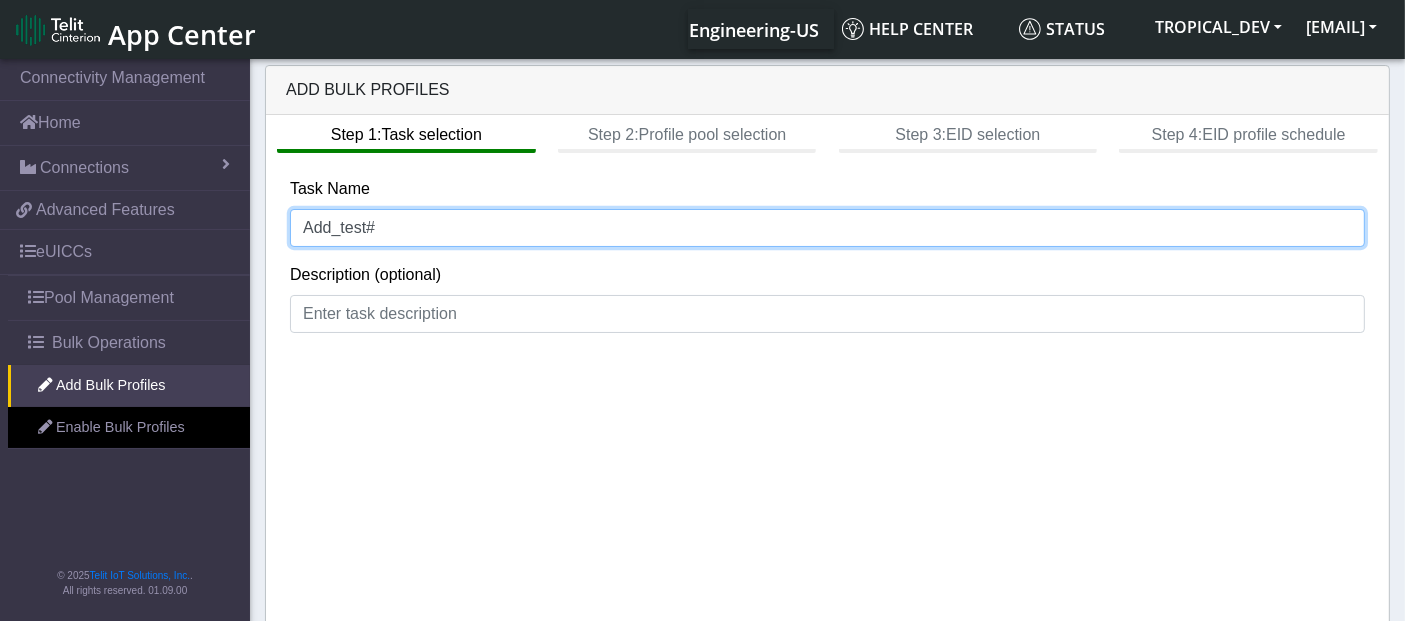 scroll, scrollTop: 8, scrollLeft: 0, axis: vertical 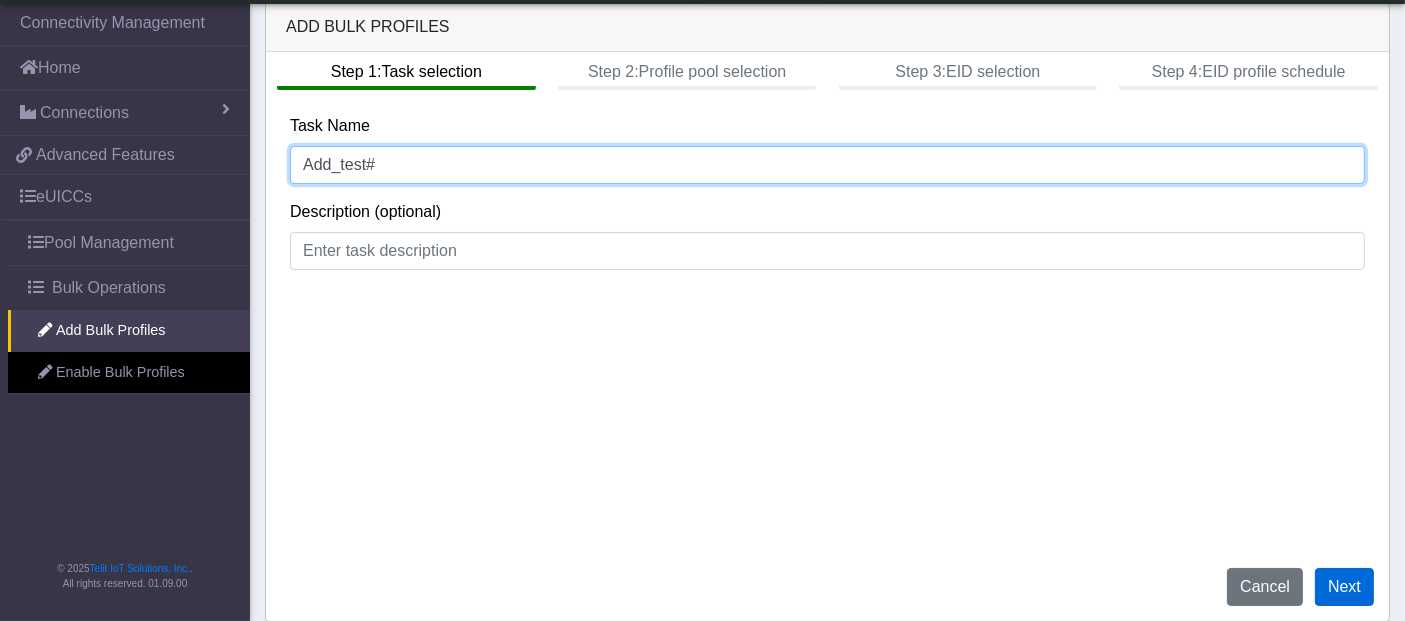 type on "Add_test#" 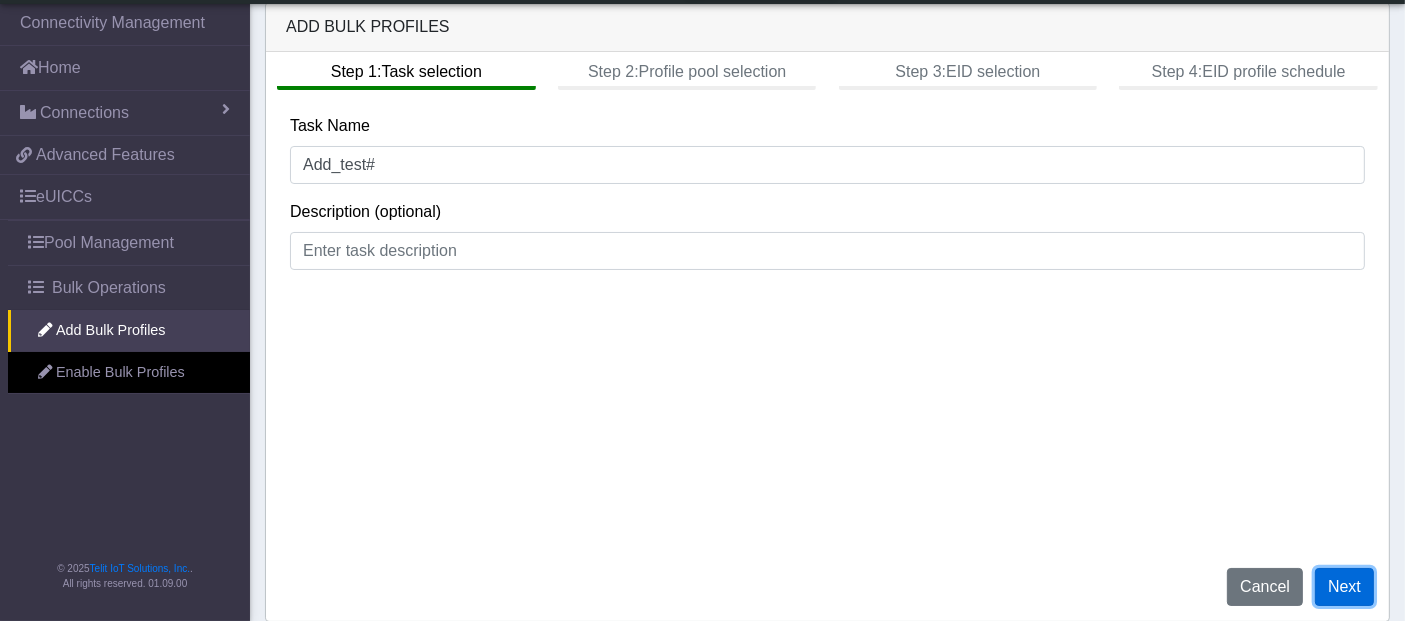 click on "Next" at bounding box center [1344, 587] 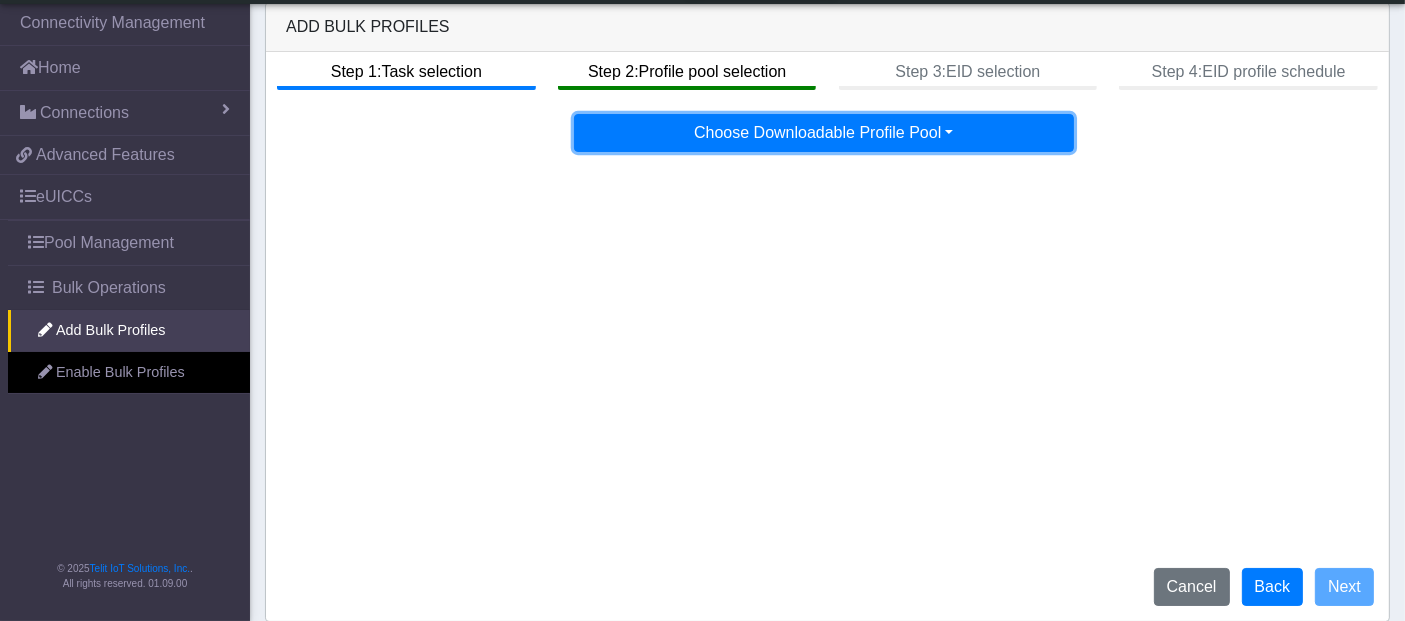 click on "Choose Downloadable Profile Pool" at bounding box center (824, 133) 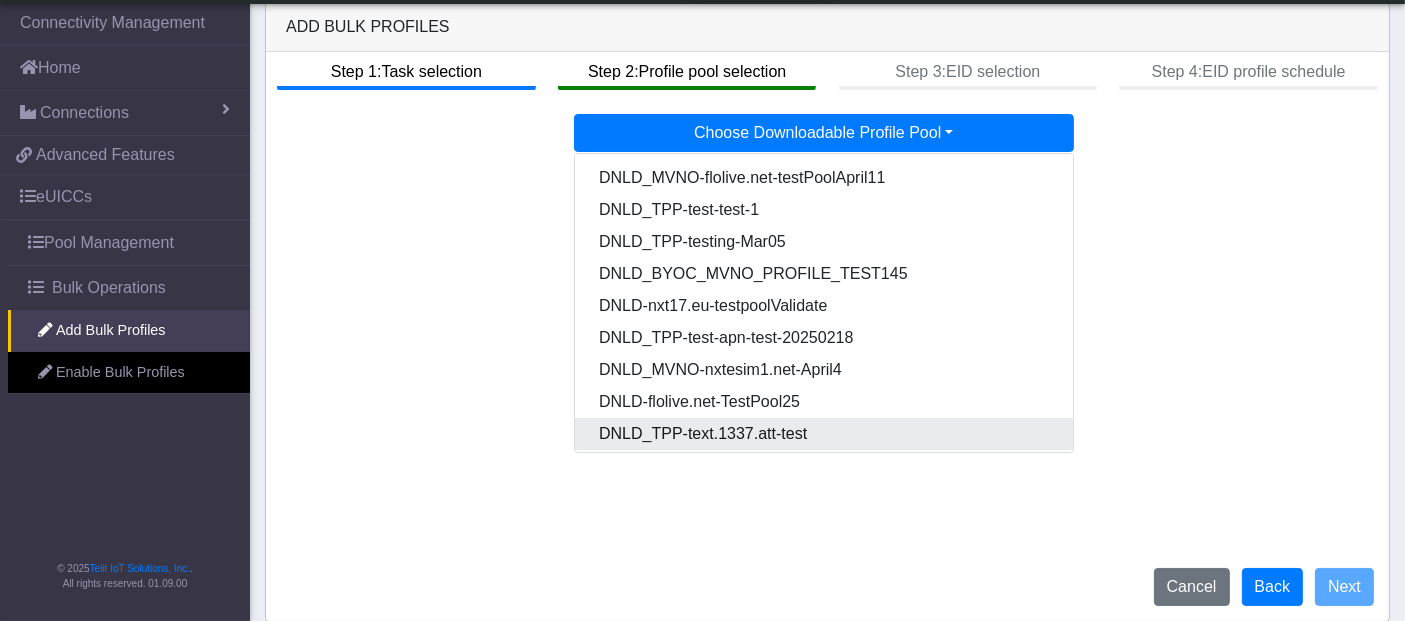 click on "DNLD_TPP-text.1337.att-test" at bounding box center (825, 434) 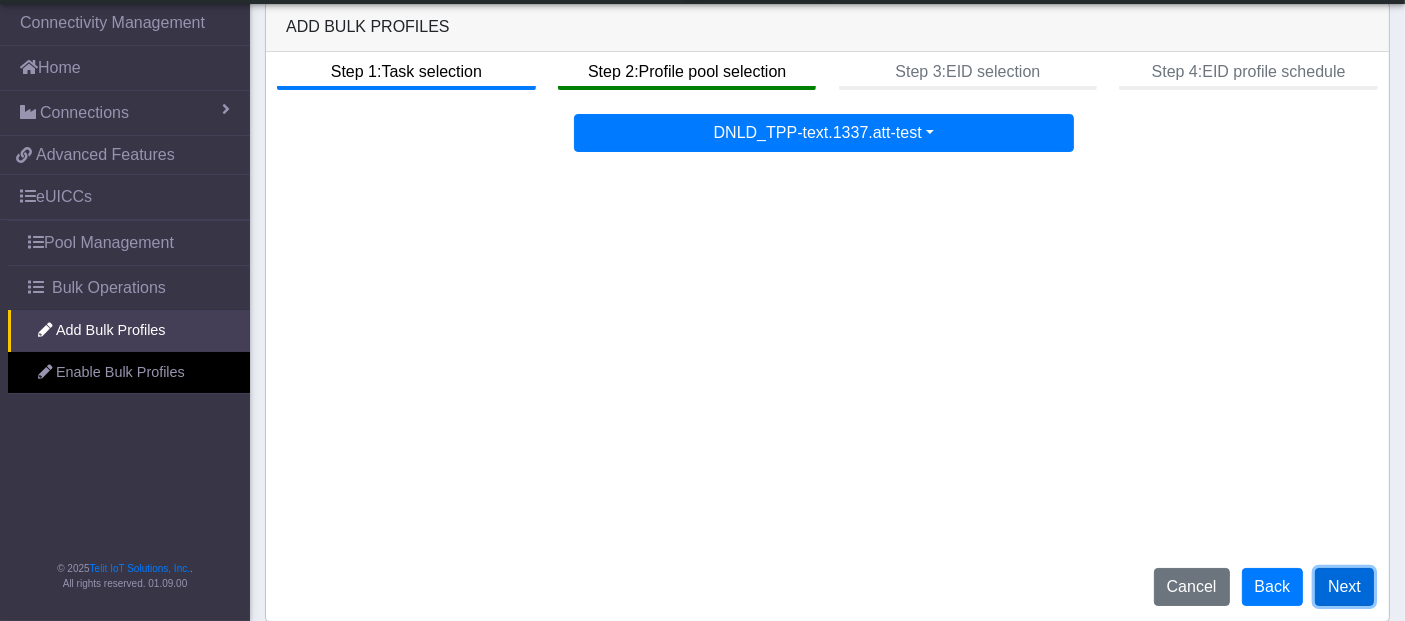 click on "Next" at bounding box center [1344, 587] 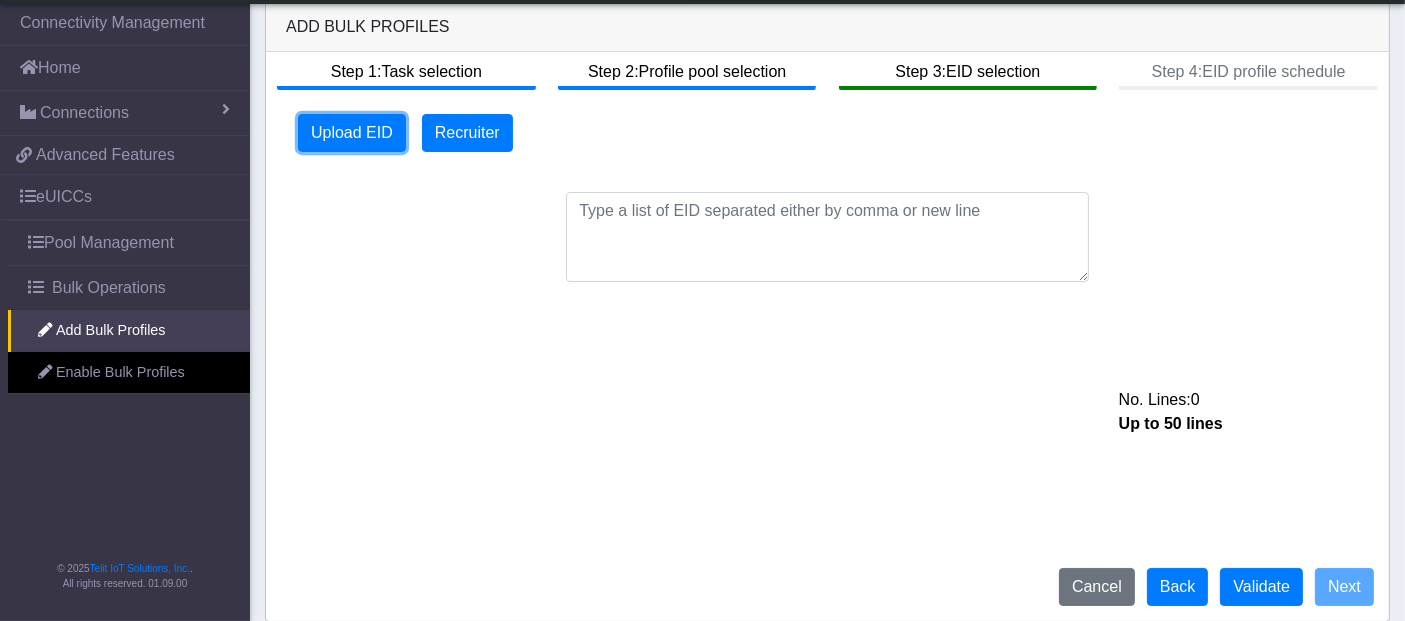 click on "Upload EID" at bounding box center (352, 133) 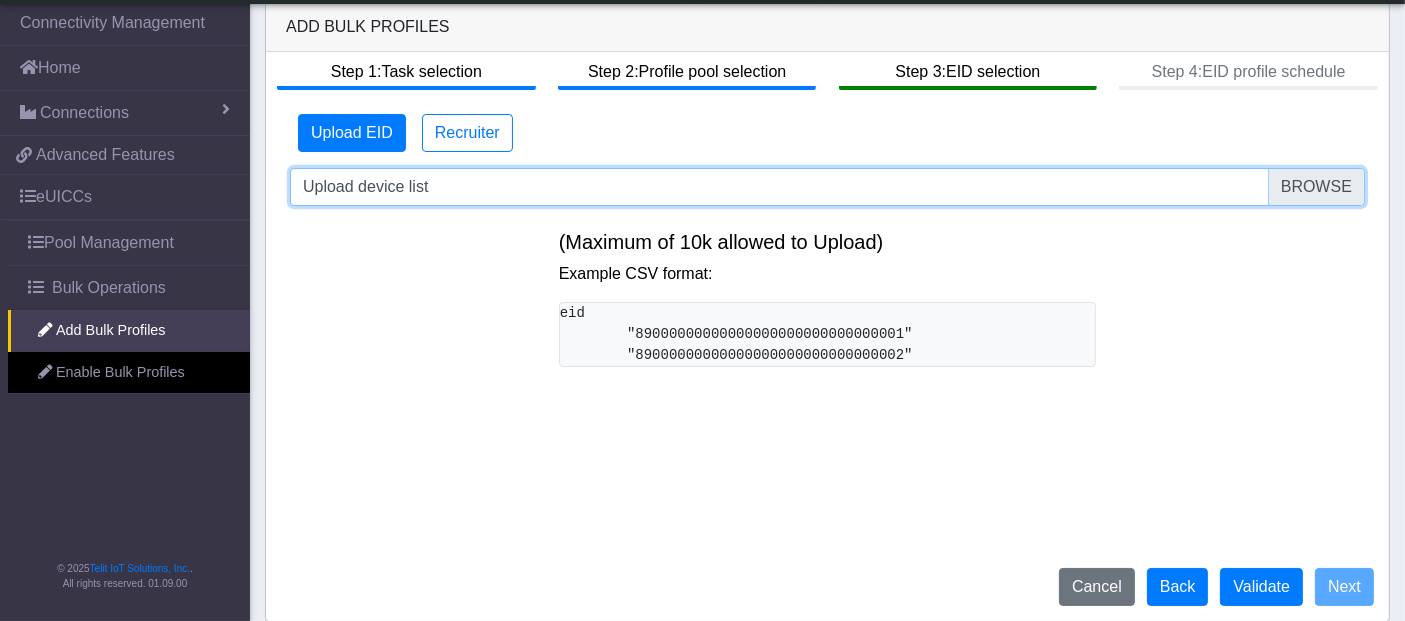 click on "Upload device list" at bounding box center [827, 187] 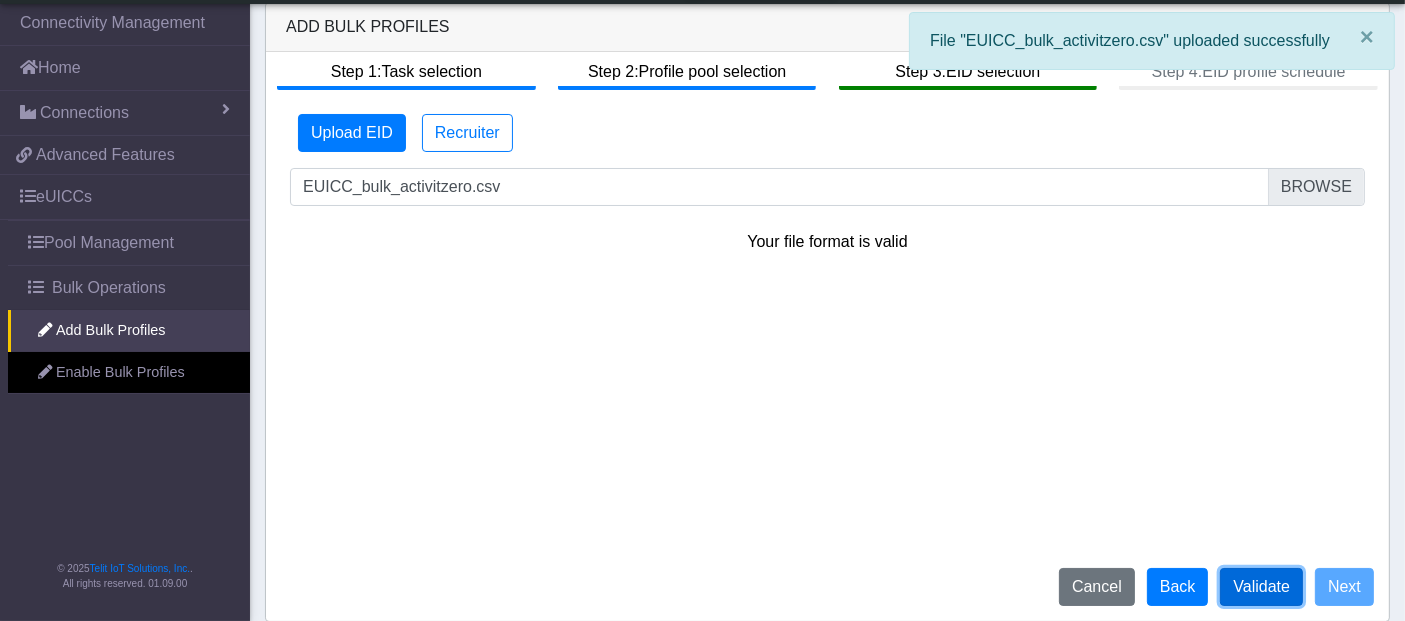 click on "Validate" at bounding box center [1261, 587] 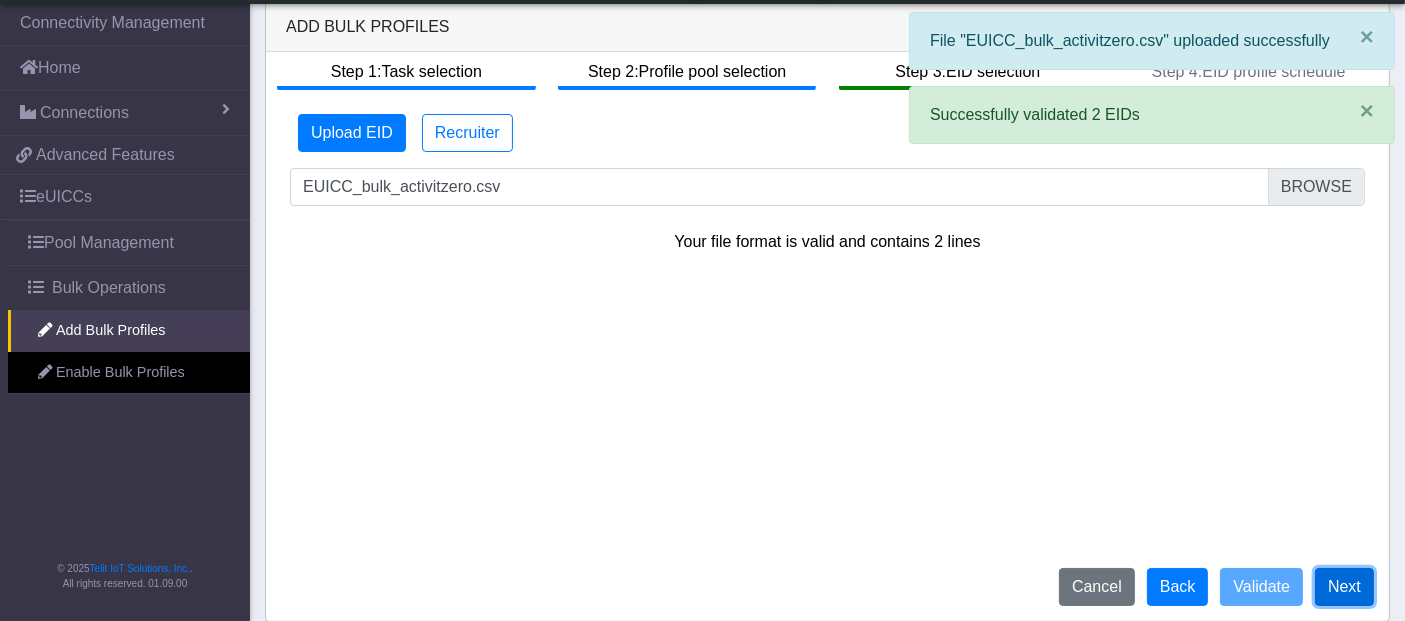 click on "Next" at bounding box center (1344, 587) 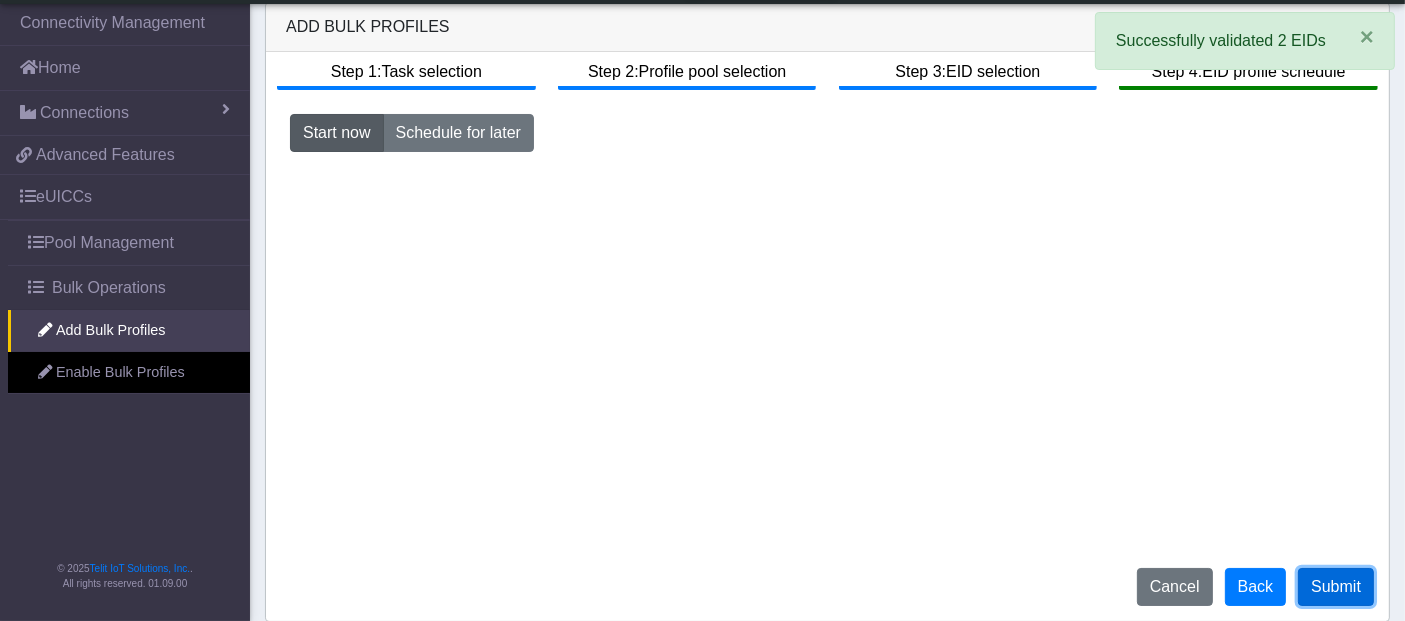 click on "Submit" at bounding box center [1336, 587] 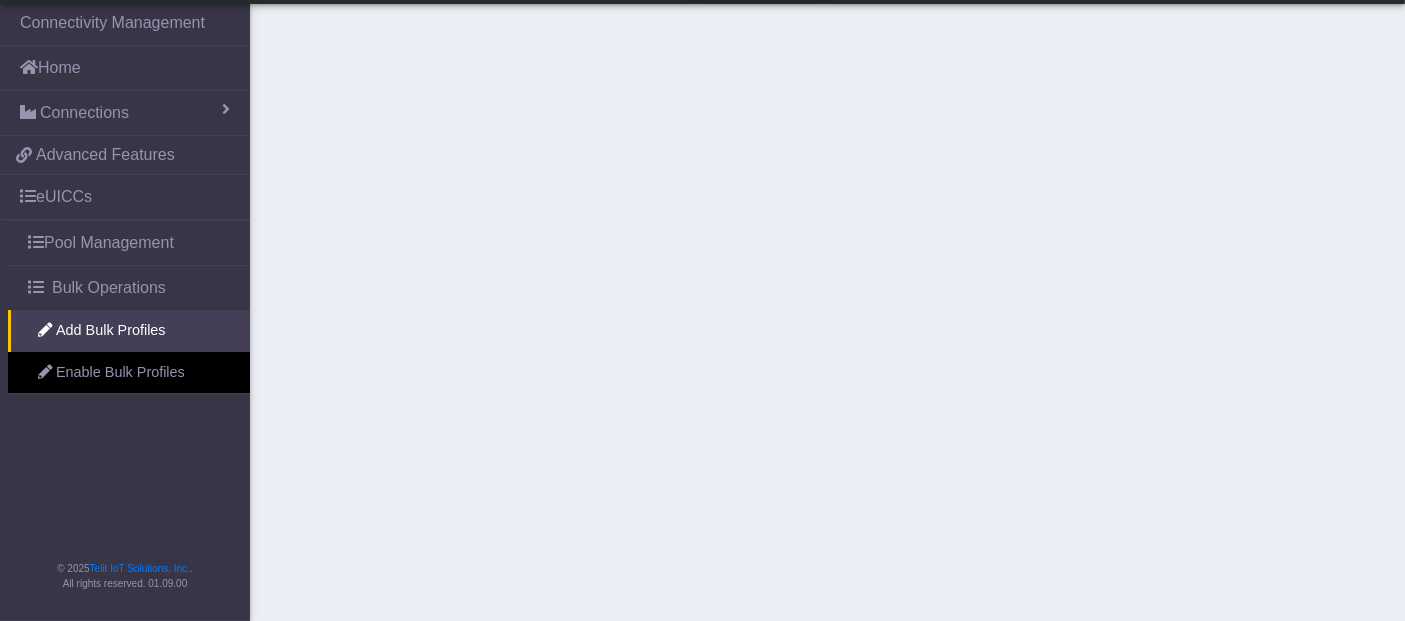 scroll, scrollTop: 0, scrollLeft: 0, axis: both 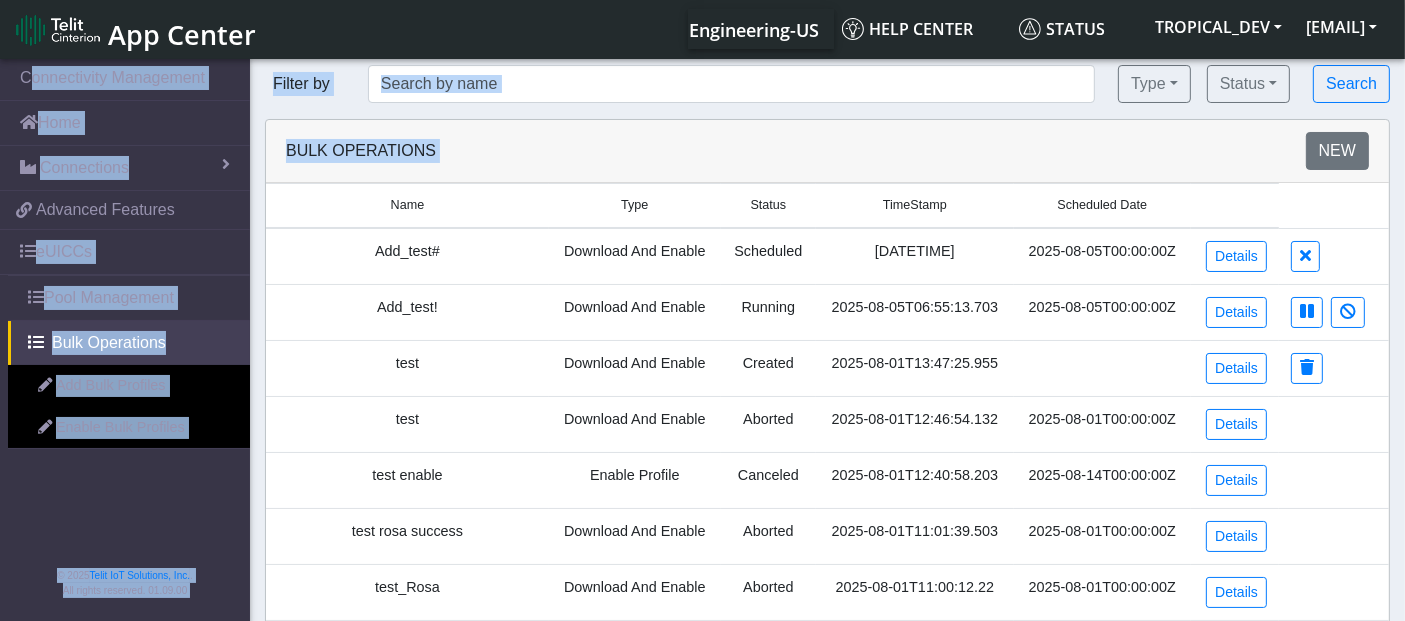 drag, startPoint x: 992, startPoint y: 103, endPoint x: 1304, endPoint y: 105, distance: 312.0064 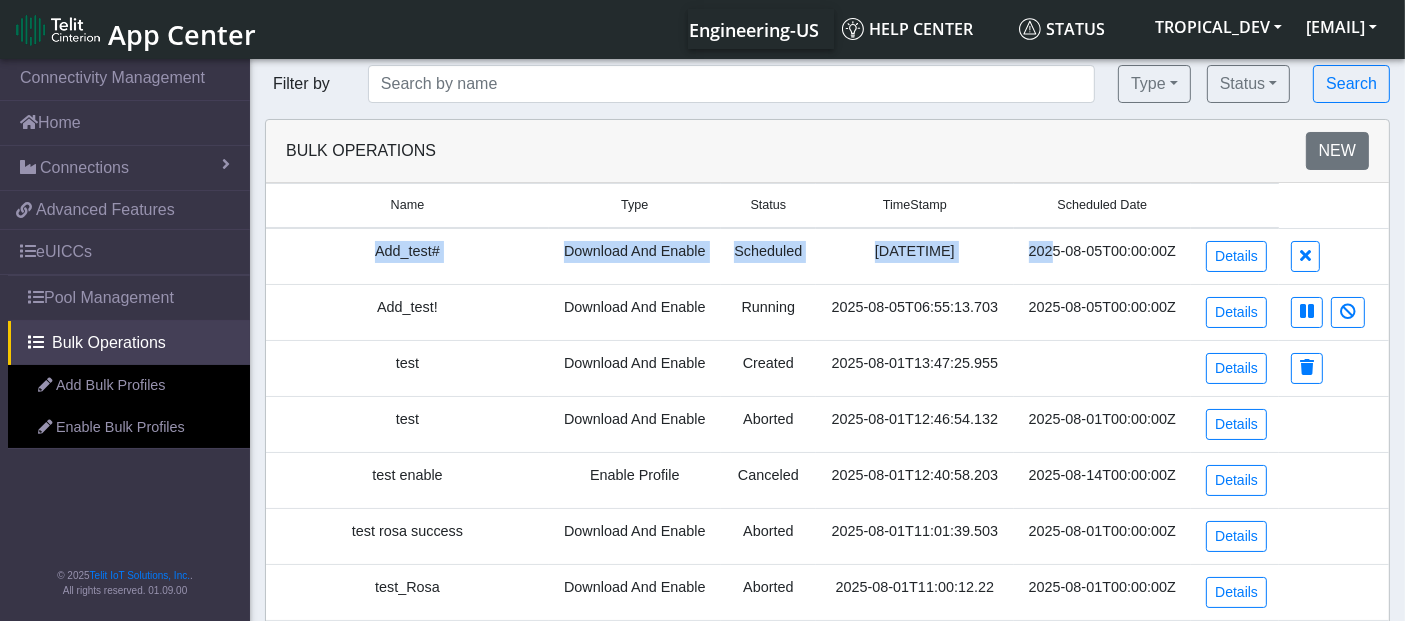 drag, startPoint x: 351, startPoint y: 250, endPoint x: 1051, endPoint y: 252, distance: 700.00287 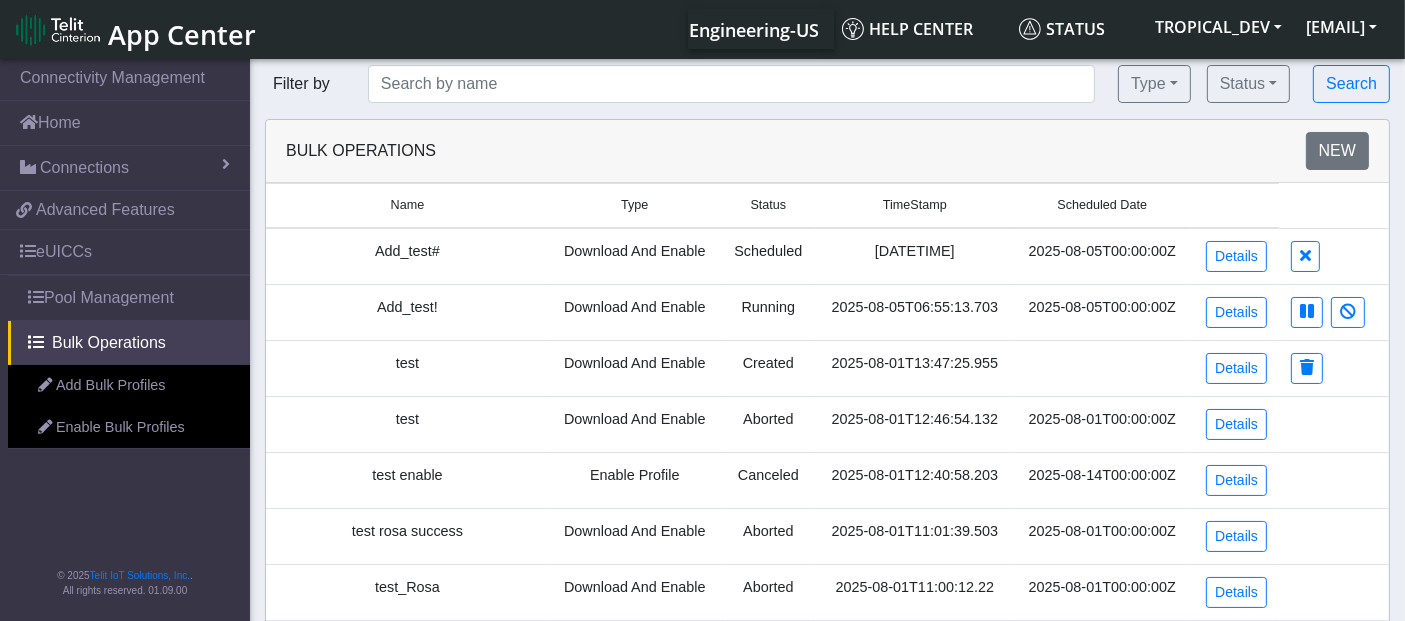 click on "Name Type Status TimeStamp  Scheduled Date  Add_test# Download And Enable Scheduled 2025-08-05T06:58:27.99 2025-08-05T00:00:00Z Details  Add_test! Download And Enable Running 2025-08-05T06:55:13.703 2025-08-05T00:00:00Z Details  test Download And Enable Created 2025-08-01T13:47:25.955 Details  test Download And Enable Aborted 2025-08-01T12:46:54.132 2025-08-01T00:00:00Z Details  test enable Enable Profile Canceled 2025-08-01T12:40:58.203 2025-08-14T00:00:00Z Details  test rosa success Download And Enable Aborted 2025-08-01T11:01:39.503 2025-08-01T00:00:00Z Details  test_Rosa Download And Enable Aborted 2025-08-01T11:00:12.22 2025-08-01T00:00:00Z Details  rosa Download And Enable Created 2025-07-30T09:50:10.643 Details  OPEN-22059_test Download And Enable Expired 2025-07-30T00:00:09.237 2025-06-30T00:00:00Z Details  rosatest_sheduled Download And Enable Running 2025-07-30T00:00:07.842 2025-07-30T00:00:00Z Details  Add_test_connection Download And Enable Created 2025-07-29T03:55:30.108 Details  jkk Expired Test" 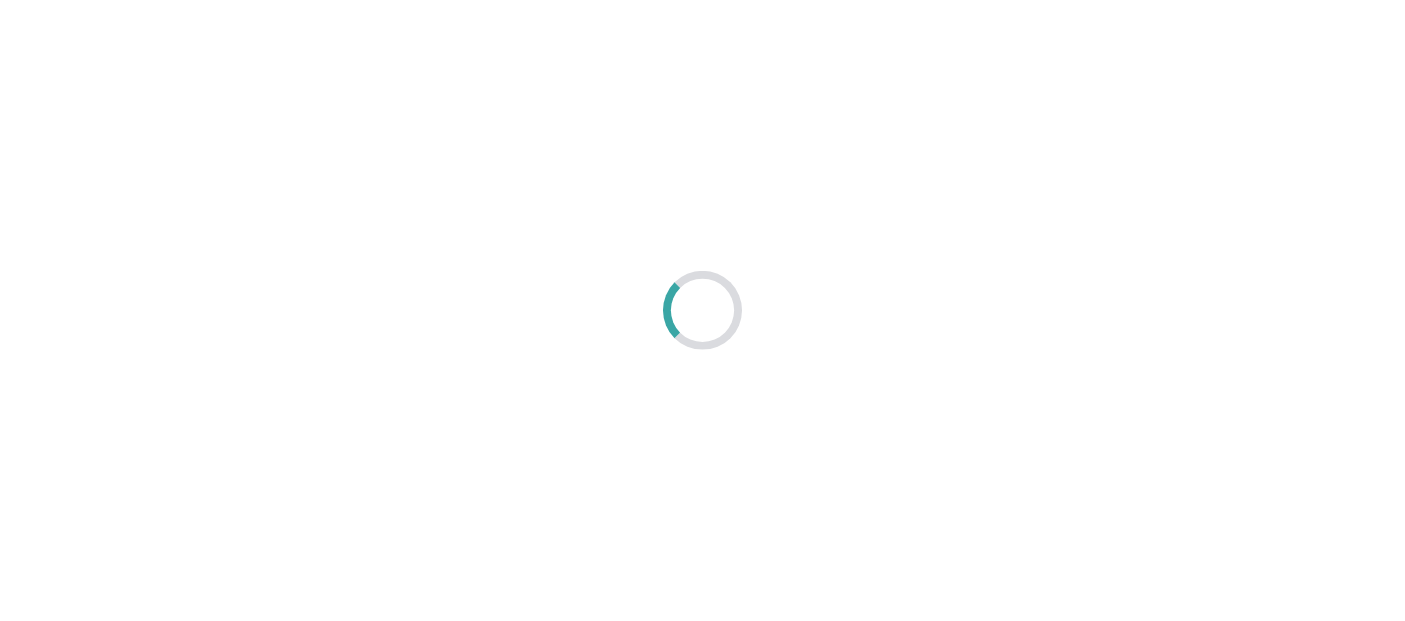 scroll, scrollTop: 0, scrollLeft: 0, axis: both 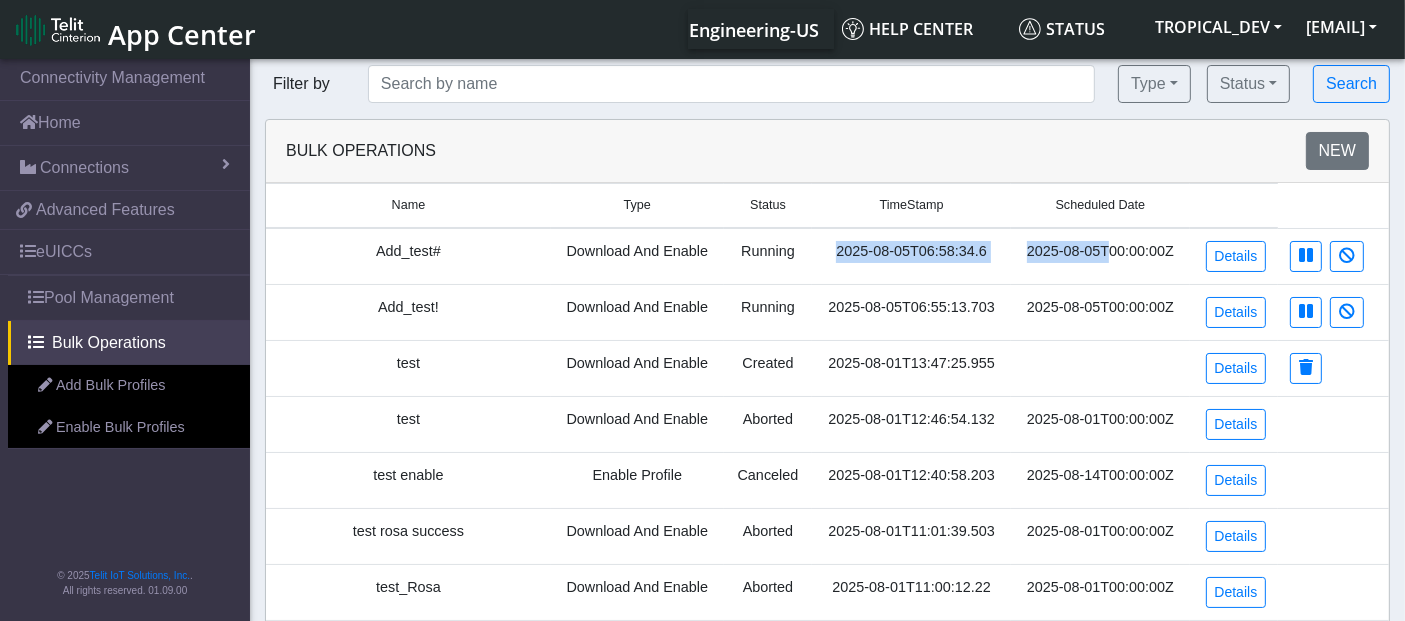 drag, startPoint x: 802, startPoint y: 252, endPoint x: 1110, endPoint y: 253, distance: 308.00162 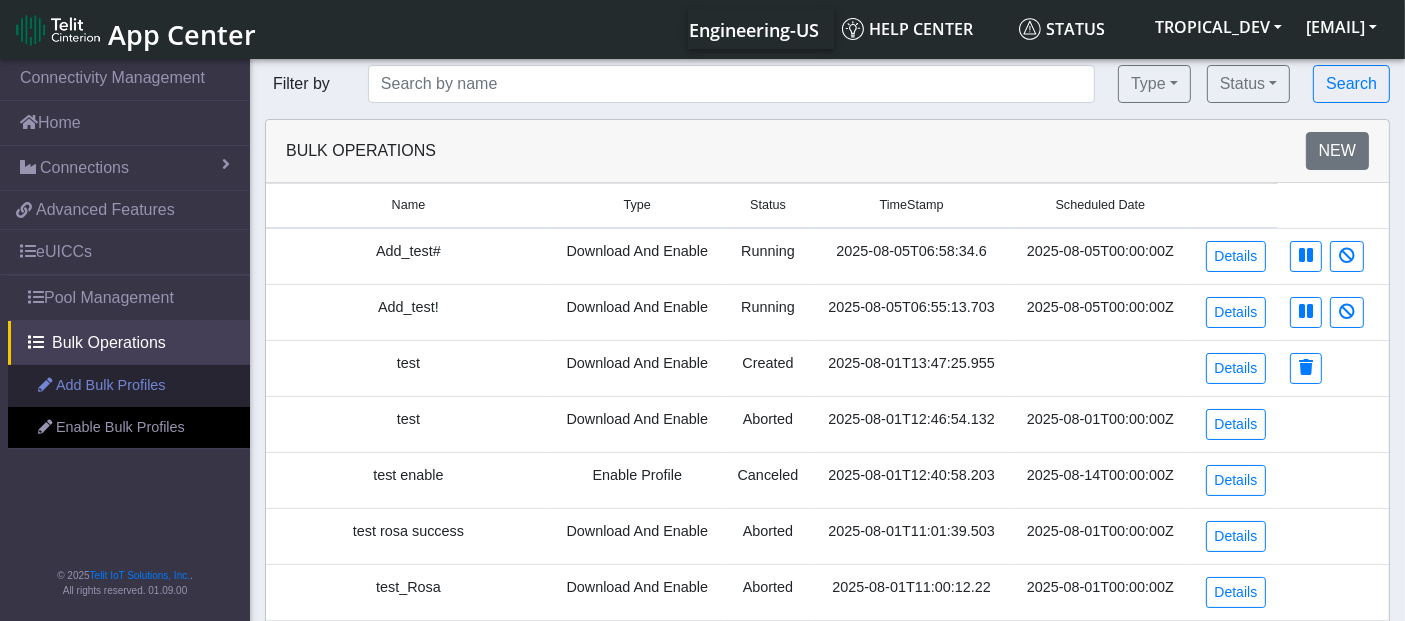 click on "Add Bulk Profiles" at bounding box center (129, 386) 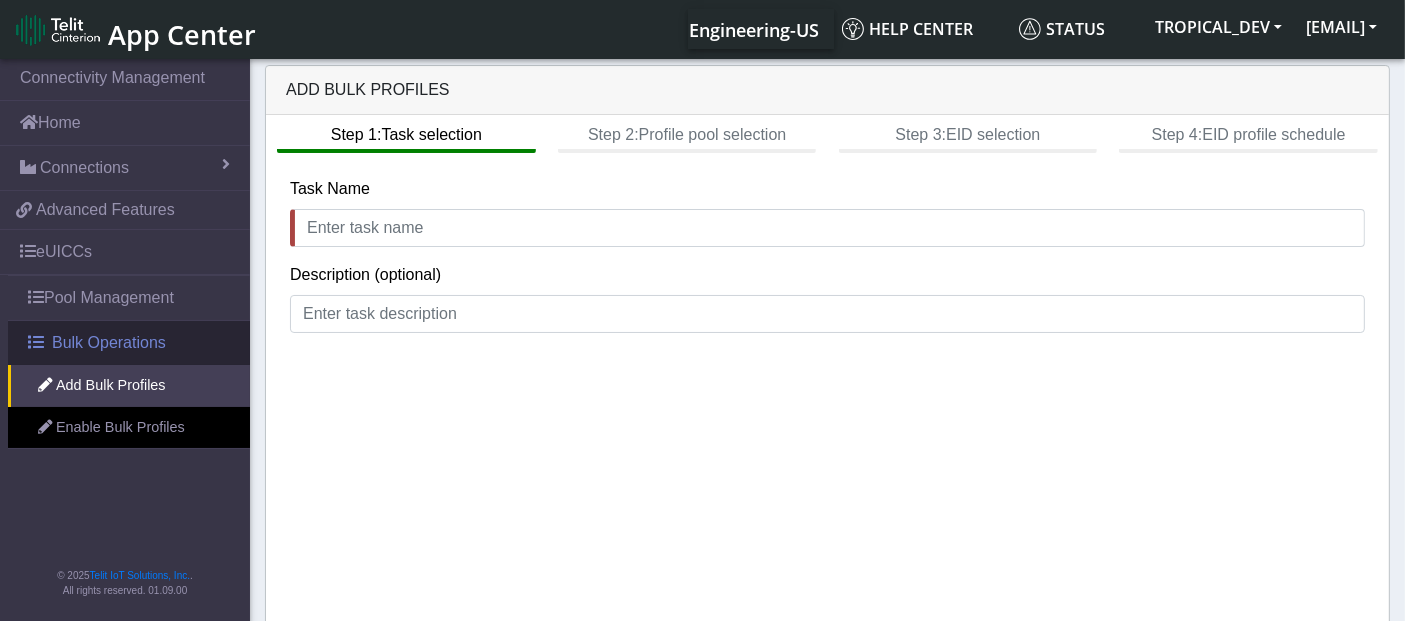 click on "Bulk Operations" at bounding box center (109, 343) 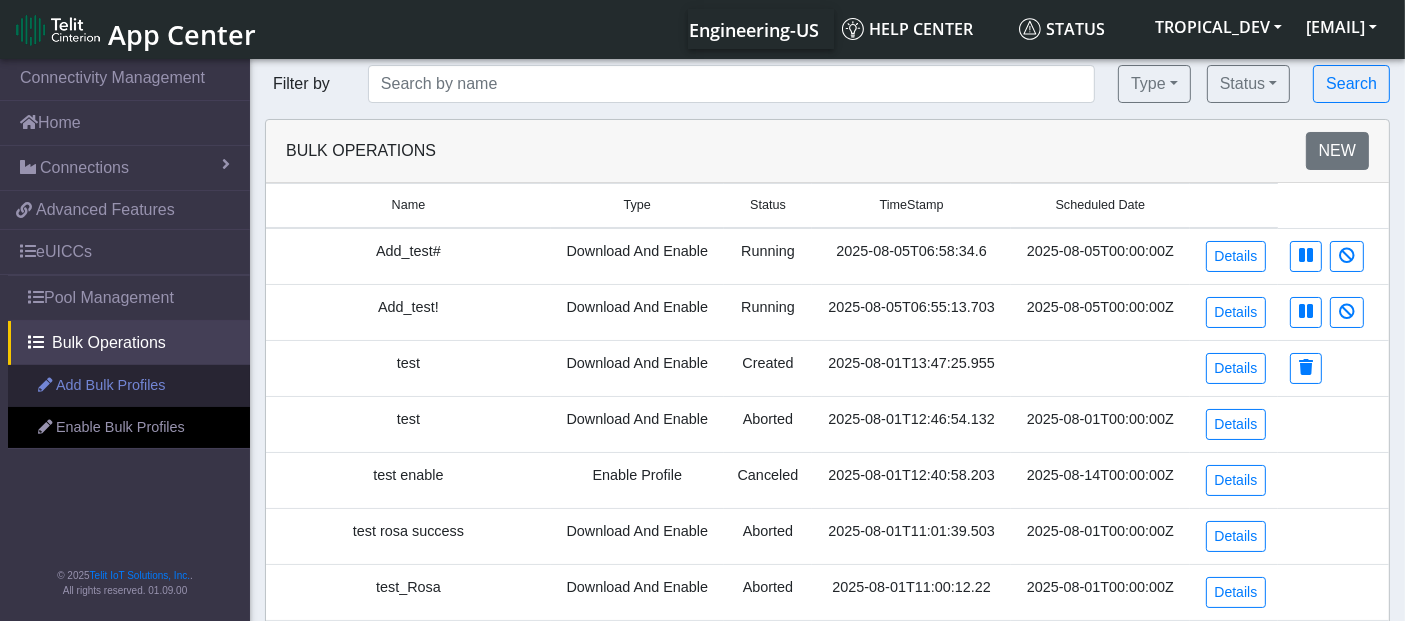 click on "Add Bulk Profiles" at bounding box center [129, 386] 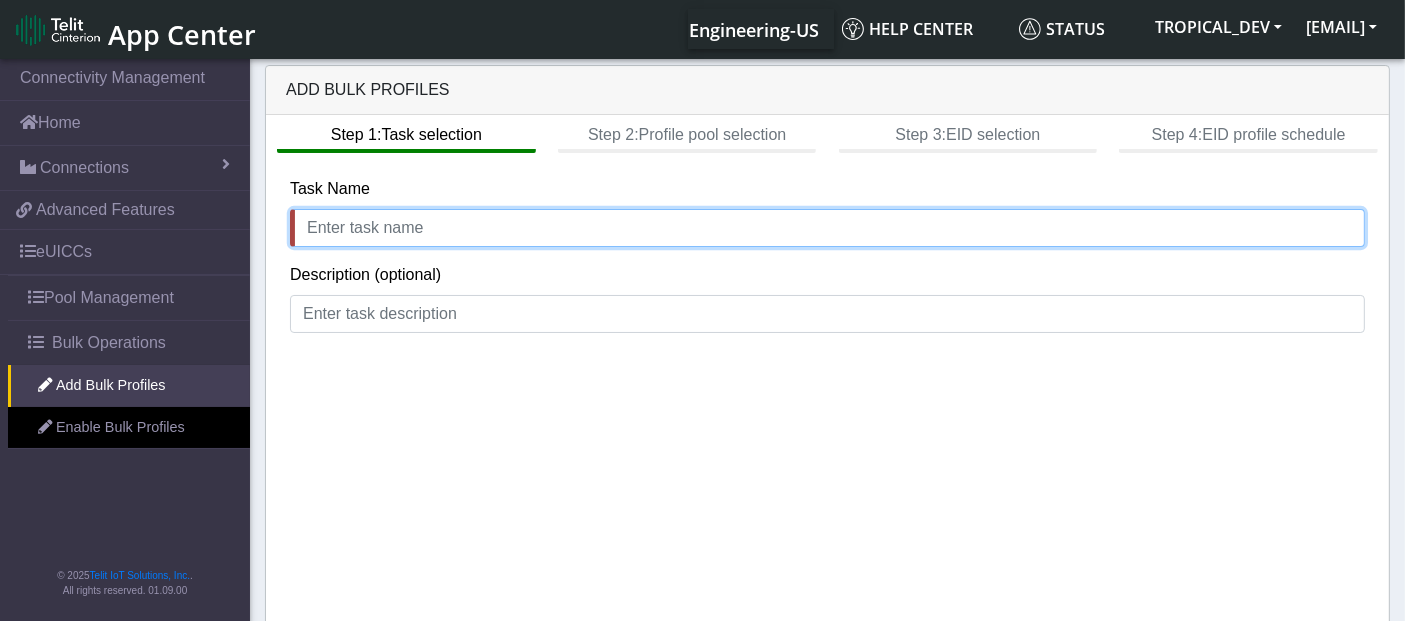 click 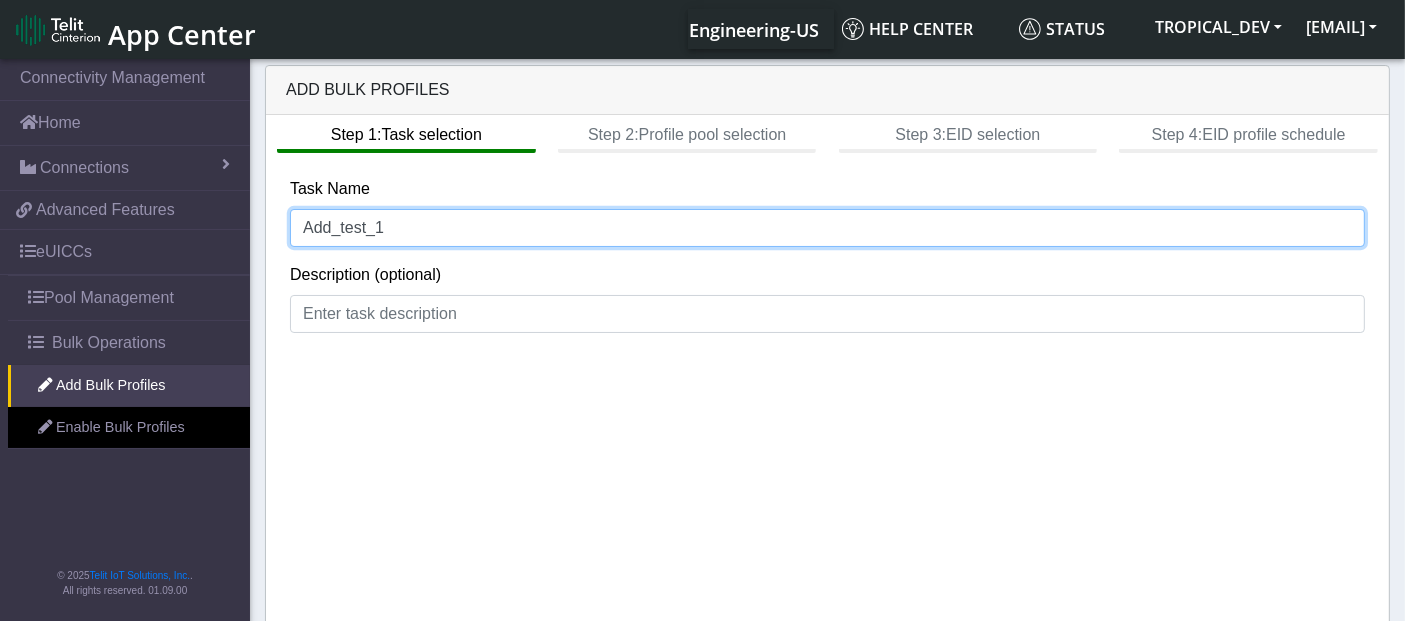 scroll, scrollTop: 8, scrollLeft: 0, axis: vertical 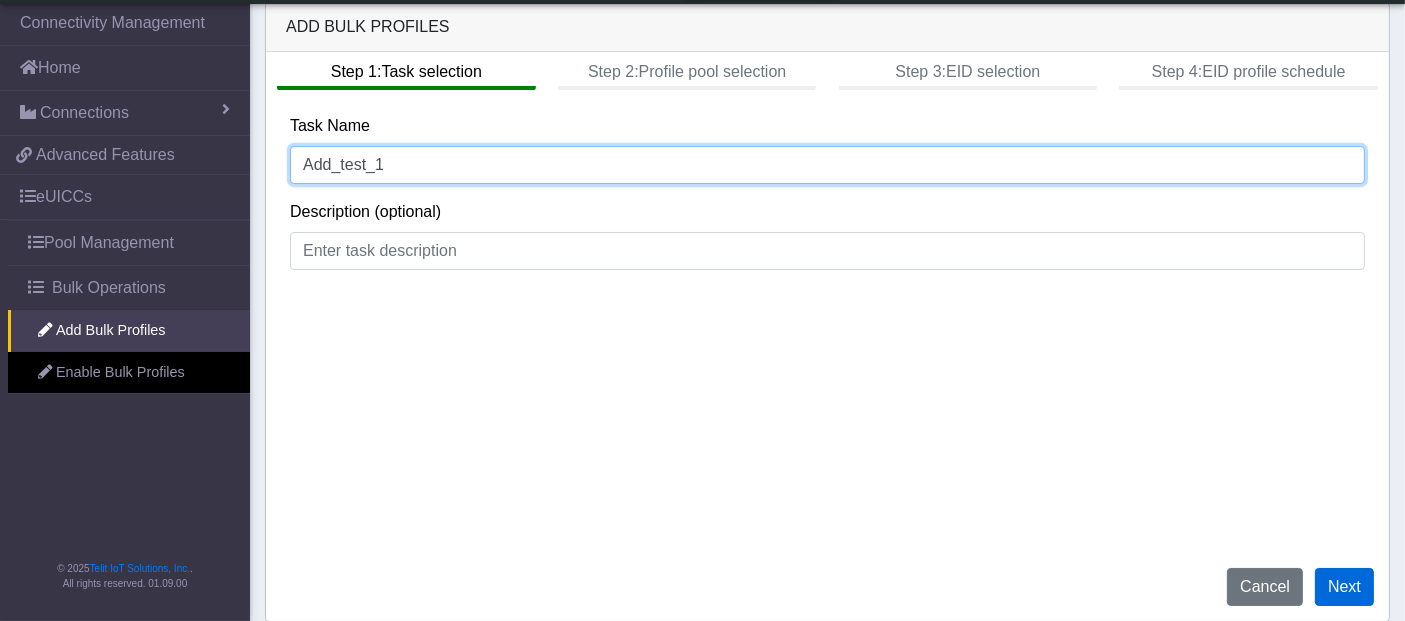 type on "Add_test_1" 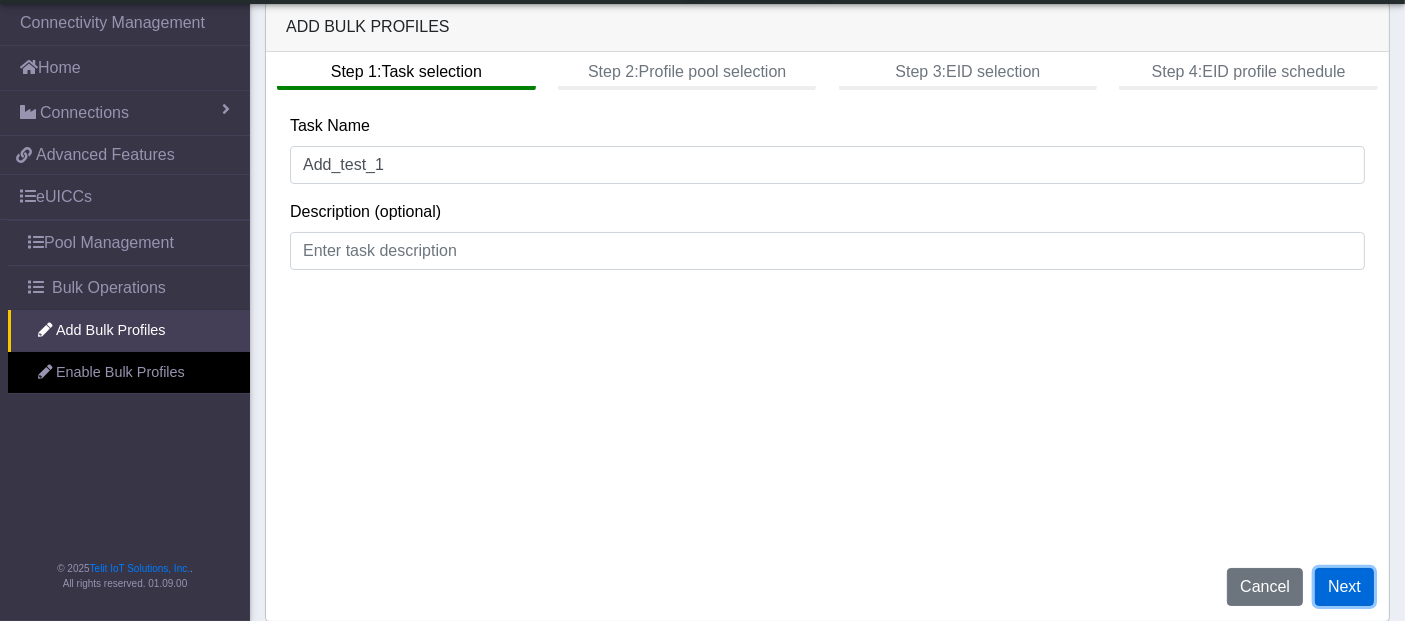 click on "Next" at bounding box center [1344, 587] 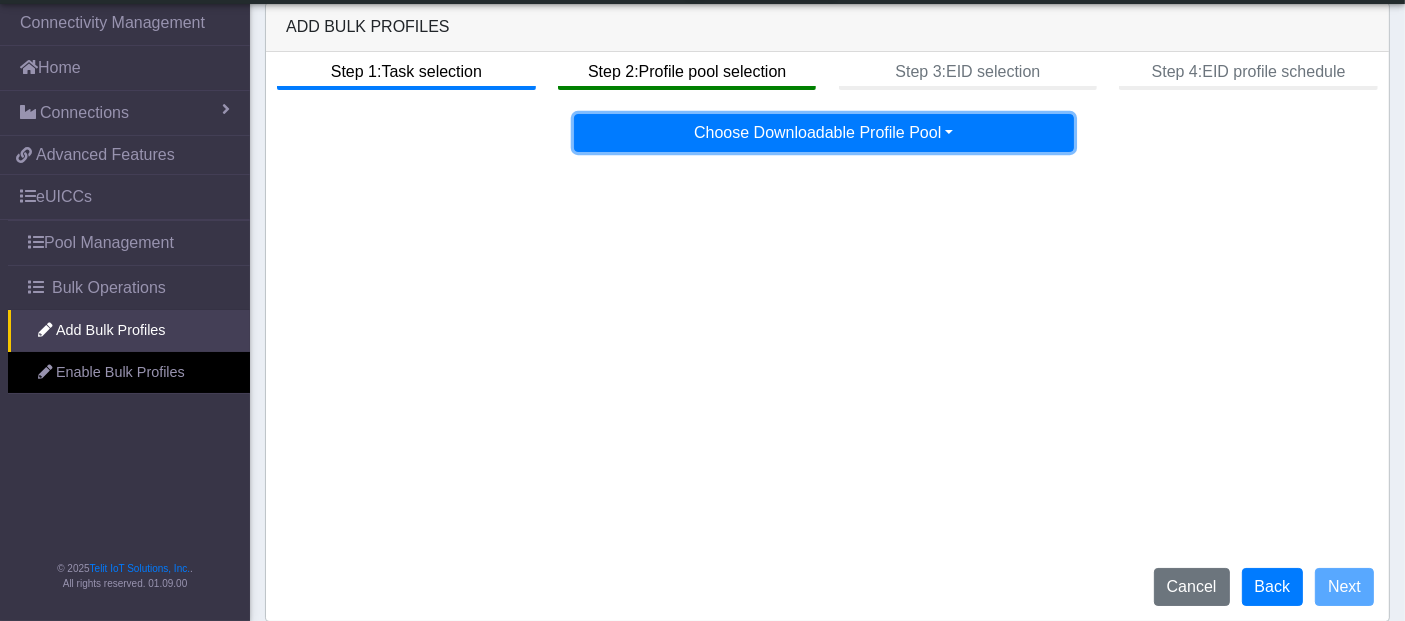 click on "Choose Downloadable Profile Pool" at bounding box center (824, 133) 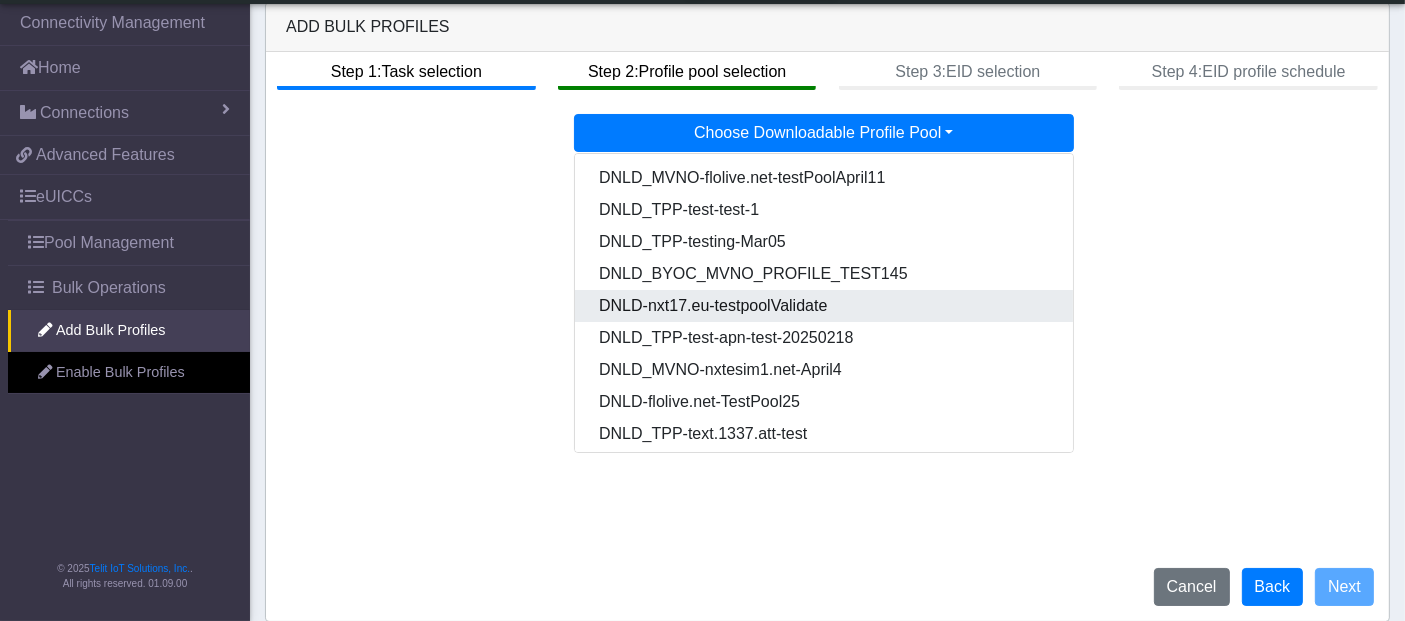 click on "DNLD-nxt17.eu-testpoolValidate" at bounding box center [825, 306] 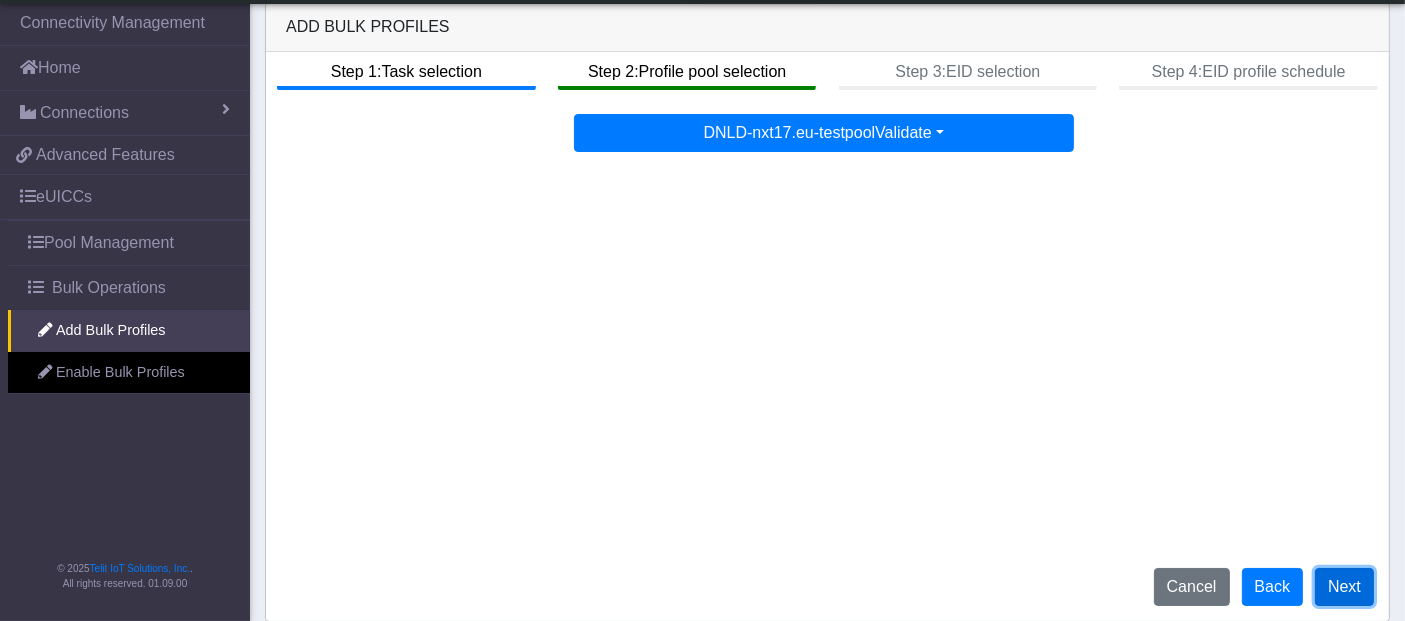 click on "Next" at bounding box center [1344, 587] 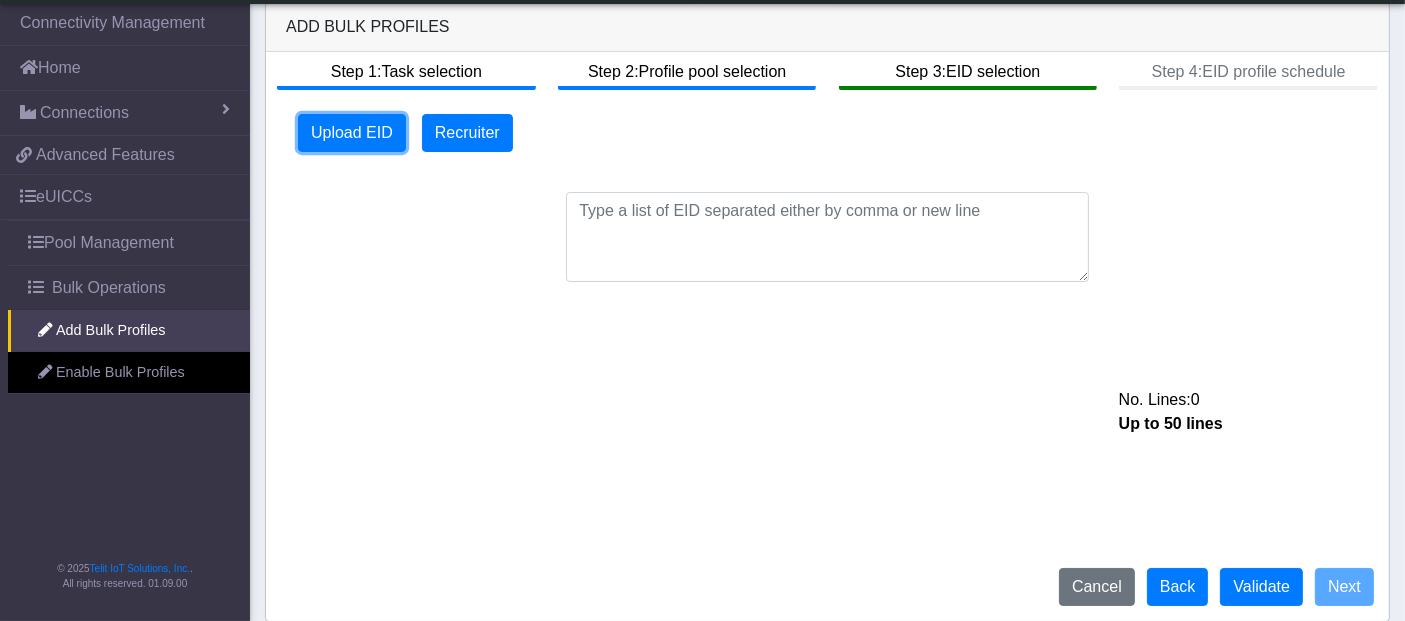 click on "Upload EID" at bounding box center (352, 133) 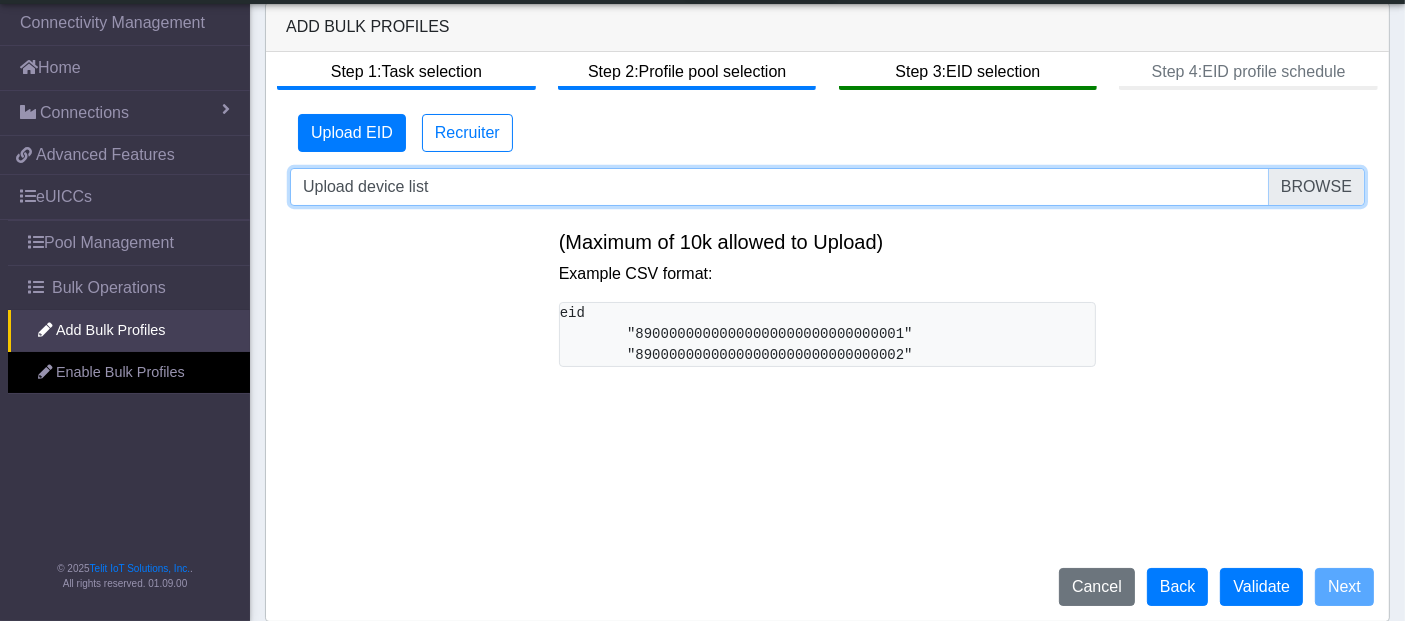 click on "Upload device list" at bounding box center (827, 187) 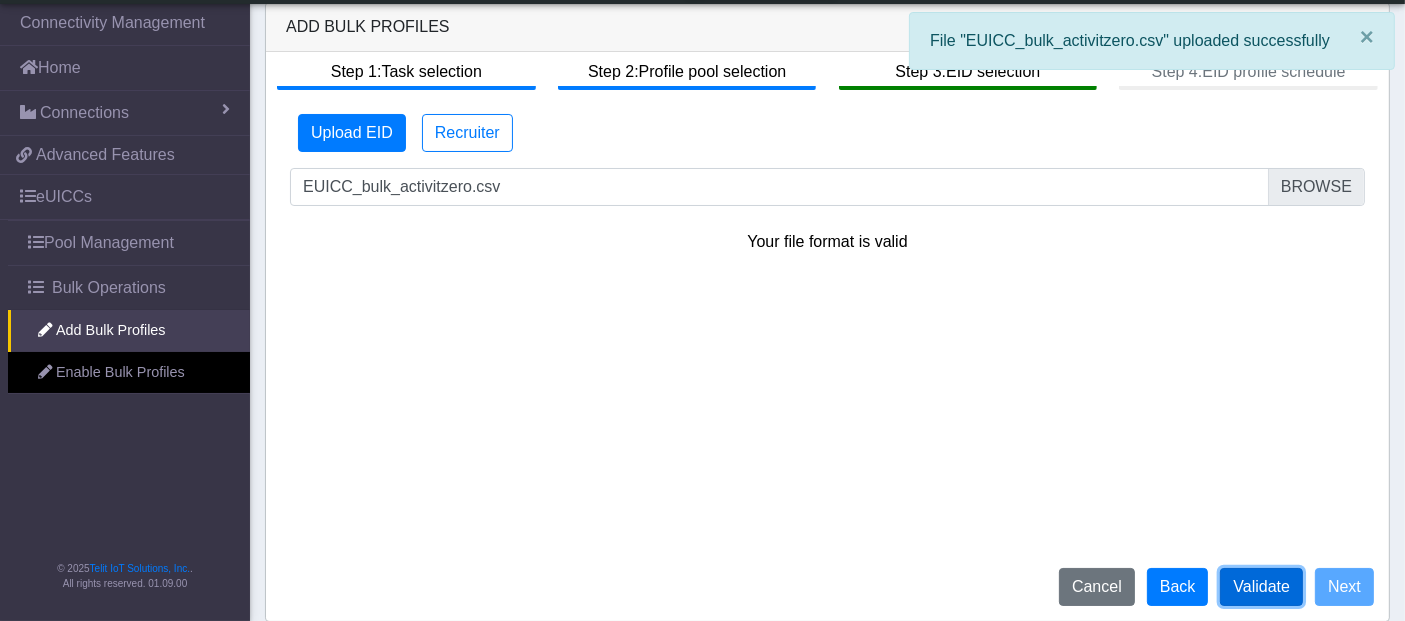 click on "Validate" at bounding box center (1261, 587) 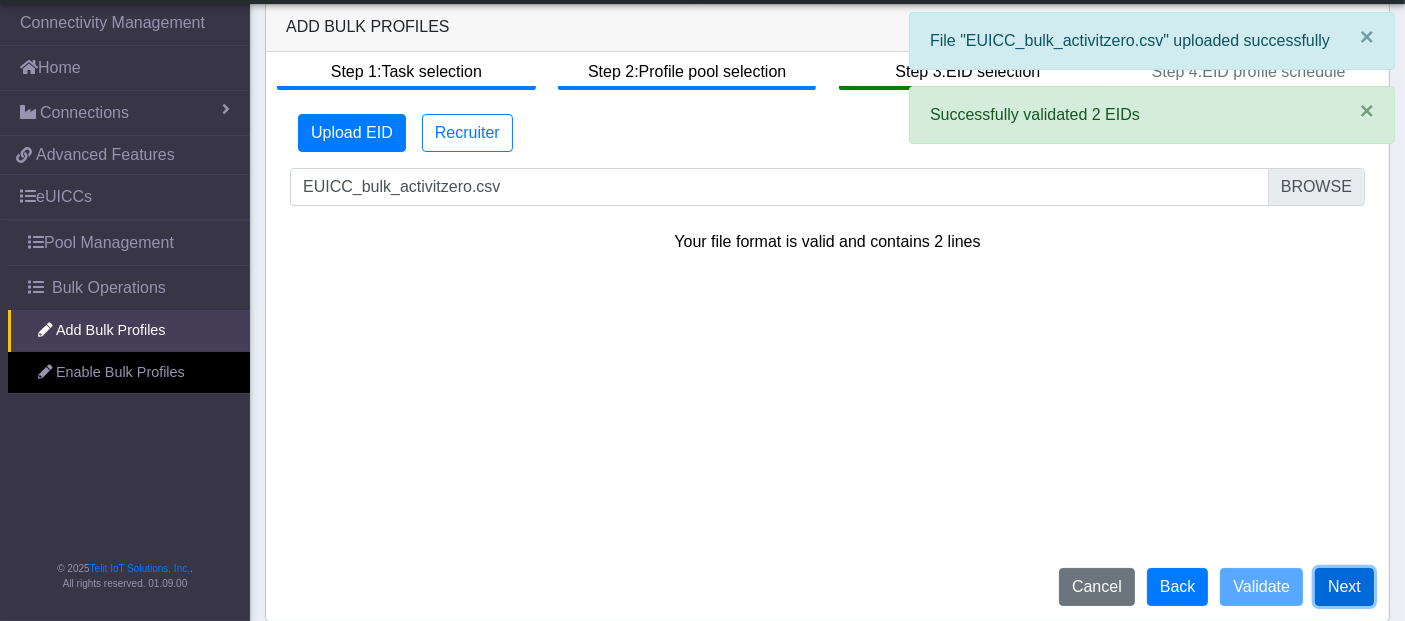 click on "Next" at bounding box center (1344, 587) 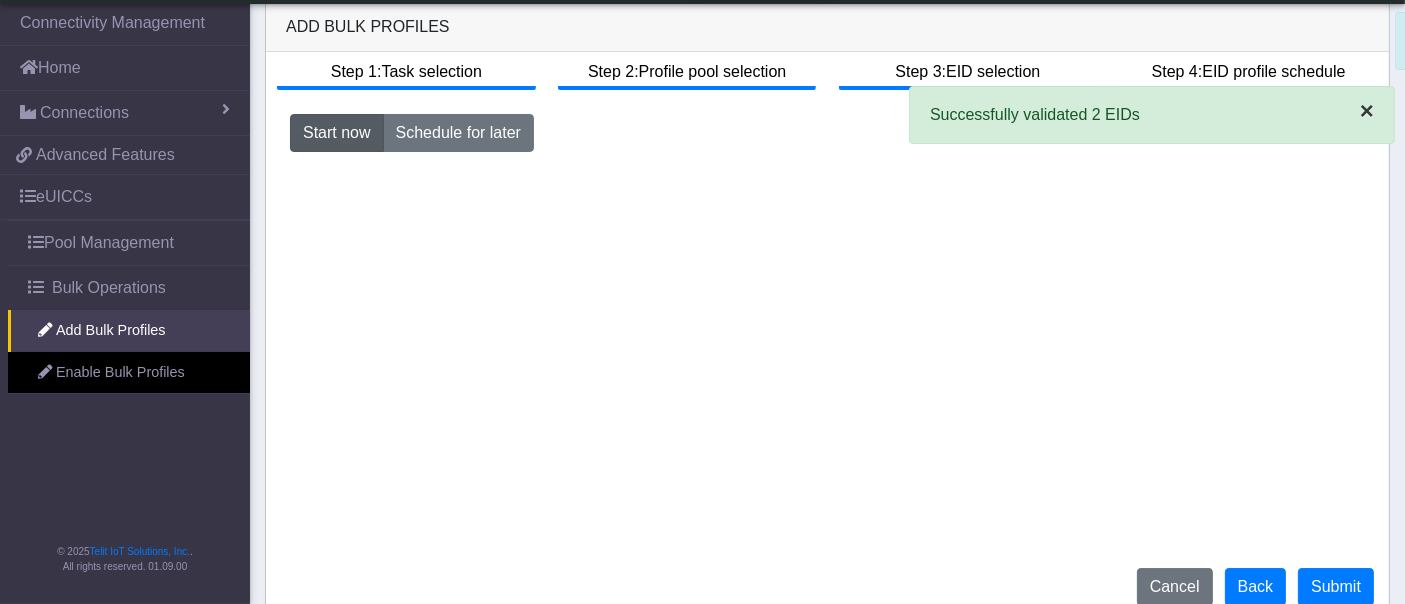 click on "×" at bounding box center [1367, 110] 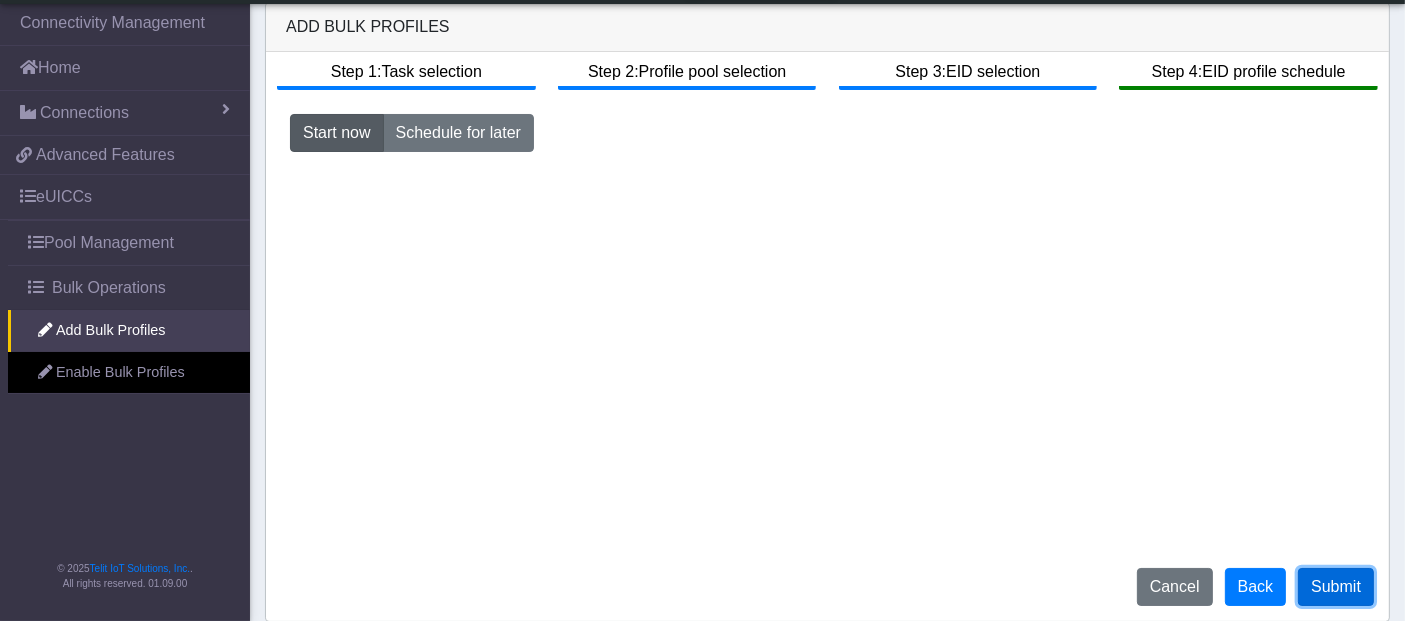 click on "Submit" at bounding box center [1336, 587] 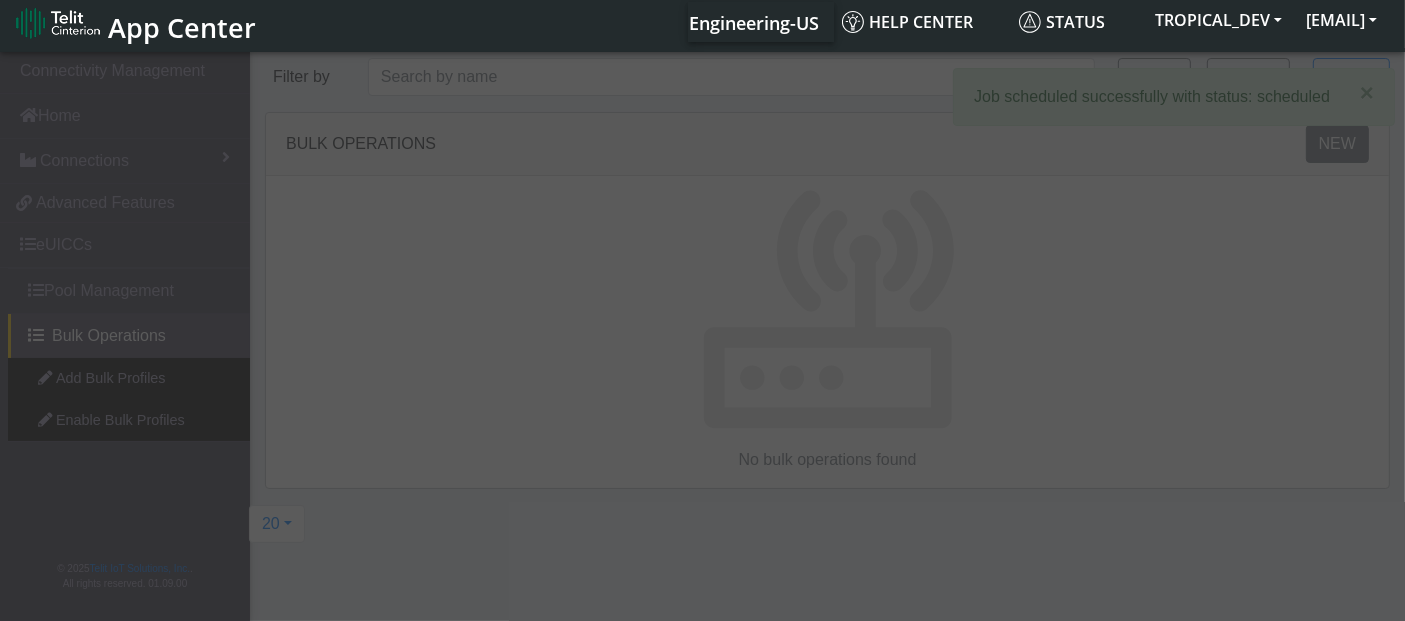 scroll, scrollTop: 0, scrollLeft: 0, axis: both 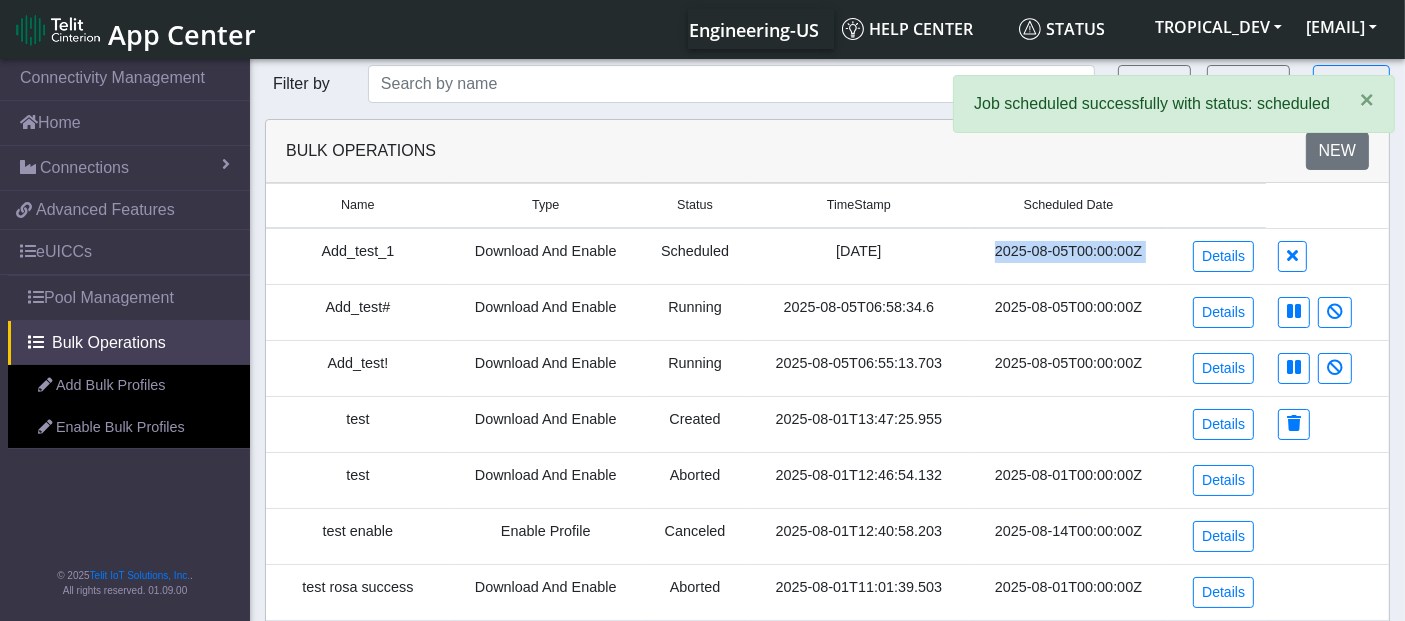 drag, startPoint x: 997, startPoint y: 252, endPoint x: 1168, endPoint y: 252, distance: 171 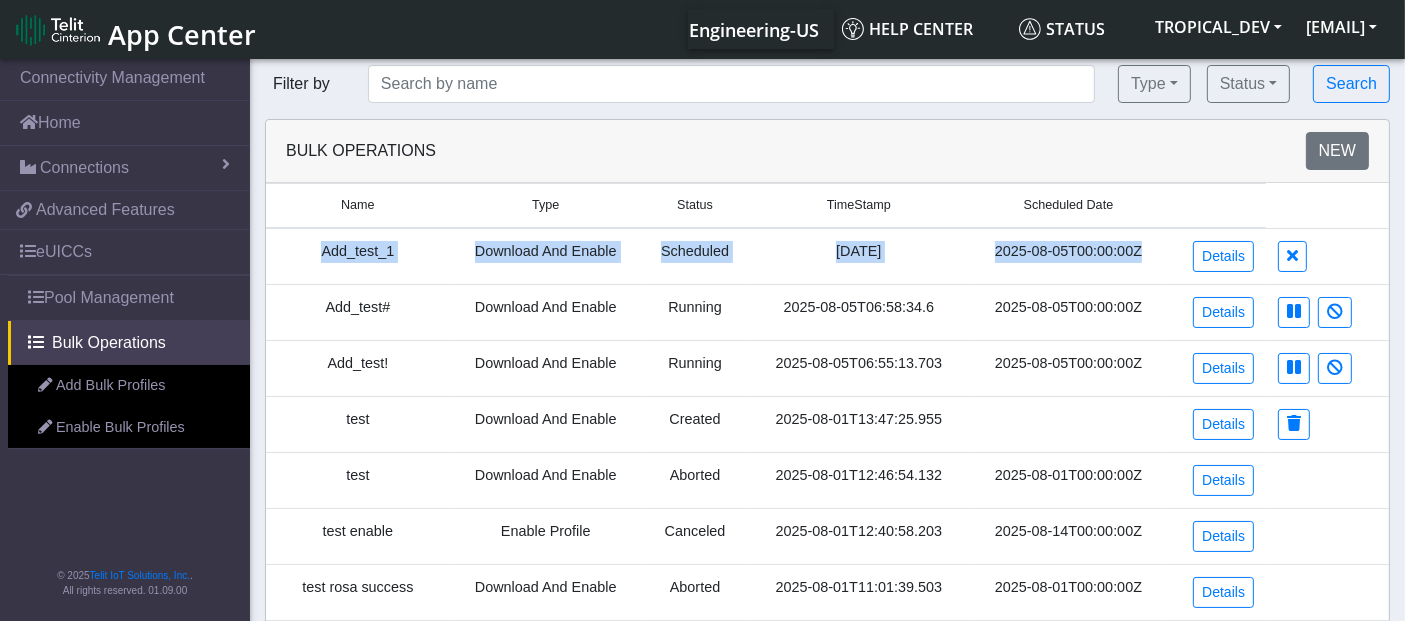 drag, startPoint x: 323, startPoint y: 244, endPoint x: 1159, endPoint y: 248, distance: 836.0096 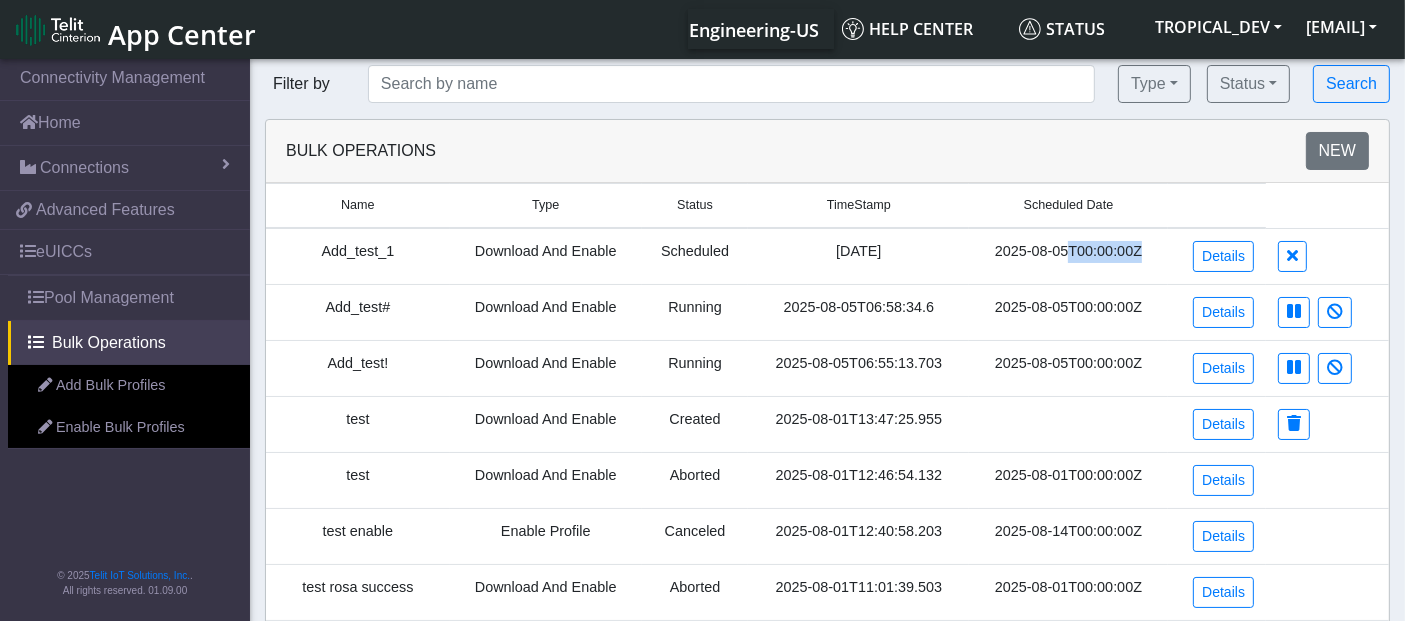 drag, startPoint x: 1072, startPoint y: 249, endPoint x: 1150, endPoint y: 246, distance: 78.05767 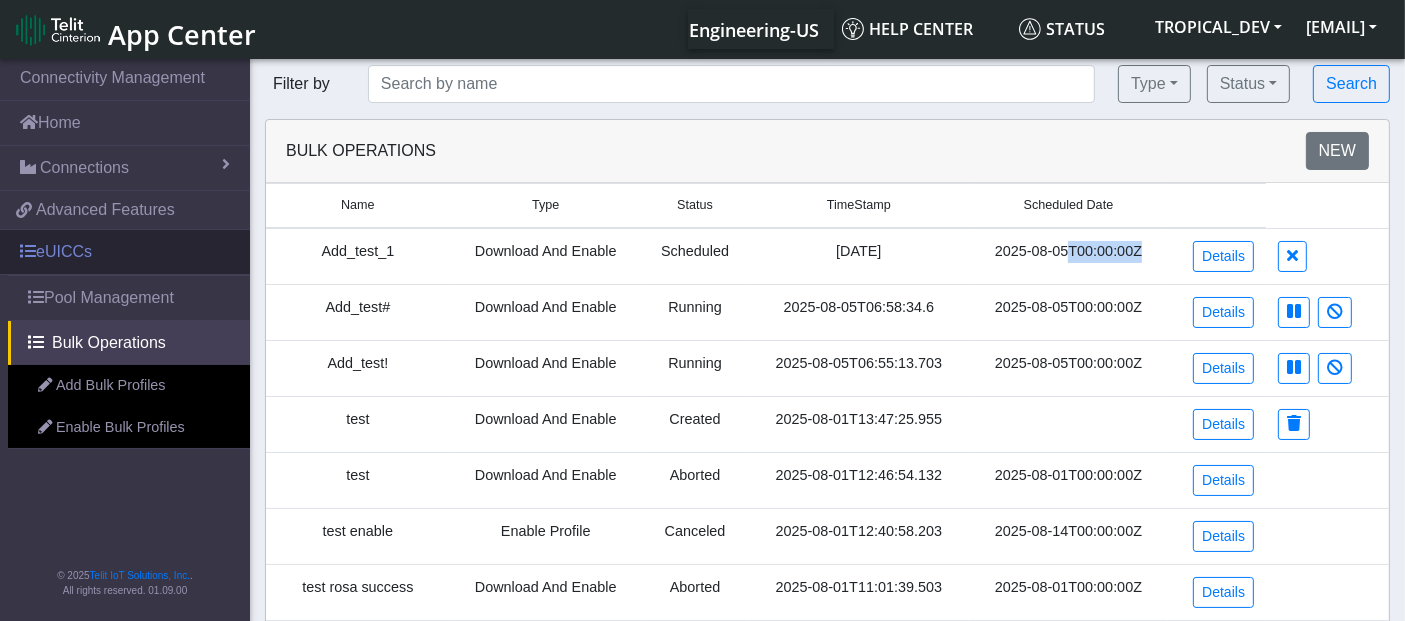 click on "eUICCs" at bounding box center (125, 252) 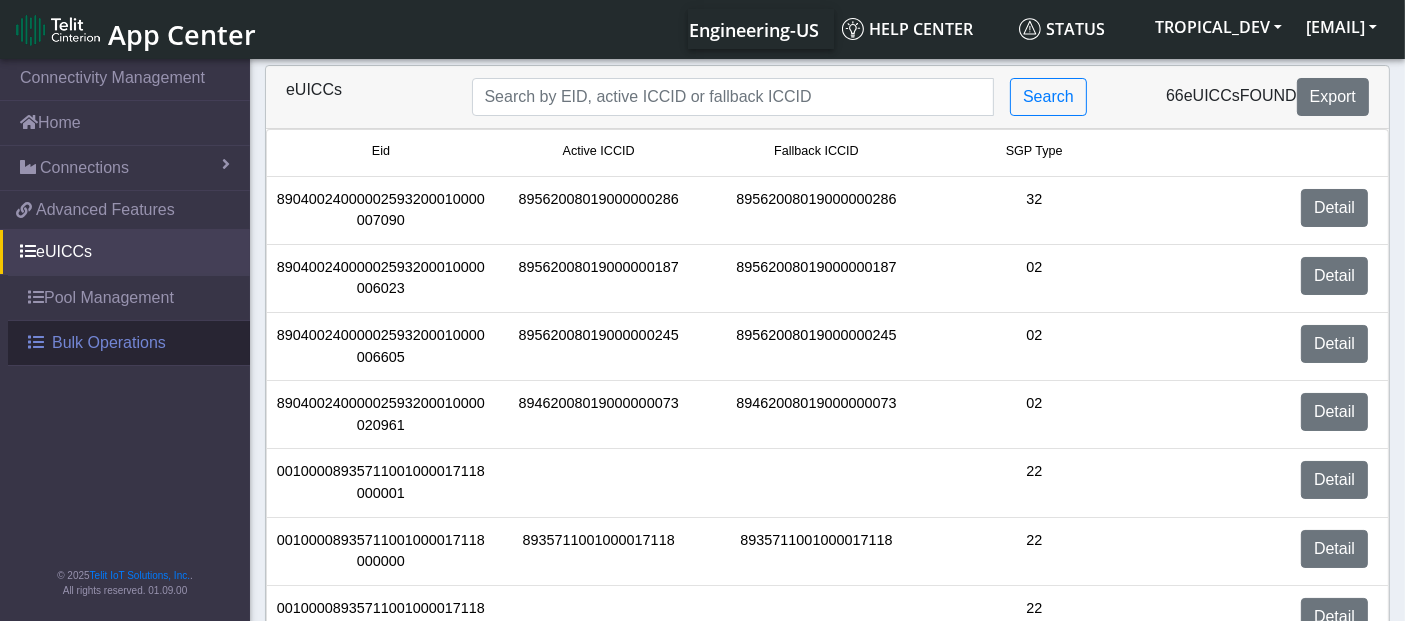click on "Bulk Operations" at bounding box center (109, 343) 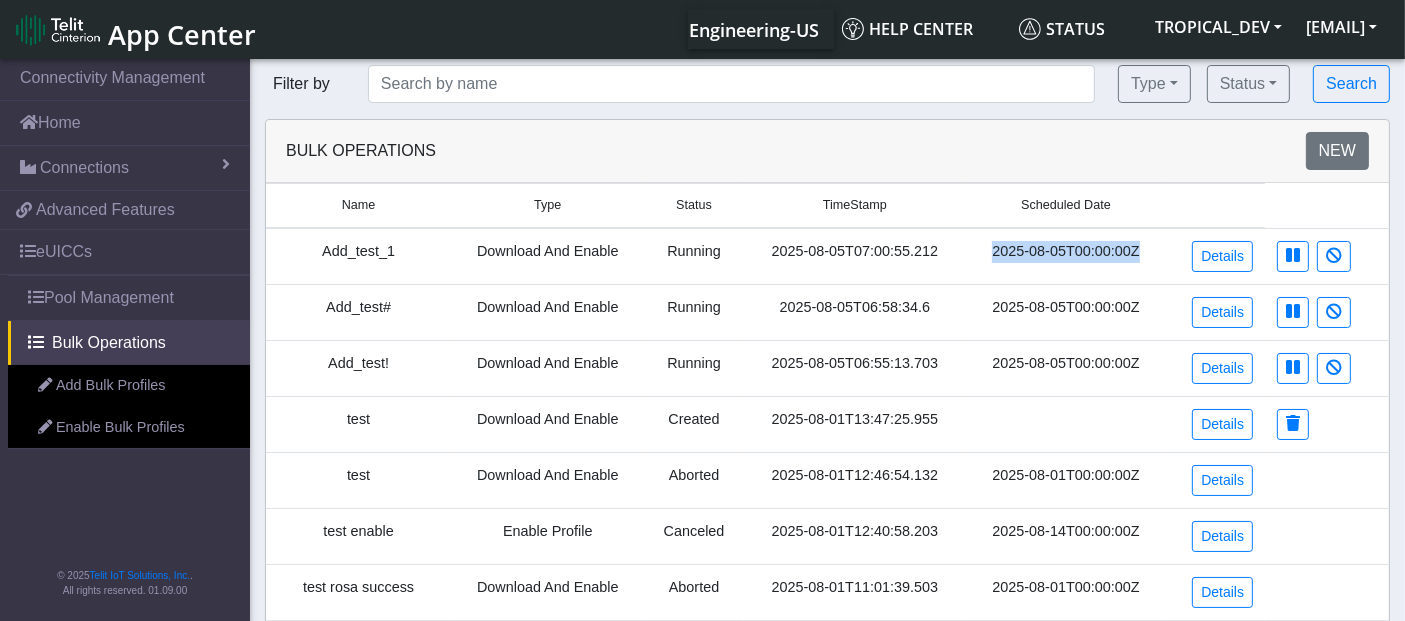 drag, startPoint x: 997, startPoint y: 245, endPoint x: 1137, endPoint y: 243, distance: 140.01428 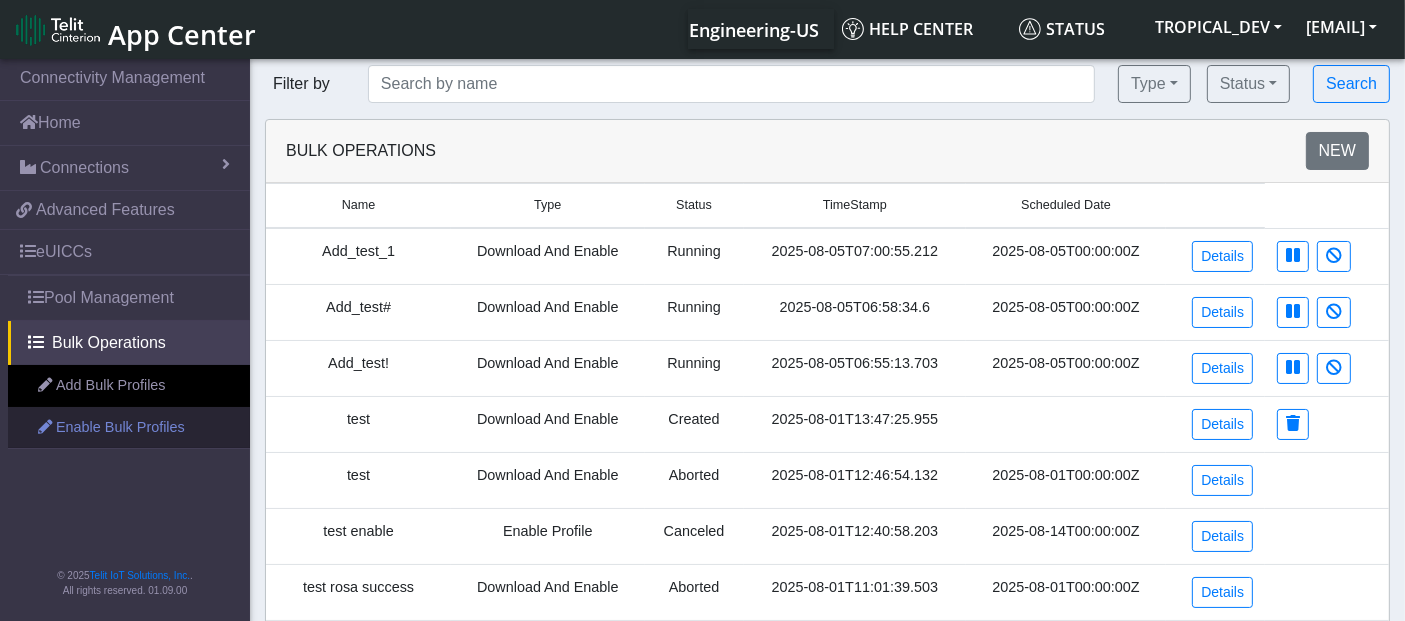 click on "Enable Bulk Profiles" at bounding box center (129, 428) 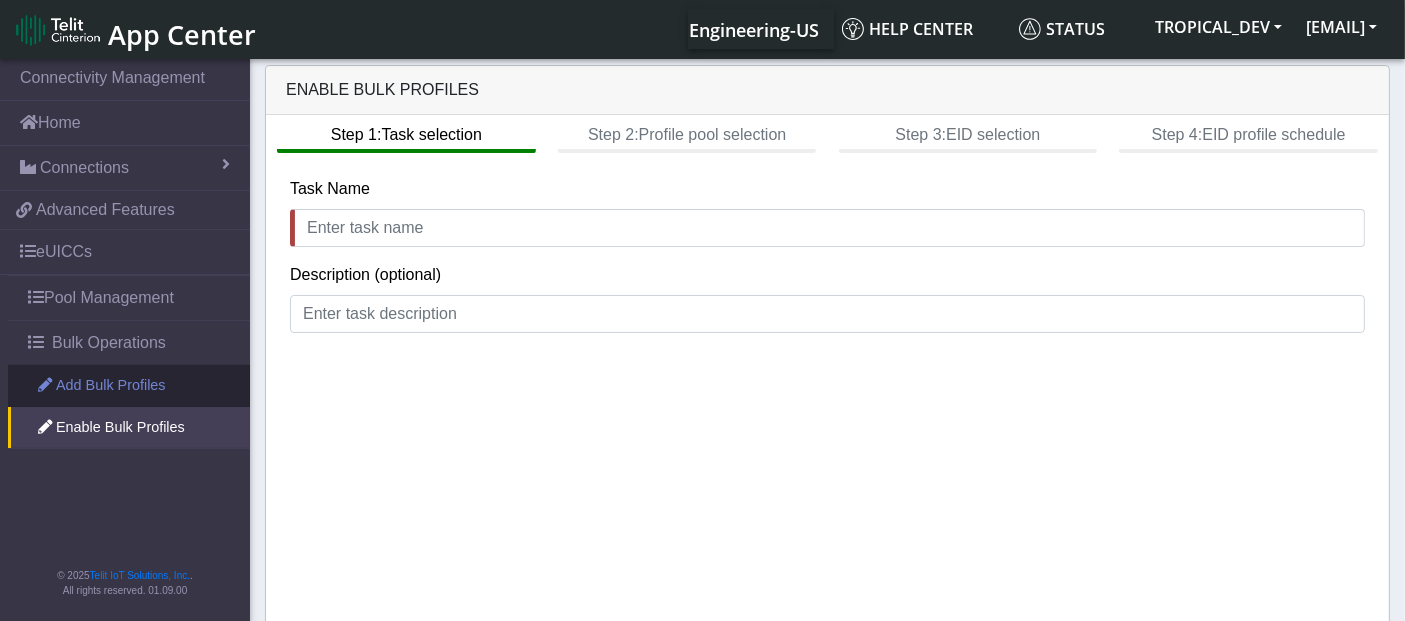 click on "Add Bulk Profiles" at bounding box center (129, 386) 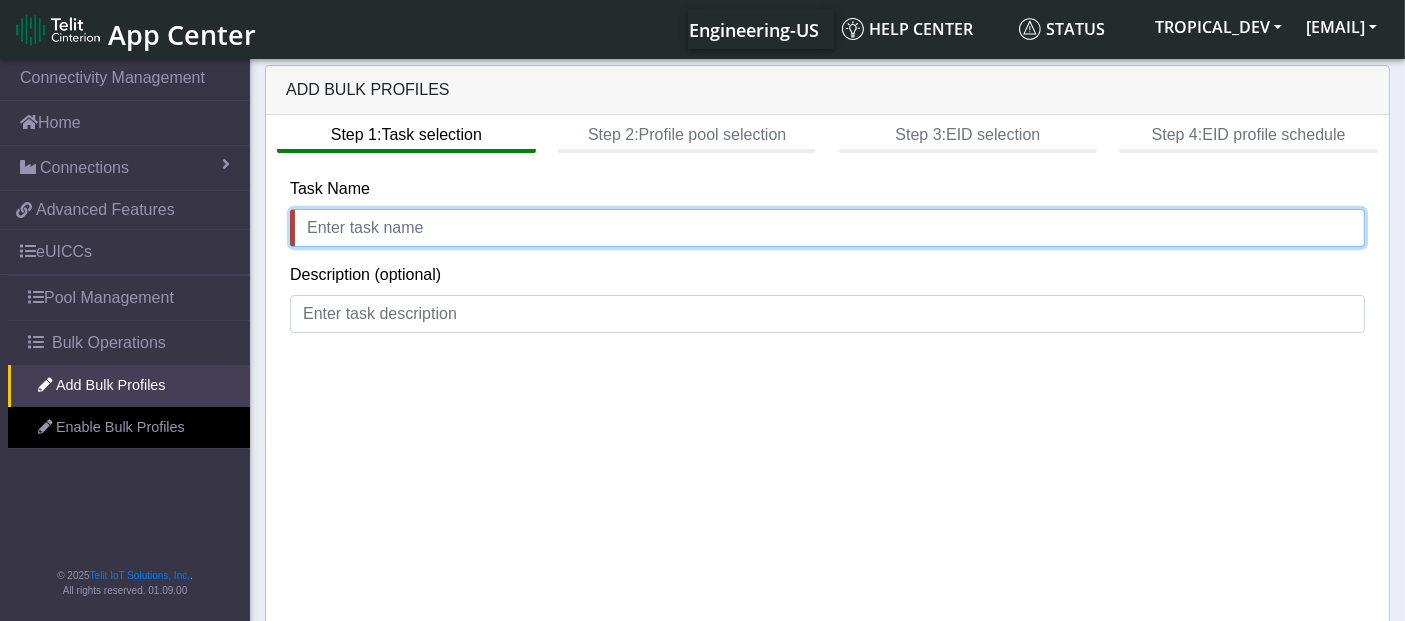 click 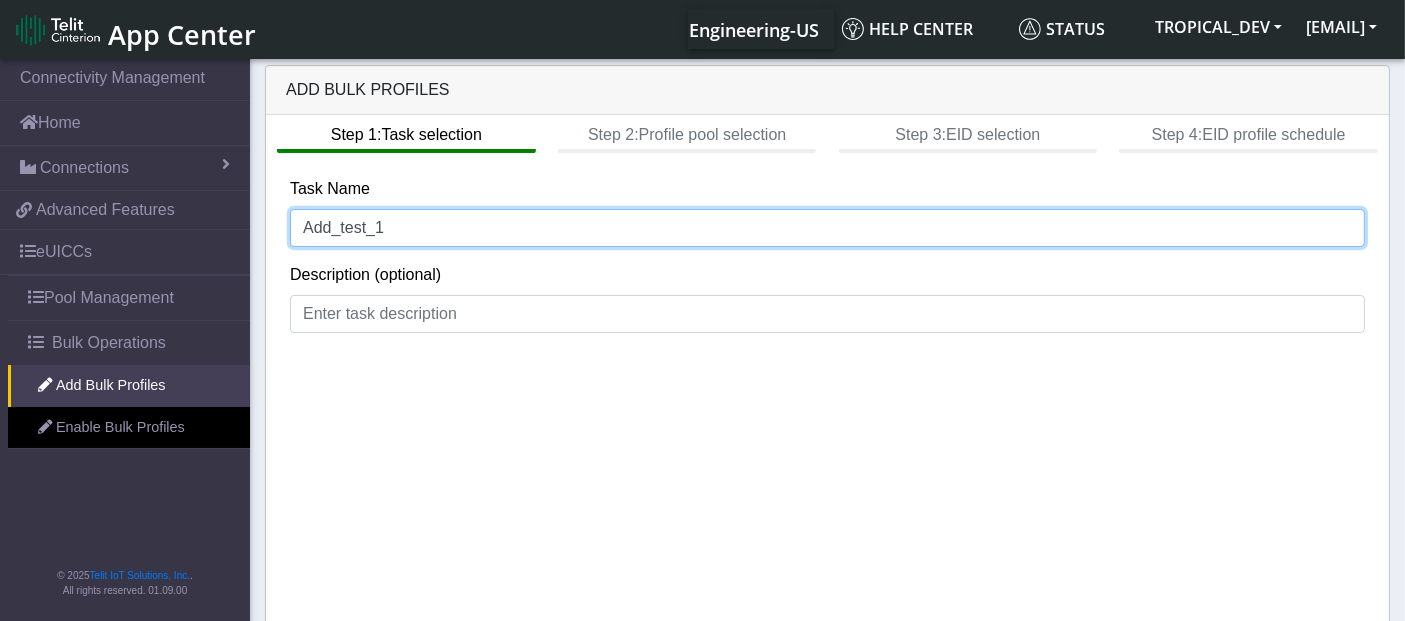 scroll, scrollTop: 8, scrollLeft: 0, axis: vertical 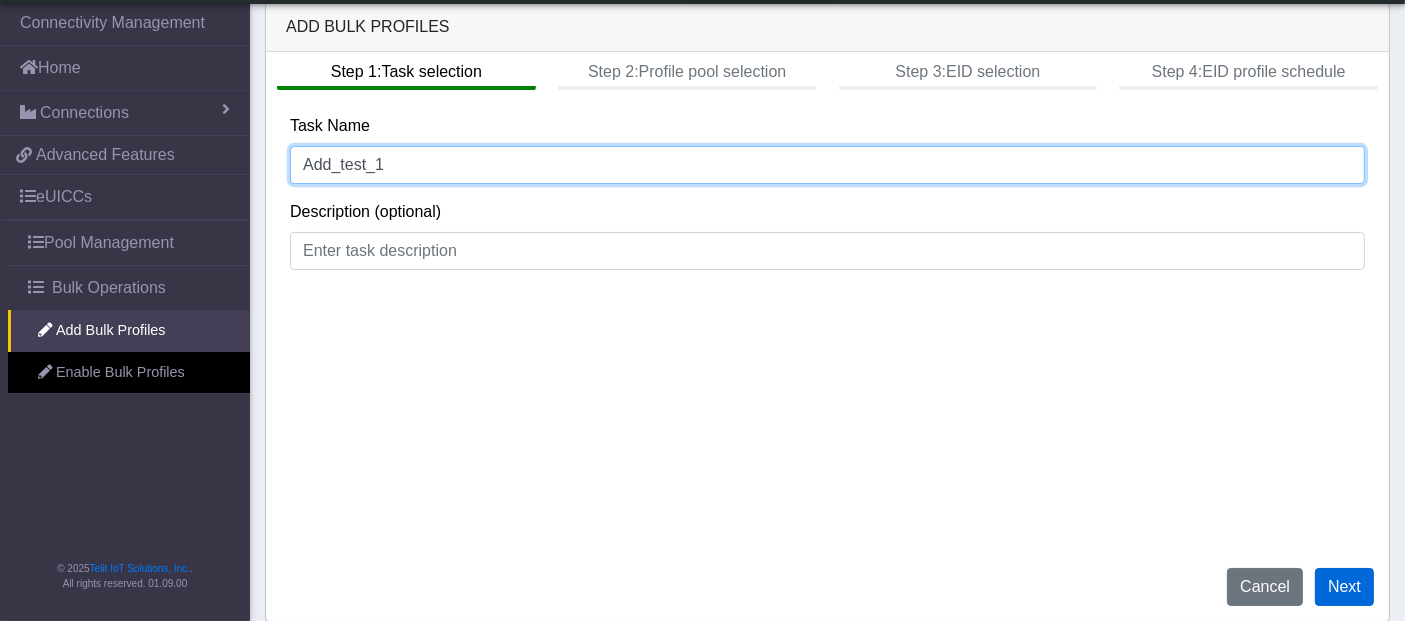 type on "Add_test_1" 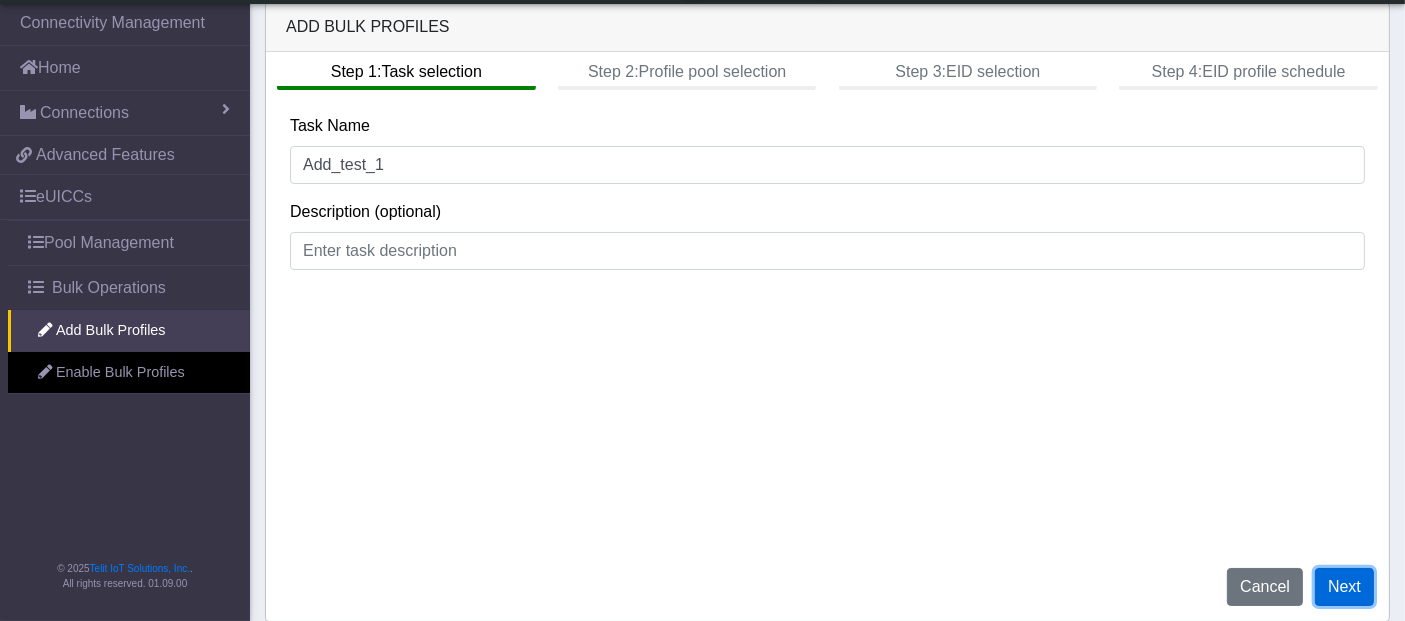 click on "Next" at bounding box center [1344, 587] 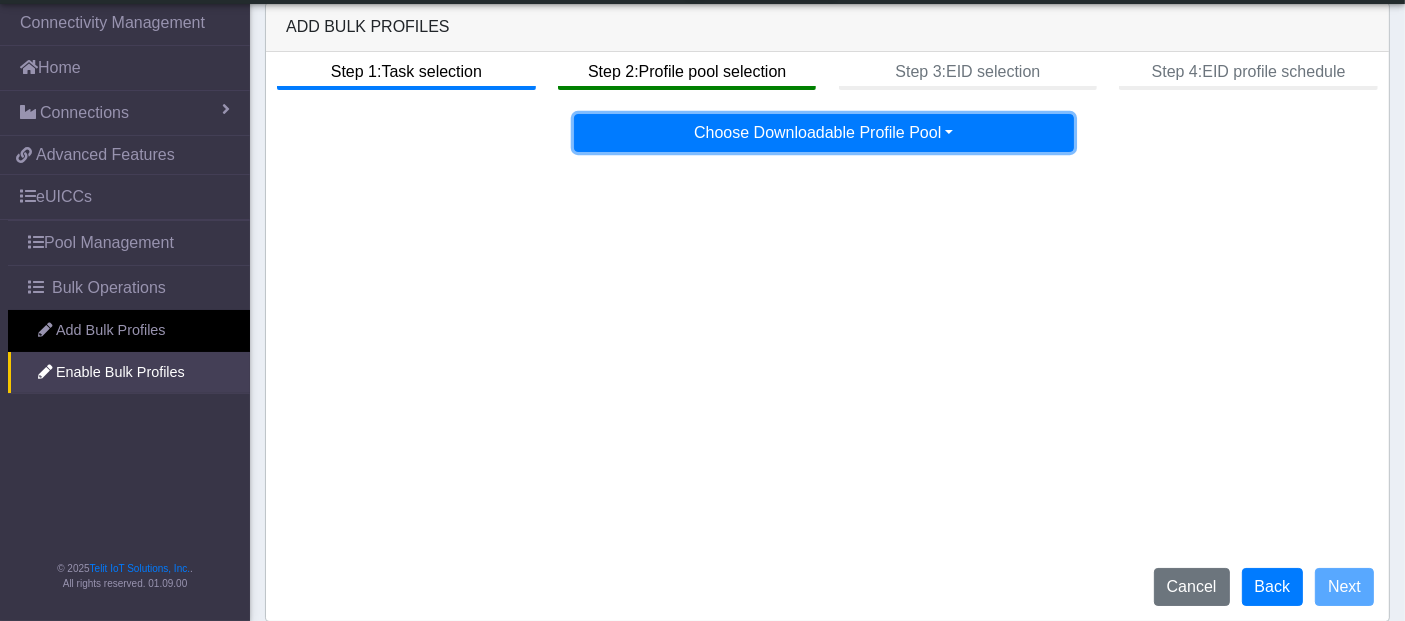 click on "Choose Downloadable Profile Pool" at bounding box center (824, 133) 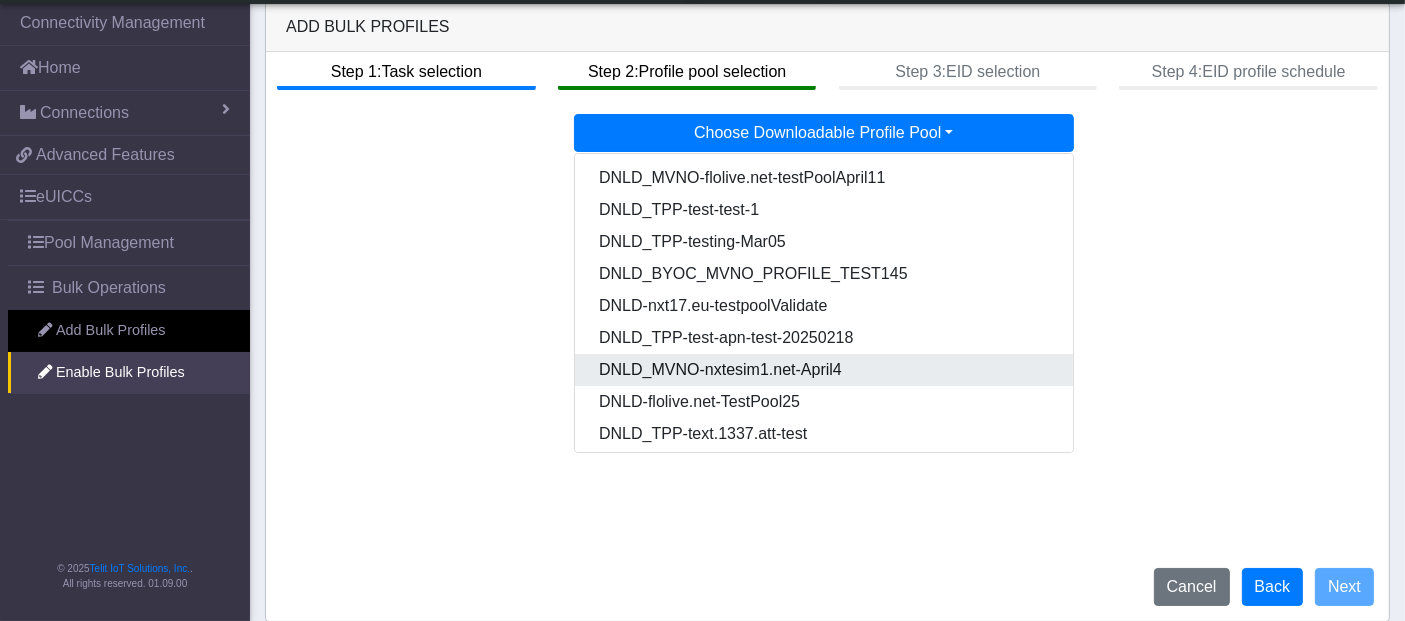 click on "DNLD_MVNO-nxtesim1.net-April4" at bounding box center [825, 370] 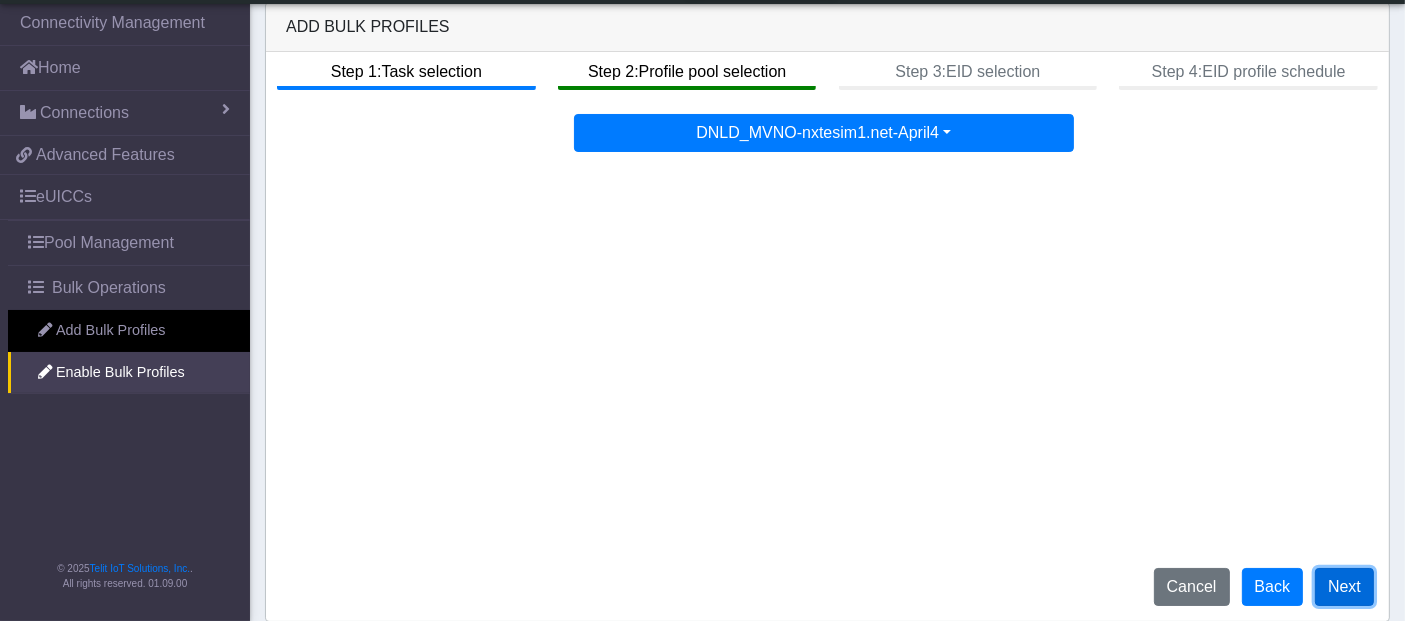 click on "Next" at bounding box center [1344, 587] 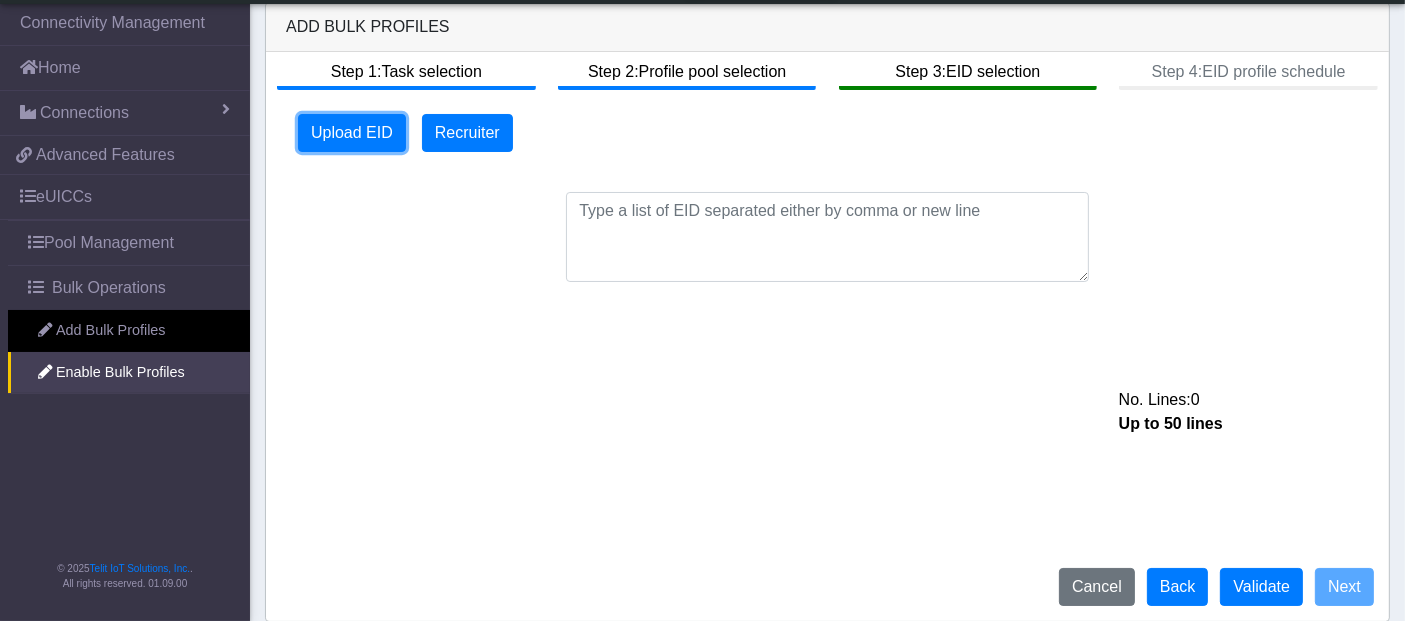 click on "Upload EID" at bounding box center [352, 133] 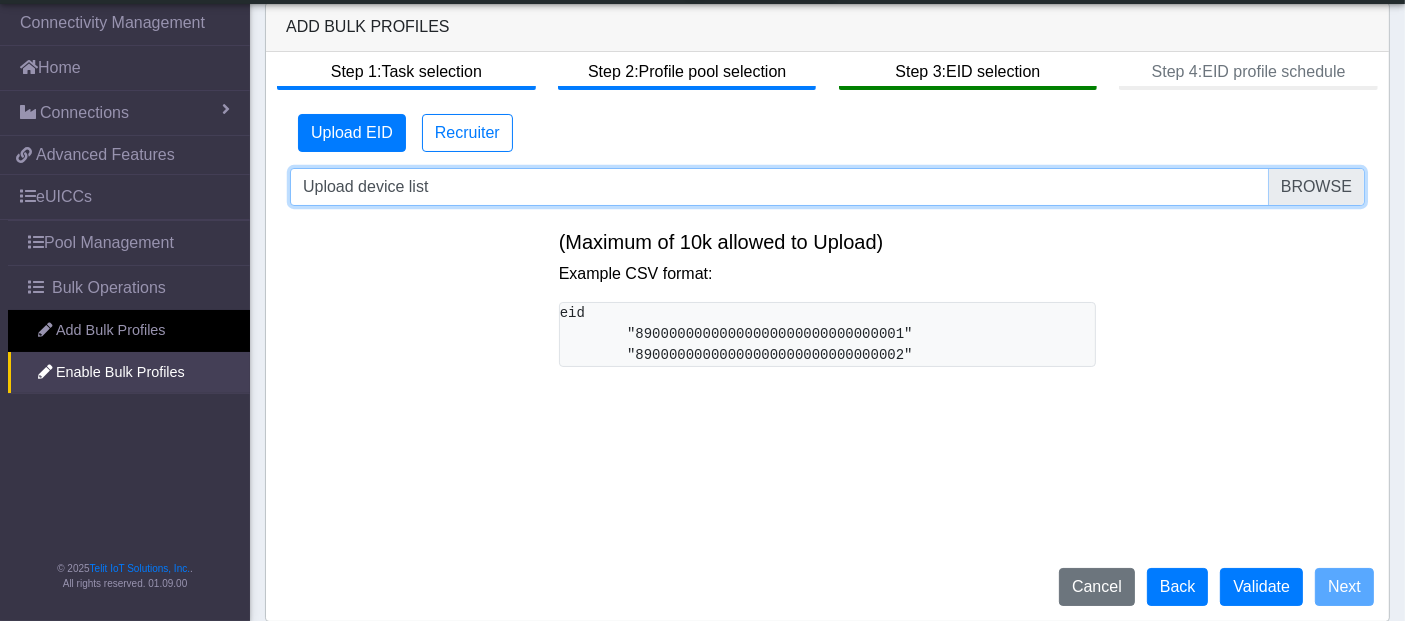 click on "Upload device list" at bounding box center [827, 187] 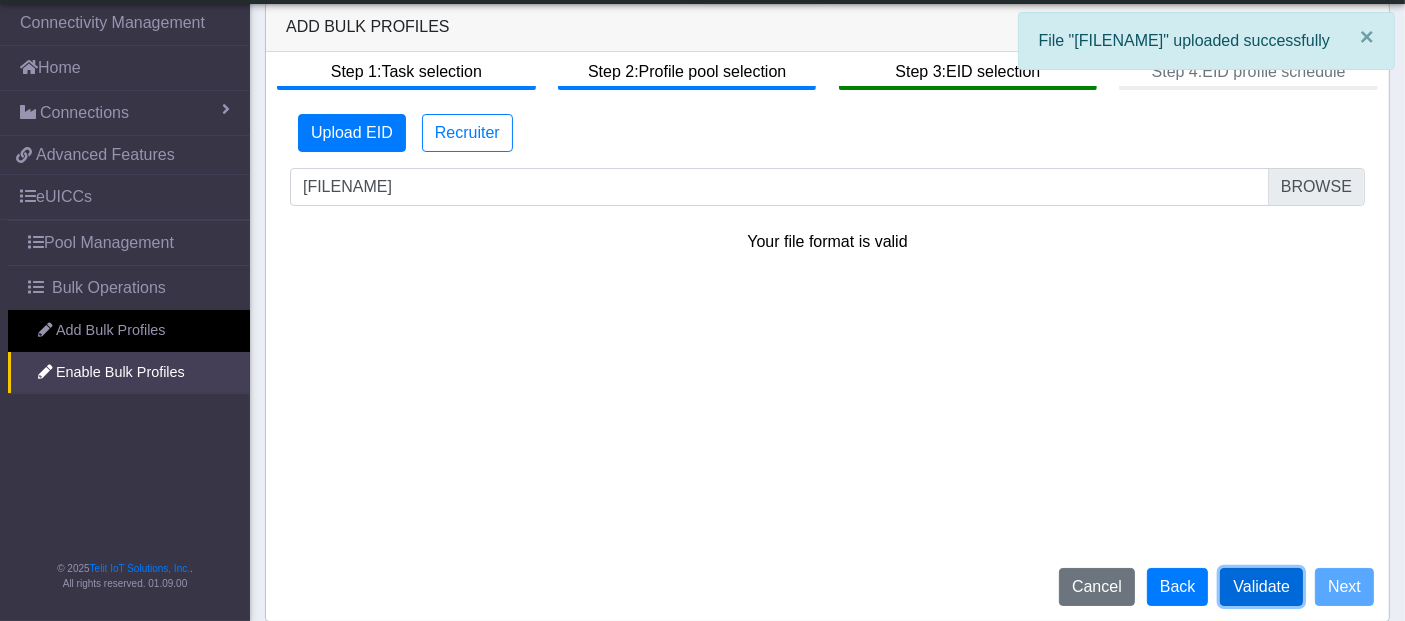 click on "Validate" at bounding box center (1261, 587) 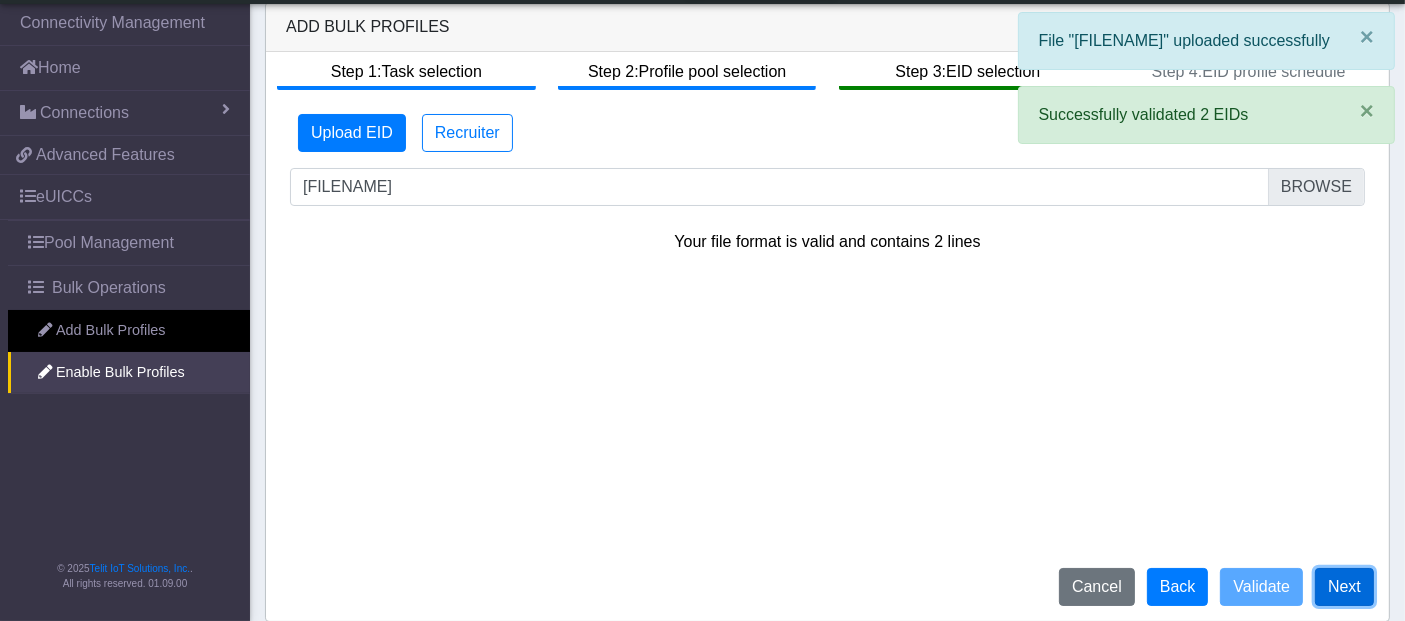click on "Next" at bounding box center [1344, 587] 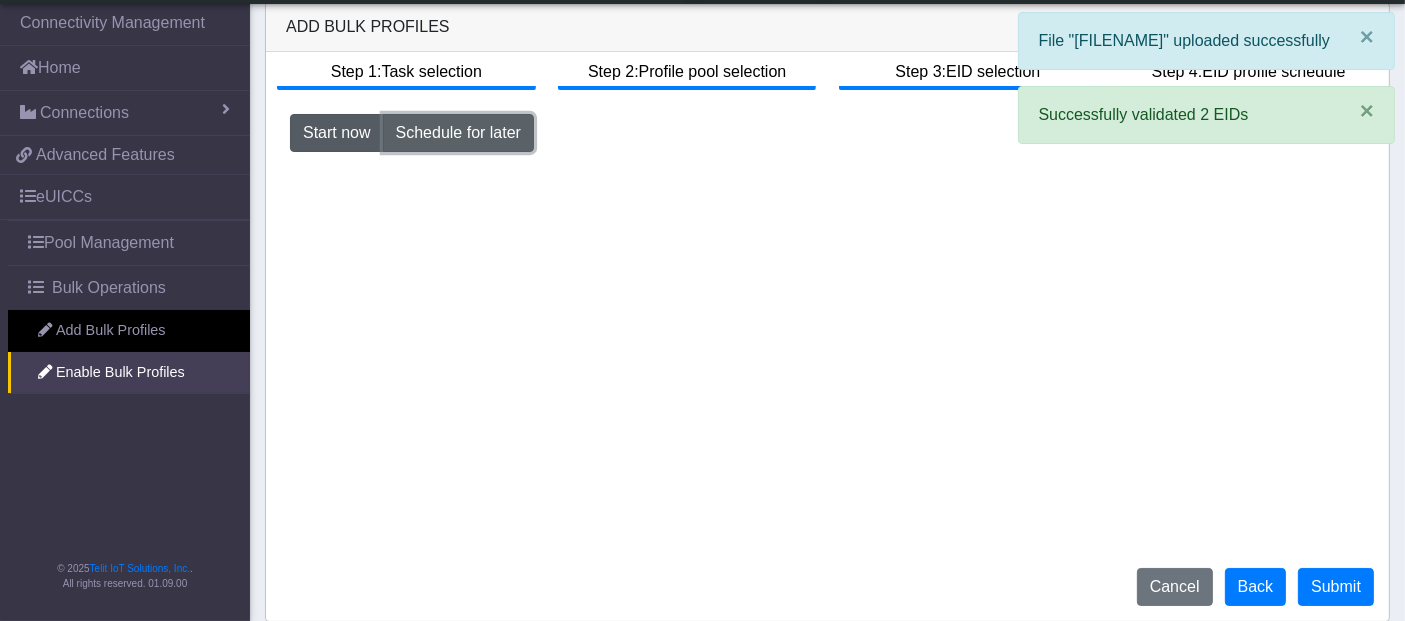 click on "Schedule for later" 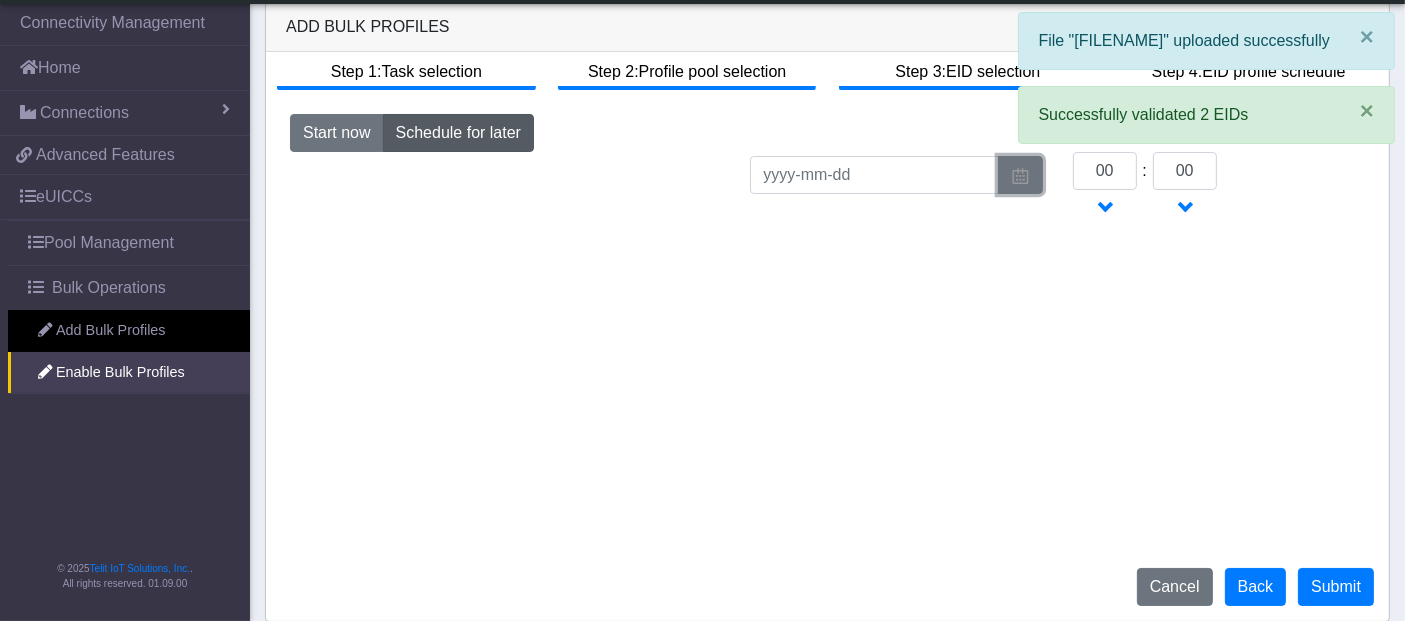 click 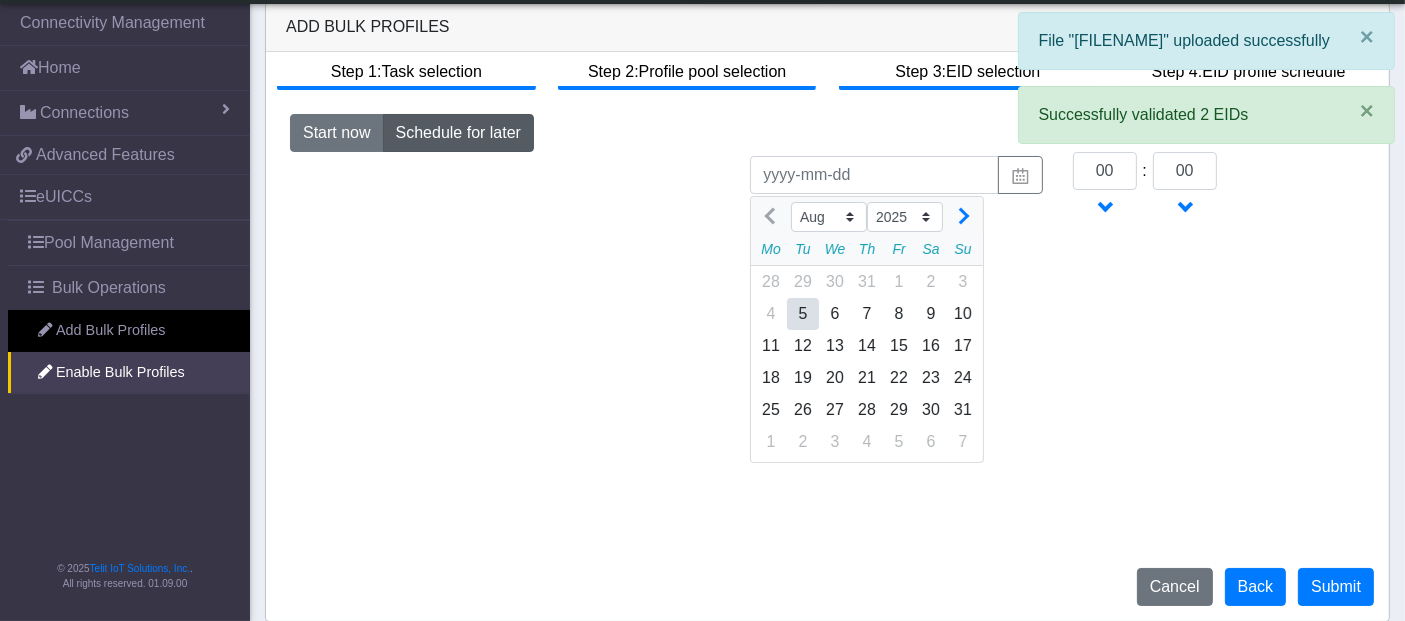 click on "5" 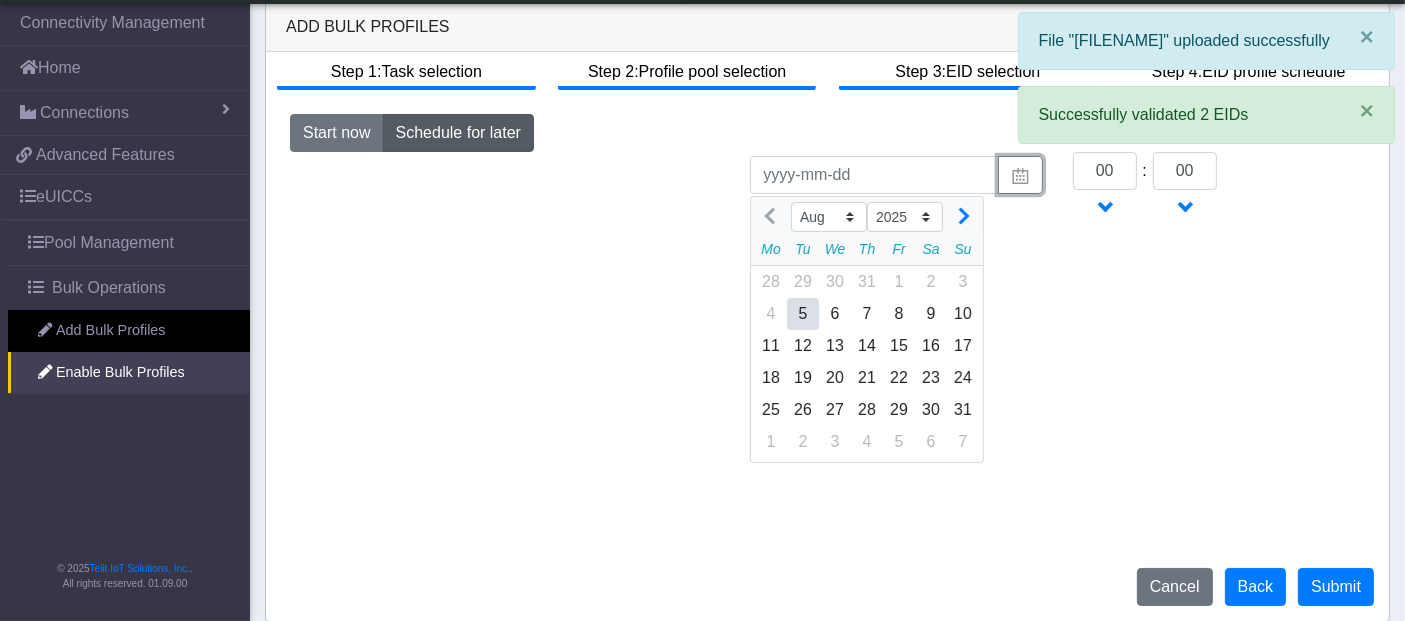 type on "[DATE]" 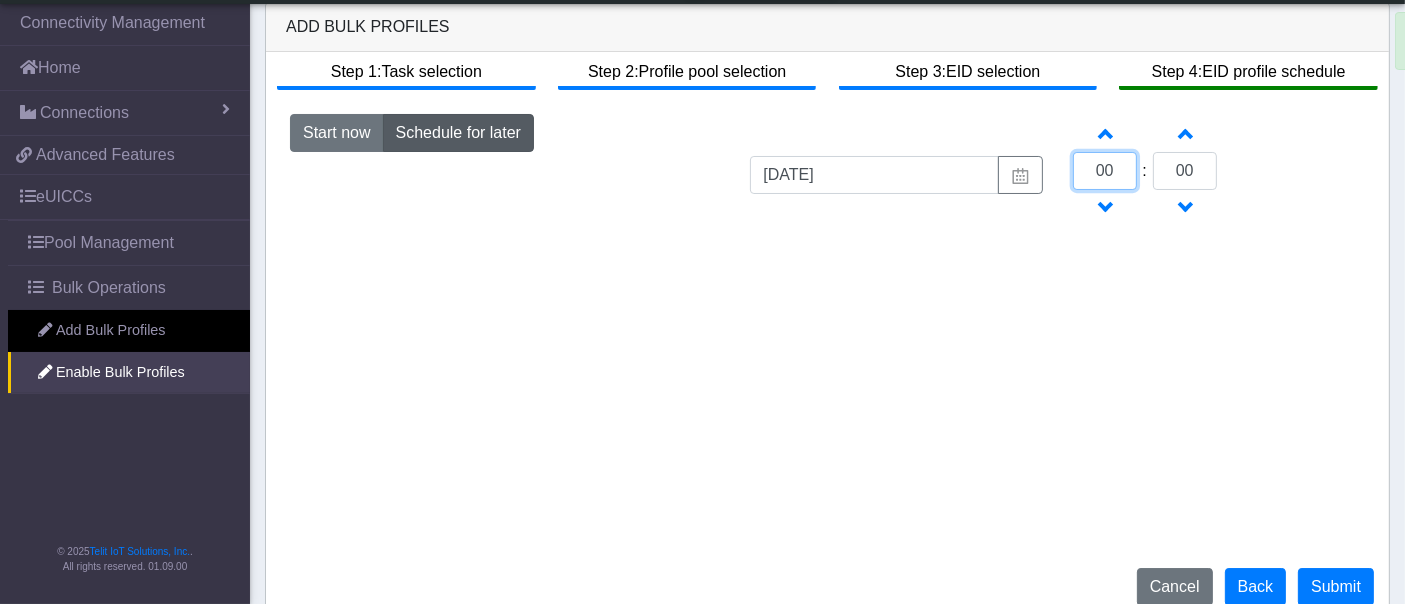 drag, startPoint x: 1128, startPoint y: 167, endPoint x: 1084, endPoint y: 172, distance: 44.28318 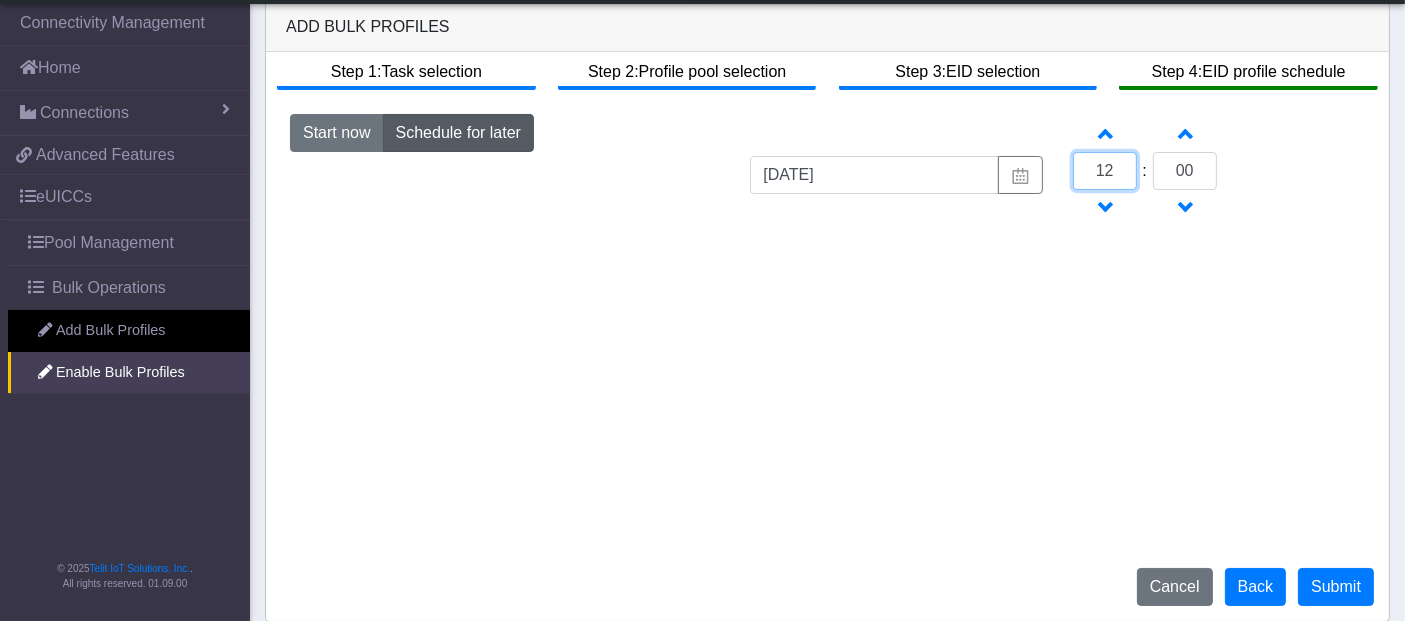 type on "12" 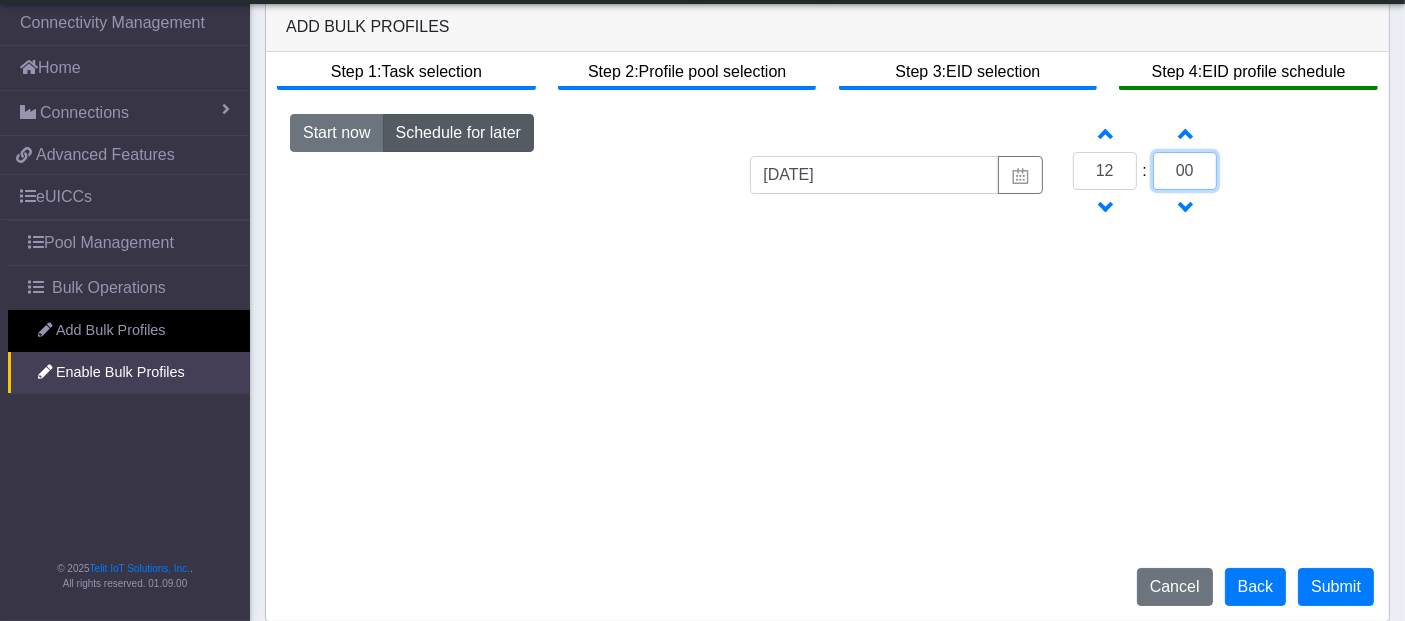 drag, startPoint x: 1191, startPoint y: 165, endPoint x: 1163, endPoint y: 174, distance: 29.410883 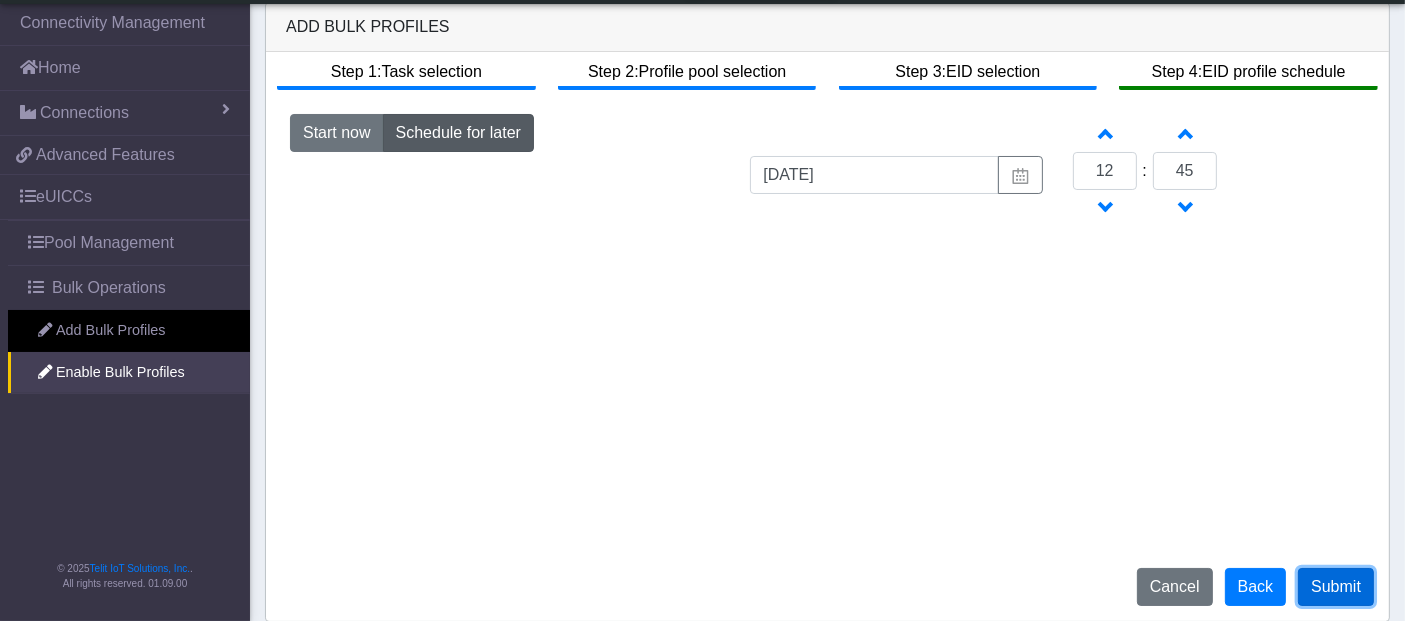 click on "Submit" at bounding box center (1336, 587) 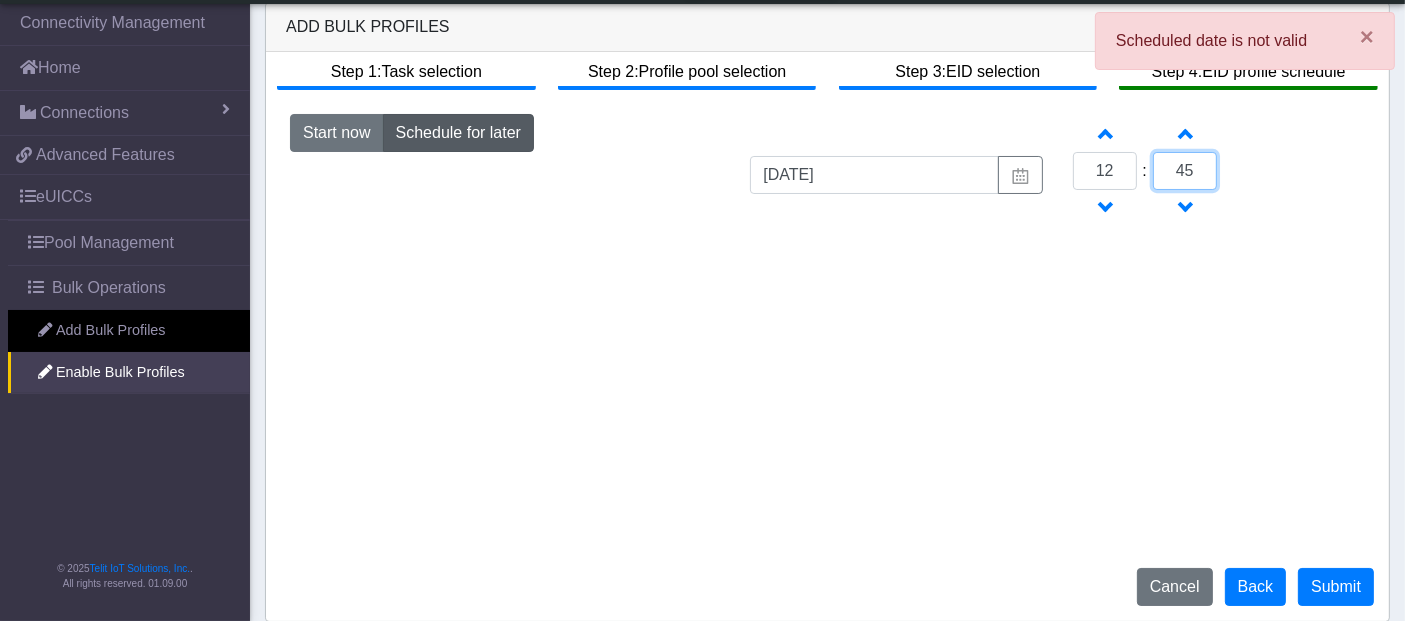 click on "45" 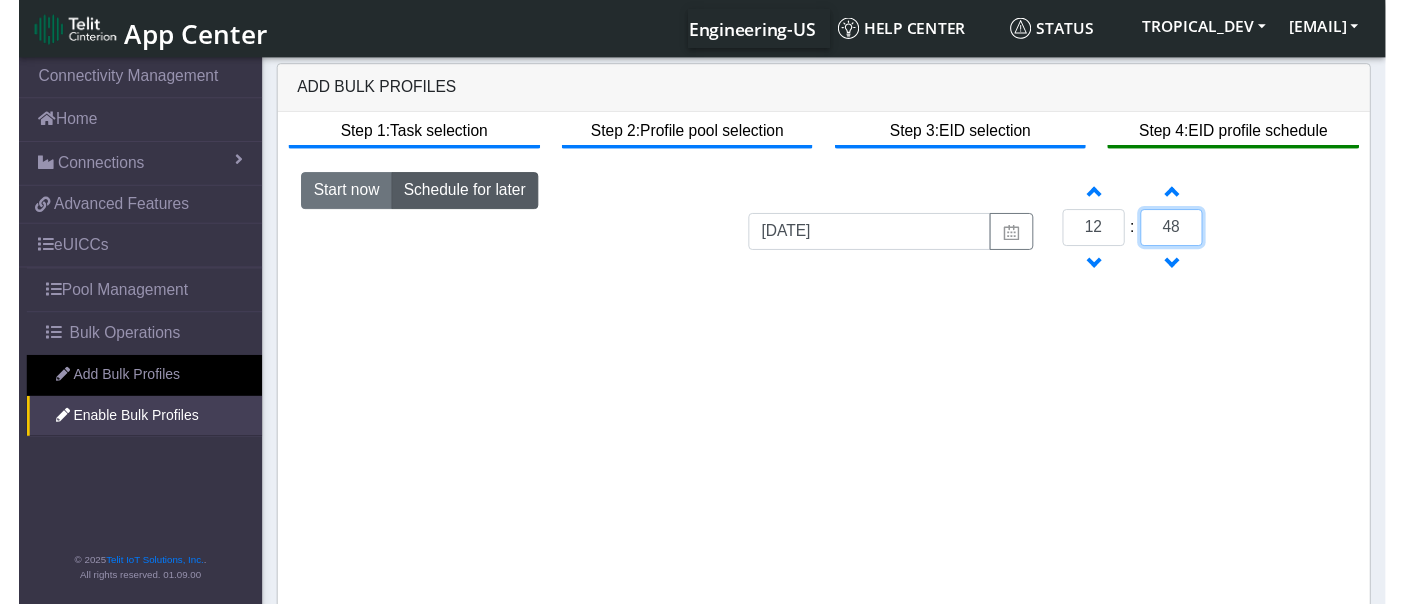 scroll, scrollTop: 8, scrollLeft: 0, axis: vertical 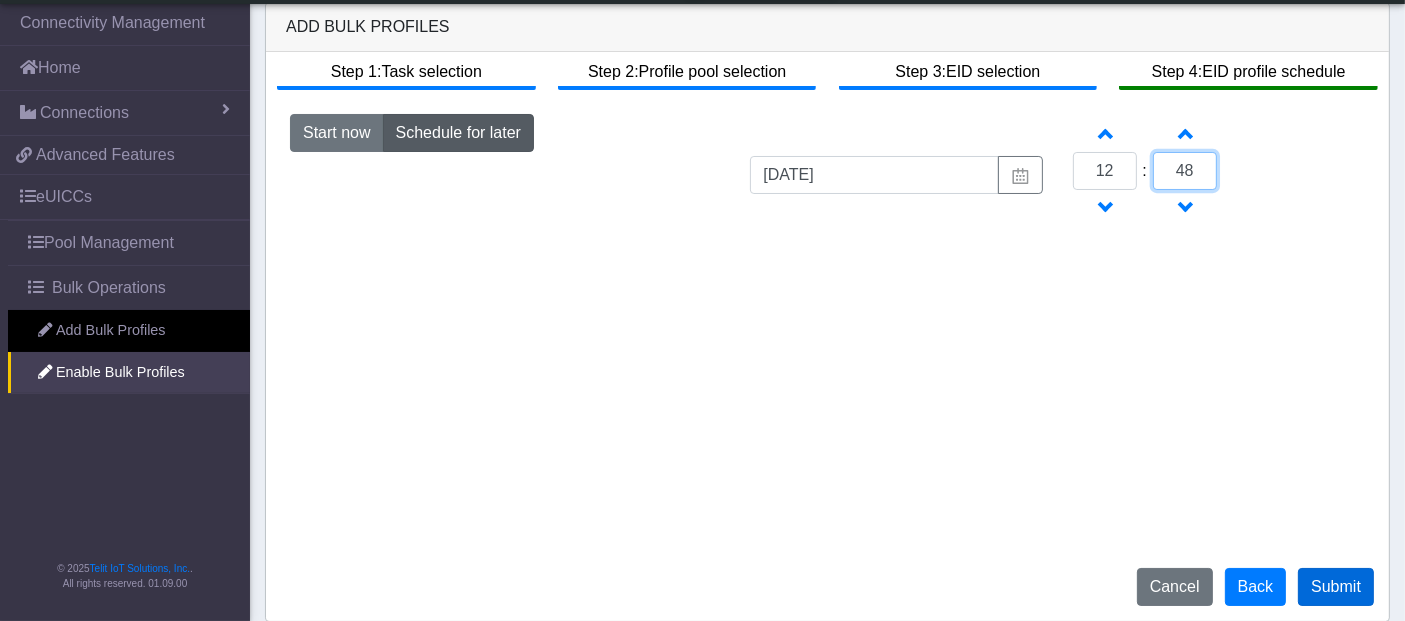 type on "48" 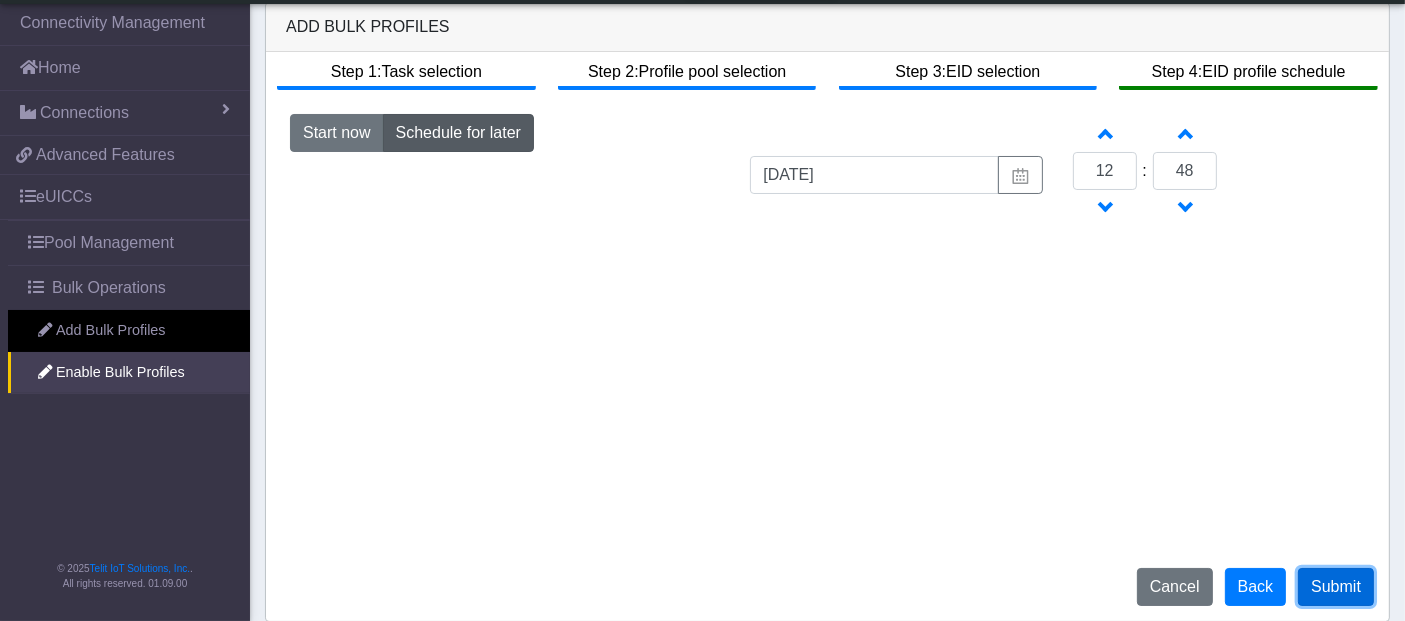 click on "Submit" at bounding box center [1336, 587] 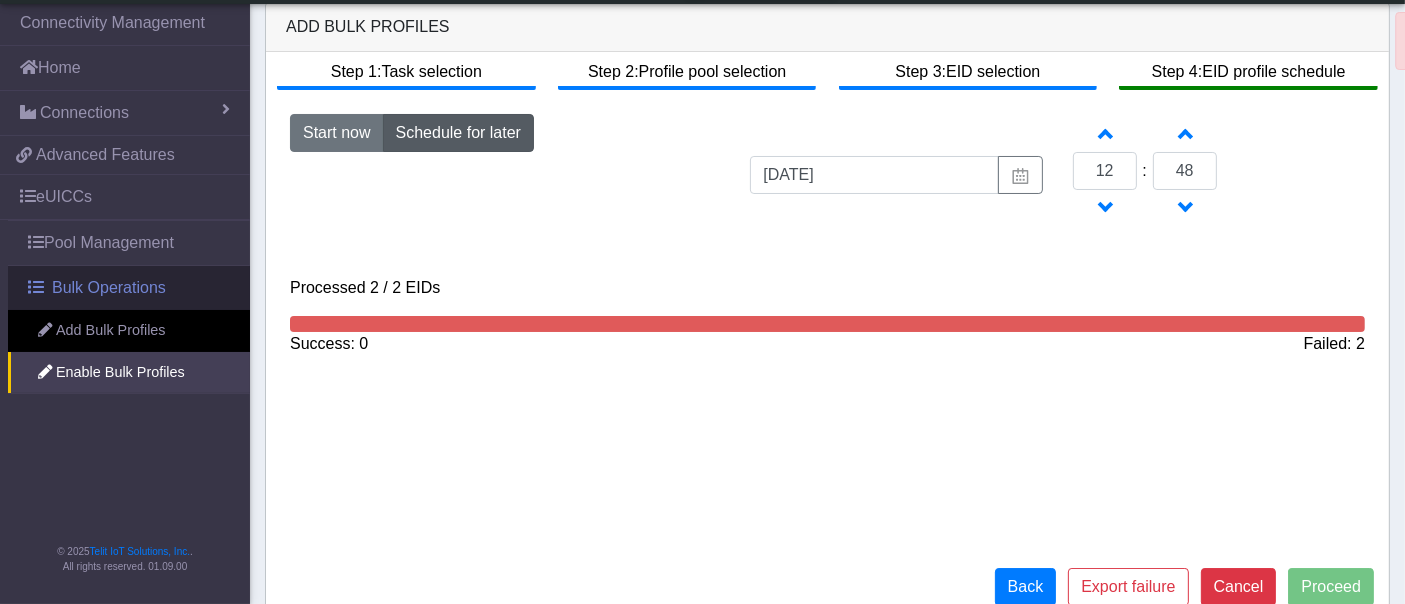 click on "Bulk Operations" at bounding box center (109, 288) 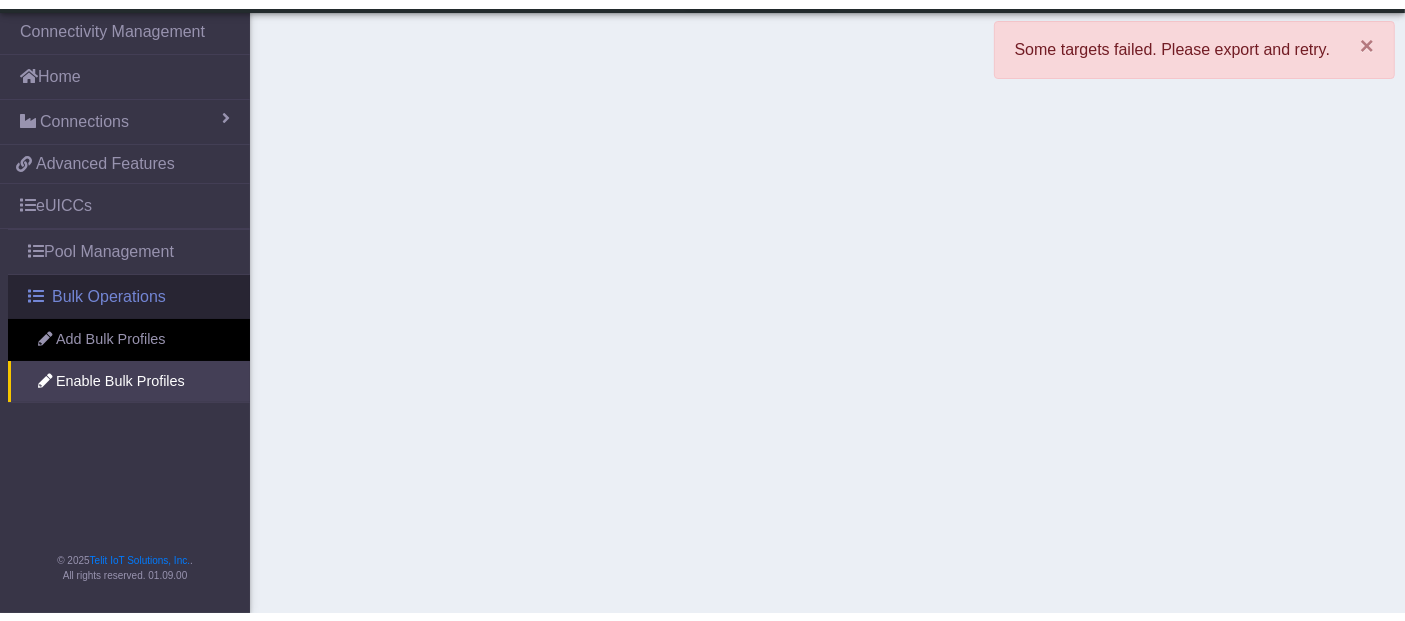 scroll, scrollTop: 0, scrollLeft: 0, axis: both 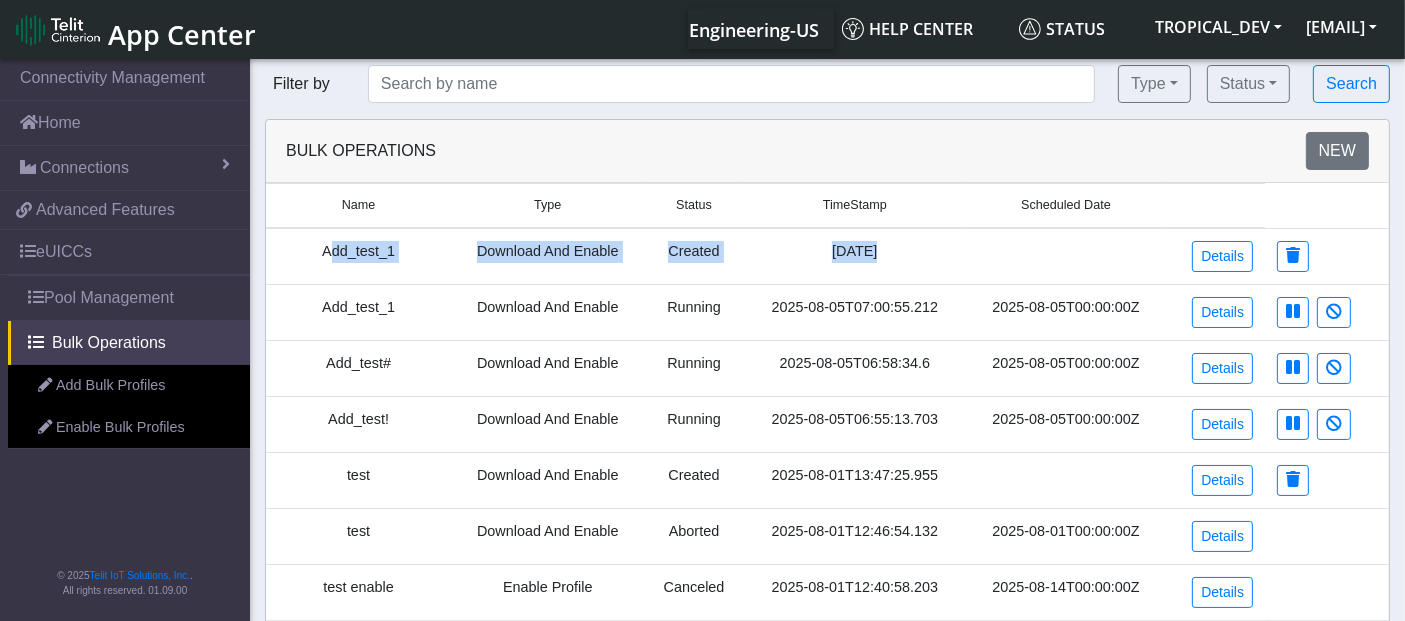 drag, startPoint x: 330, startPoint y: 255, endPoint x: 1043, endPoint y: 246, distance: 713.0568 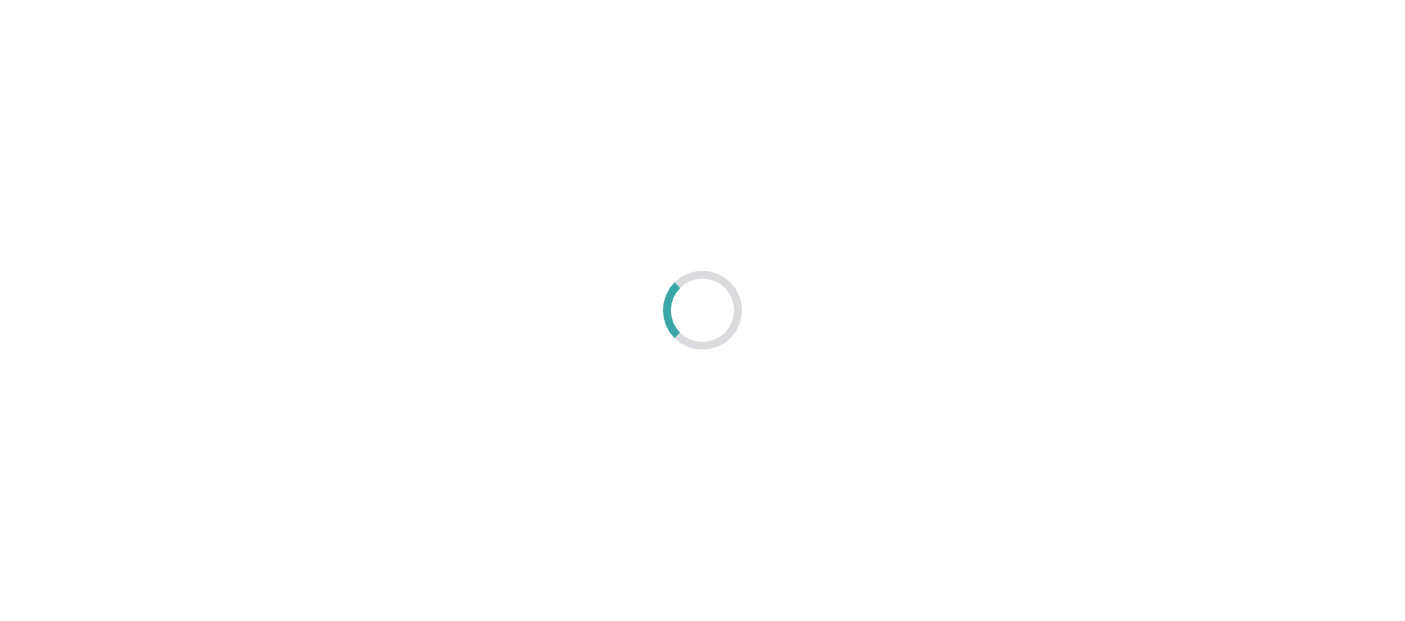 scroll, scrollTop: 0, scrollLeft: 0, axis: both 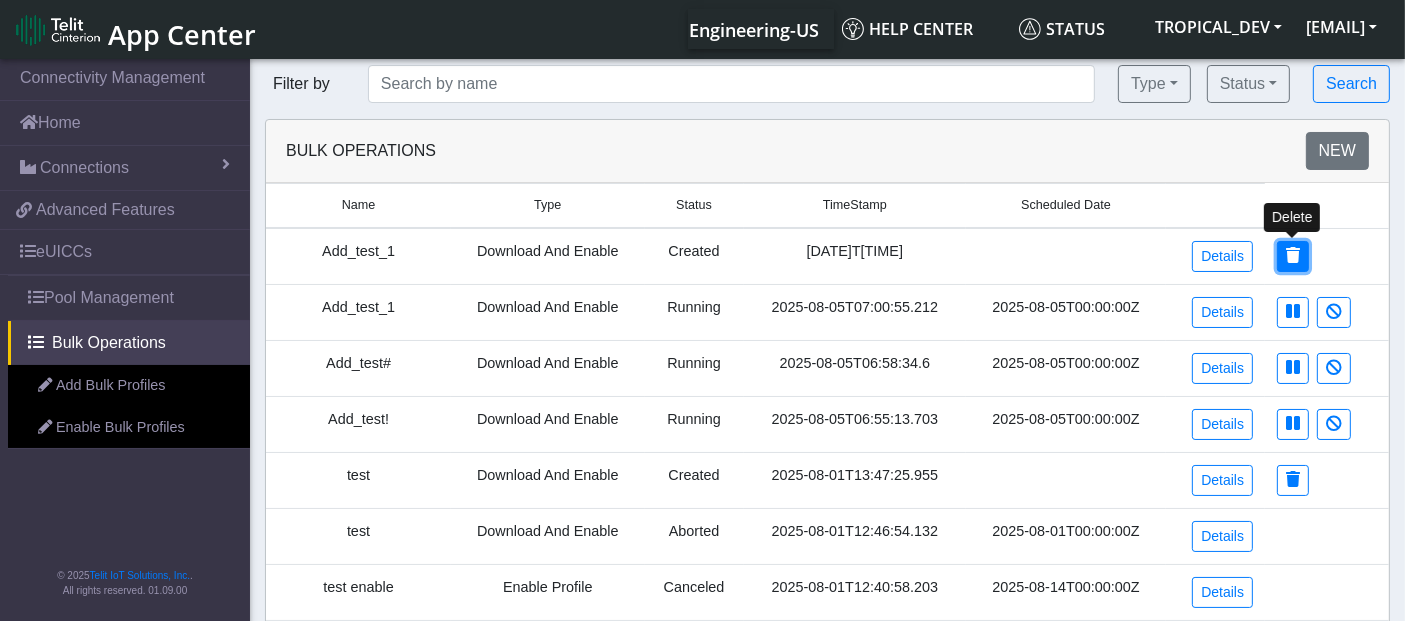 click at bounding box center [1293, 255] 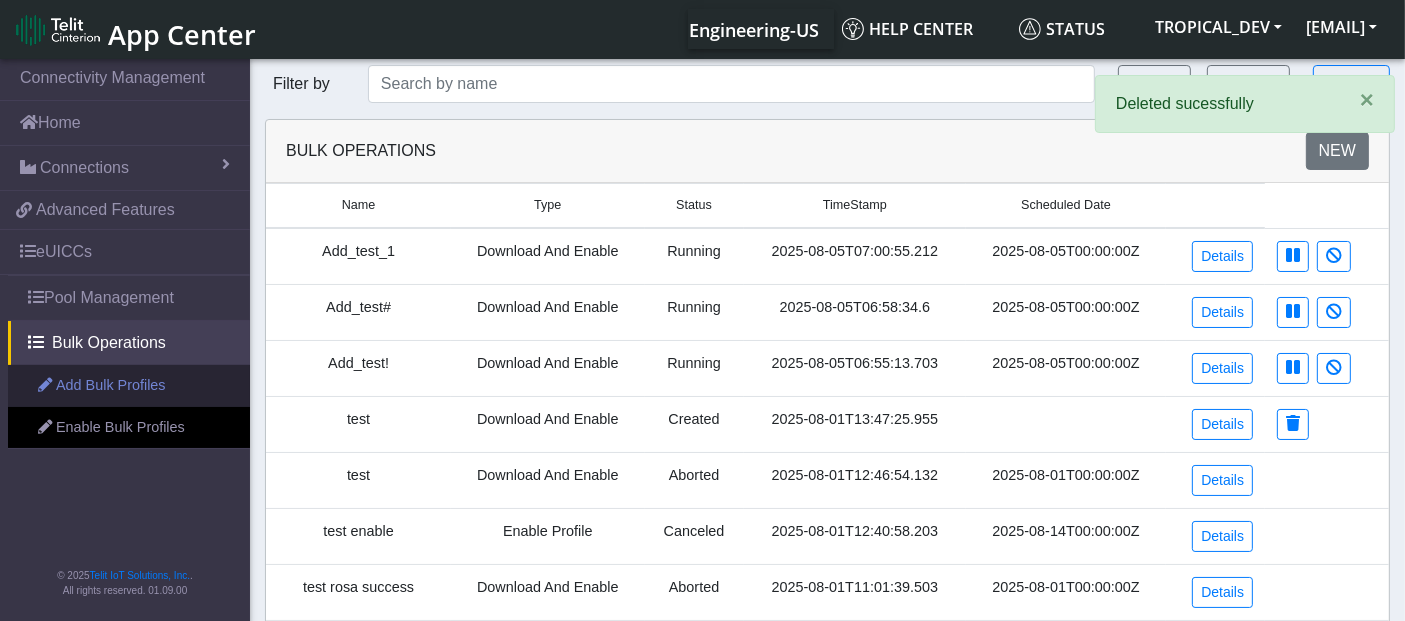 click on "Add Bulk Profiles" at bounding box center (129, 386) 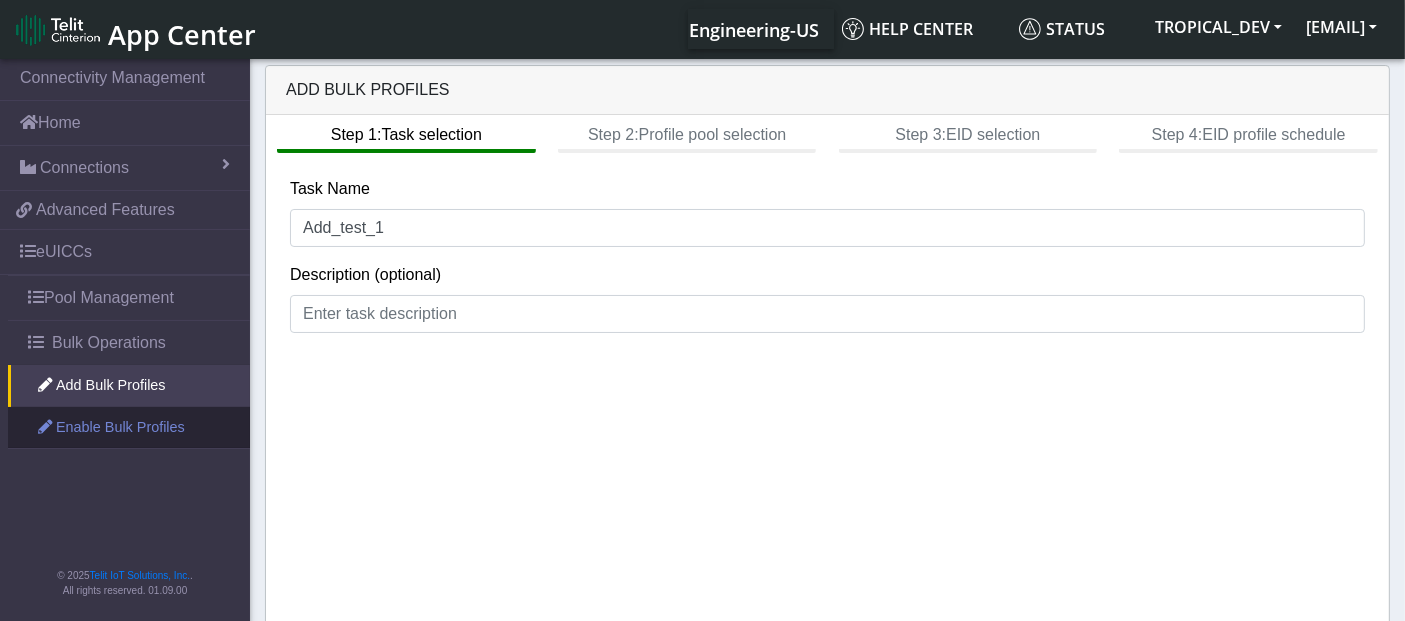 click on "Enable Bulk Profiles" at bounding box center [129, 428] 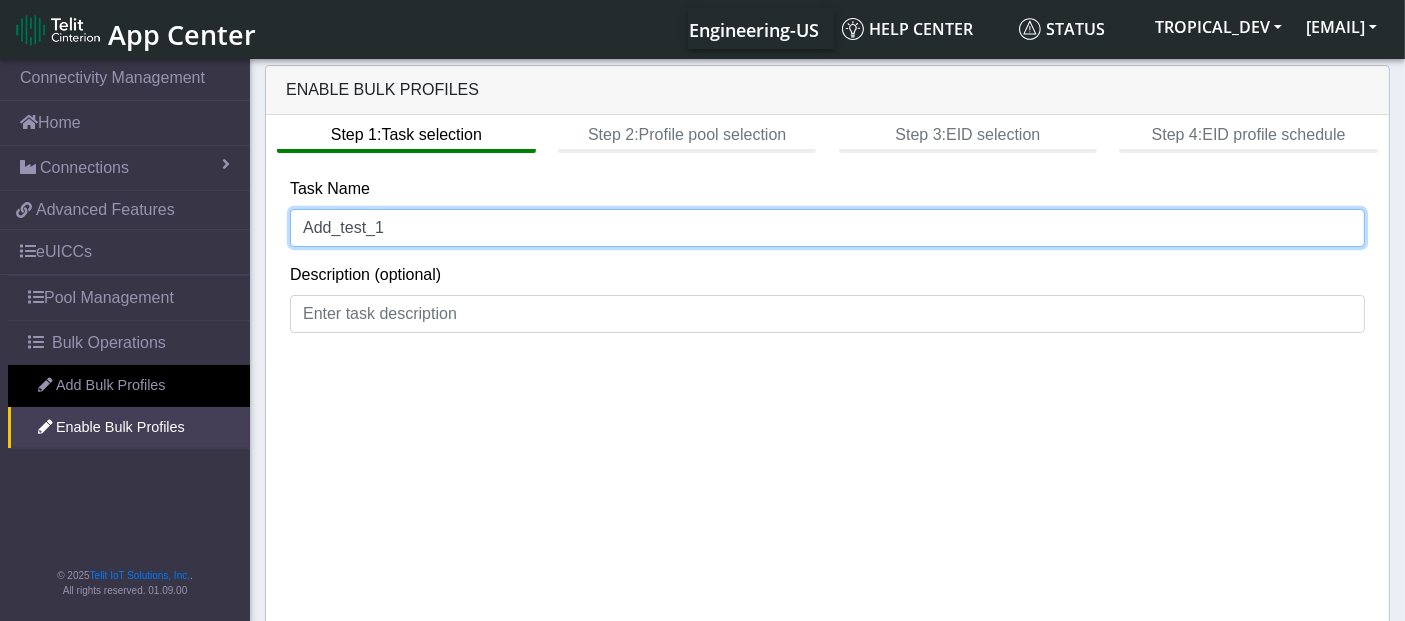 drag, startPoint x: 388, startPoint y: 232, endPoint x: 276, endPoint y: 230, distance: 112.01785 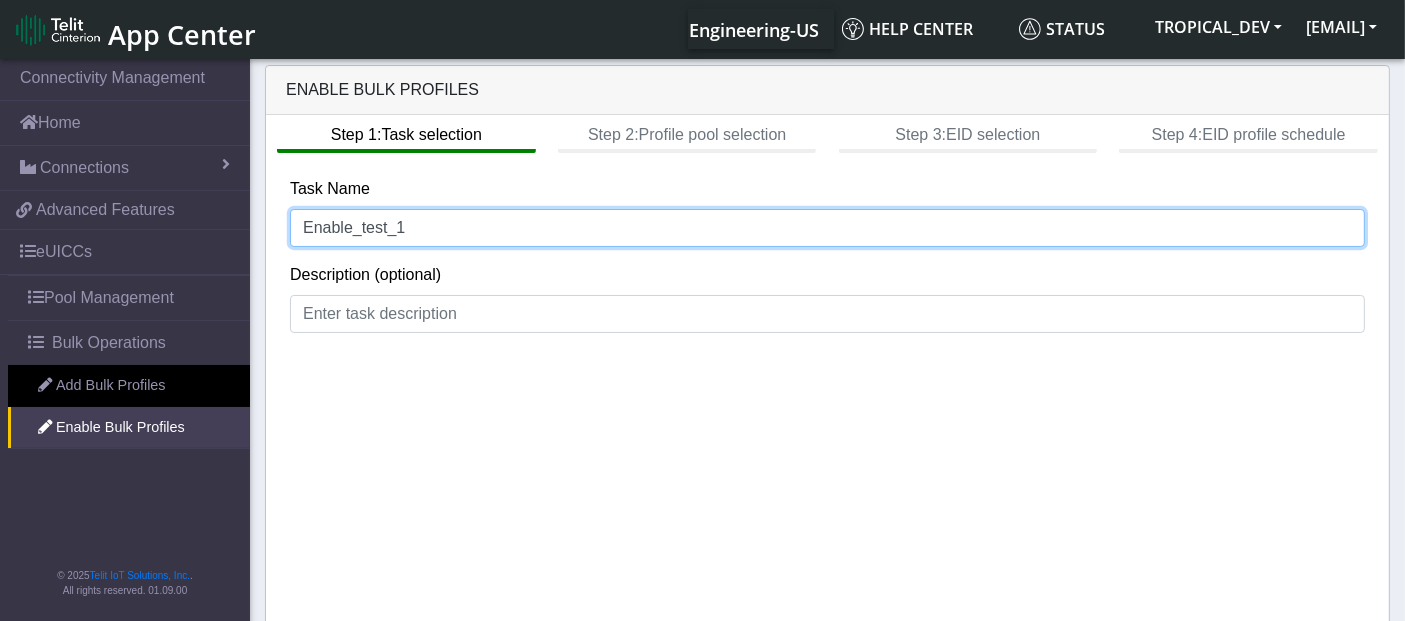 scroll, scrollTop: 8, scrollLeft: 0, axis: vertical 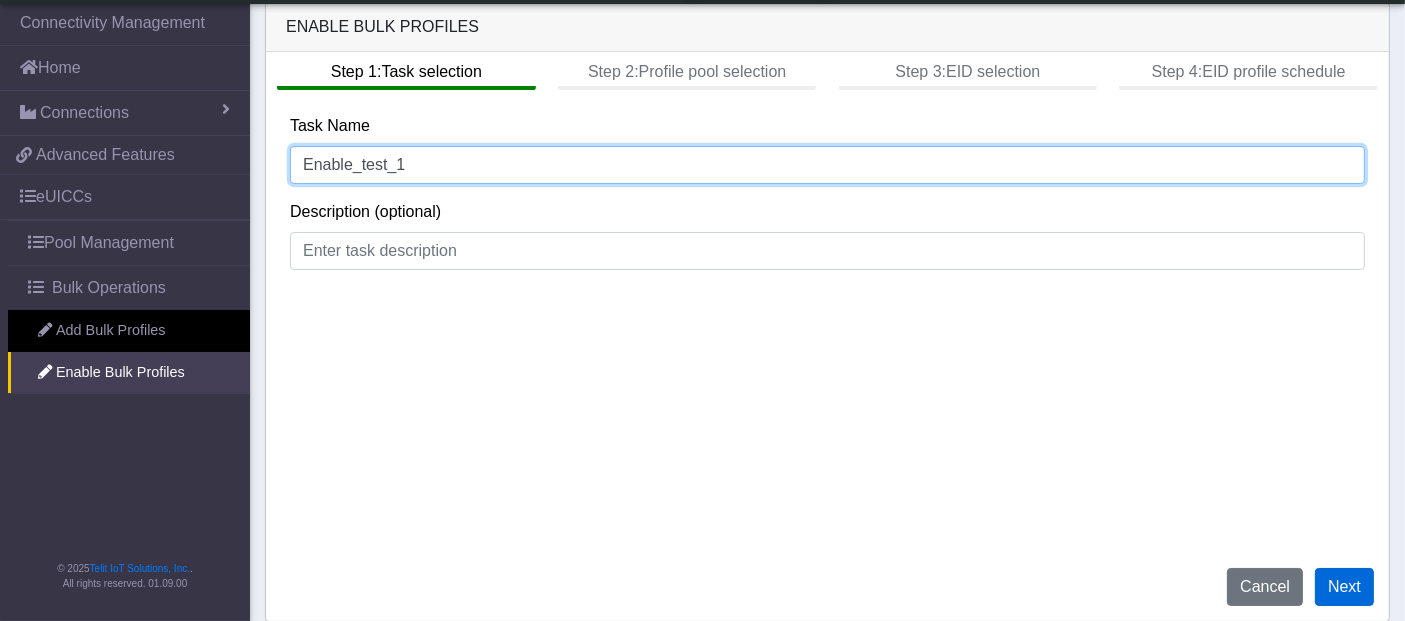 type on "Enable_test_1" 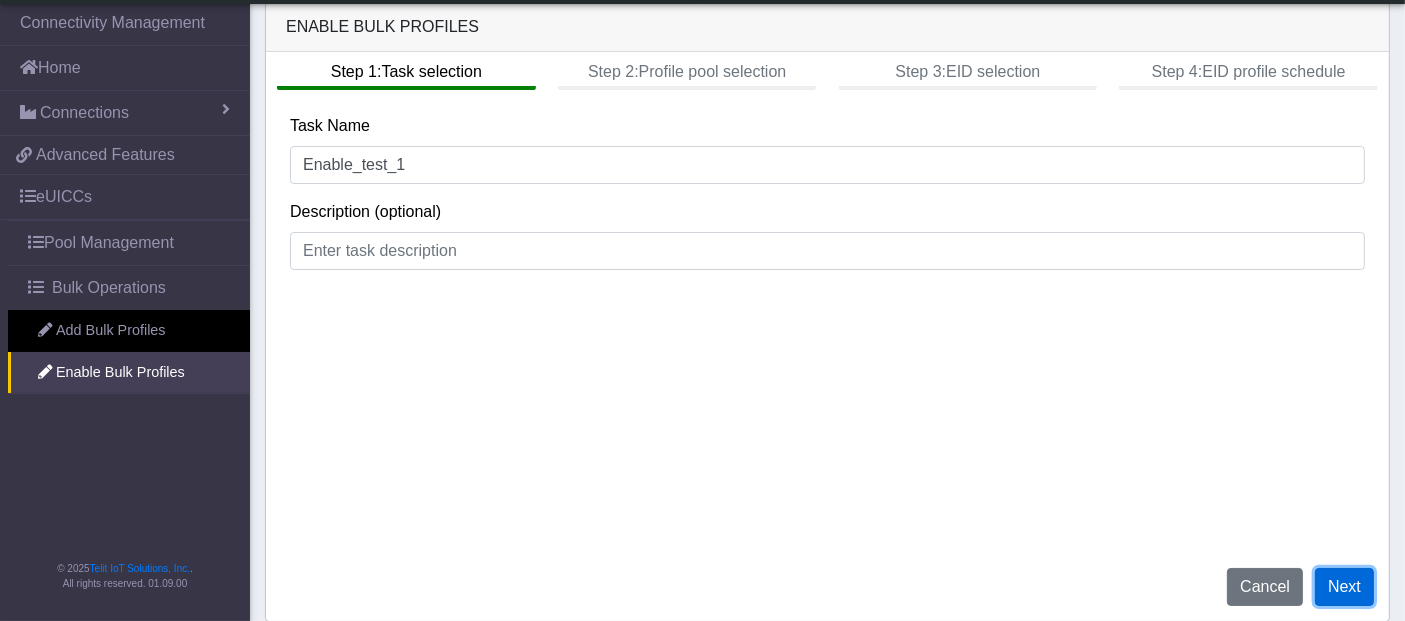 click on "Next" at bounding box center (1344, 587) 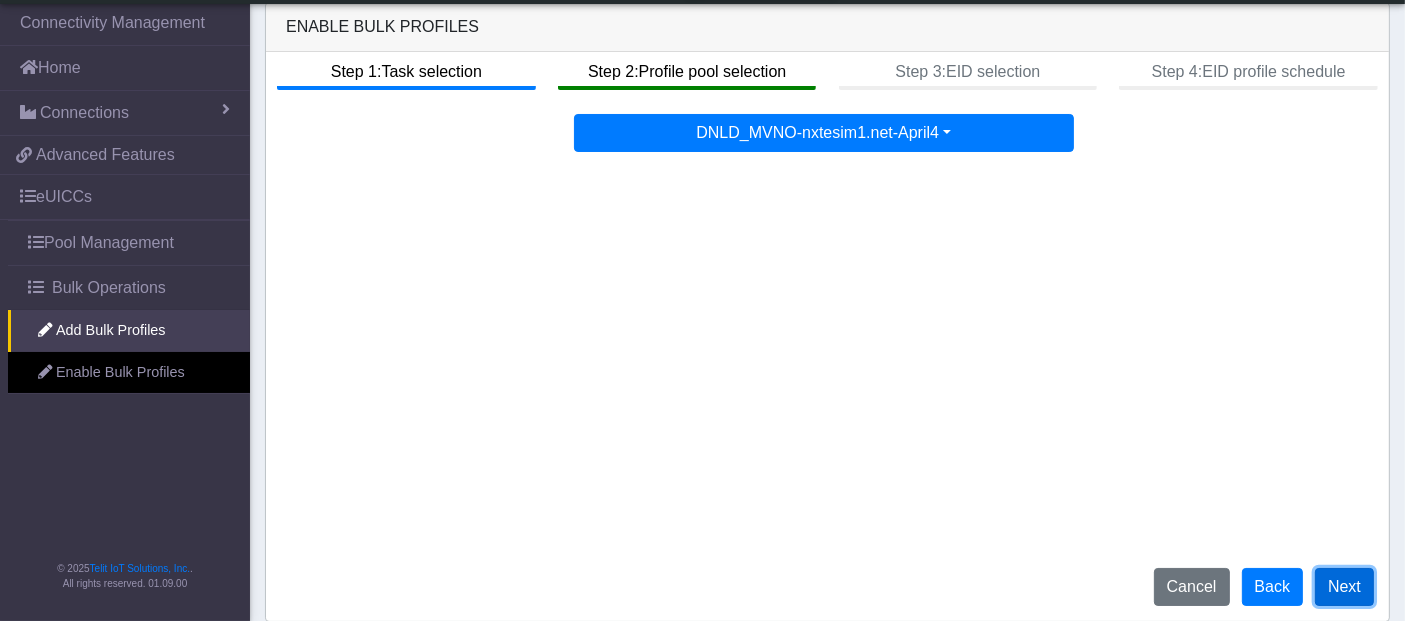 click on "Next" at bounding box center (1344, 587) 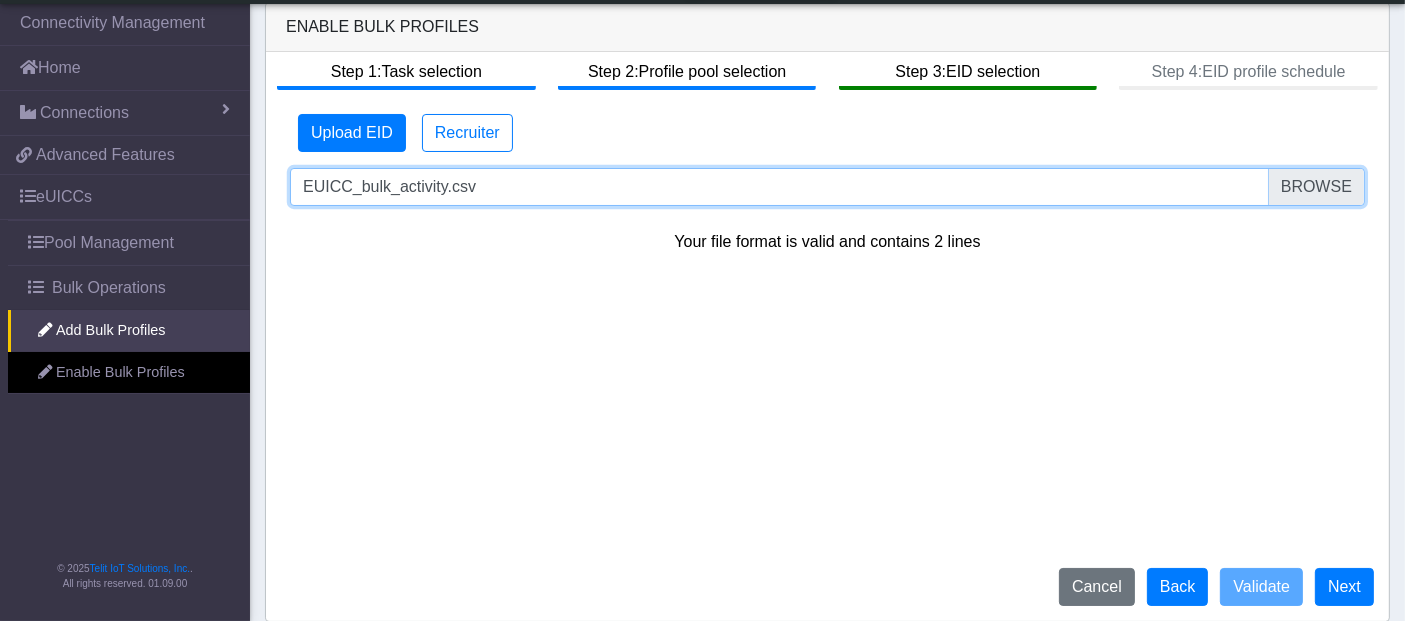 click on "[FILENAME]" at bounding box center [827, 187] 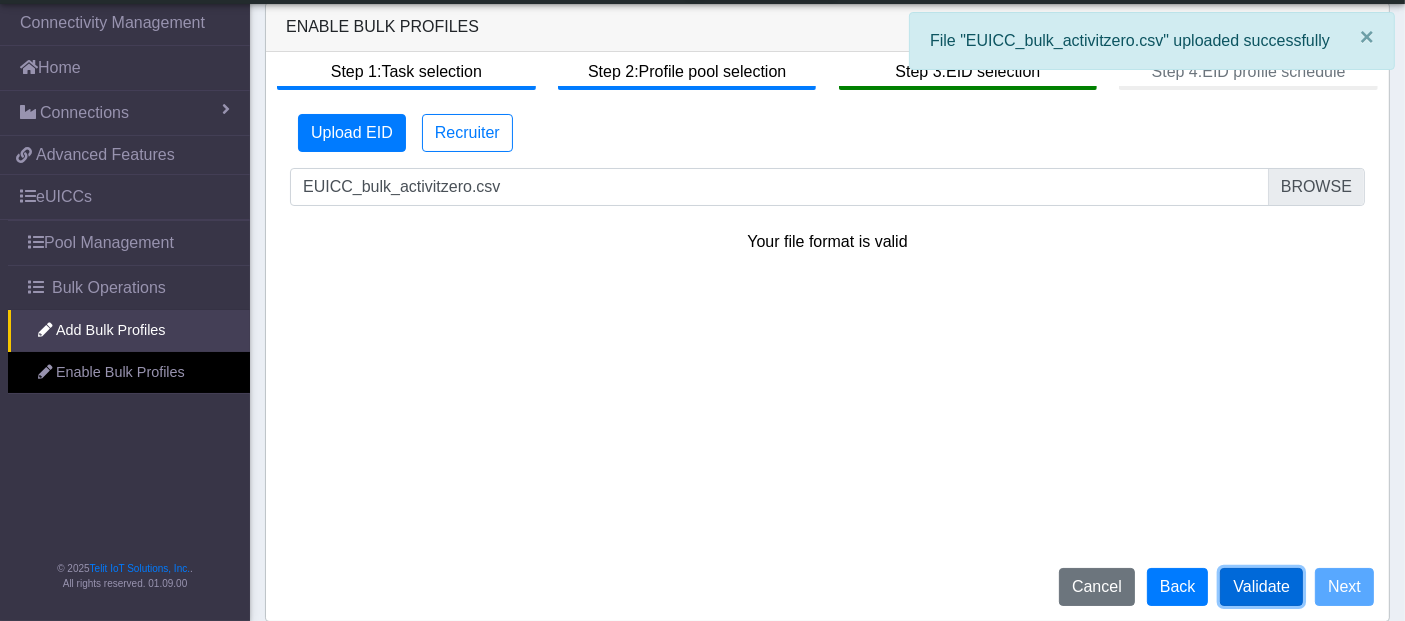 click on "Validate" at bounding box center [1261, 587] 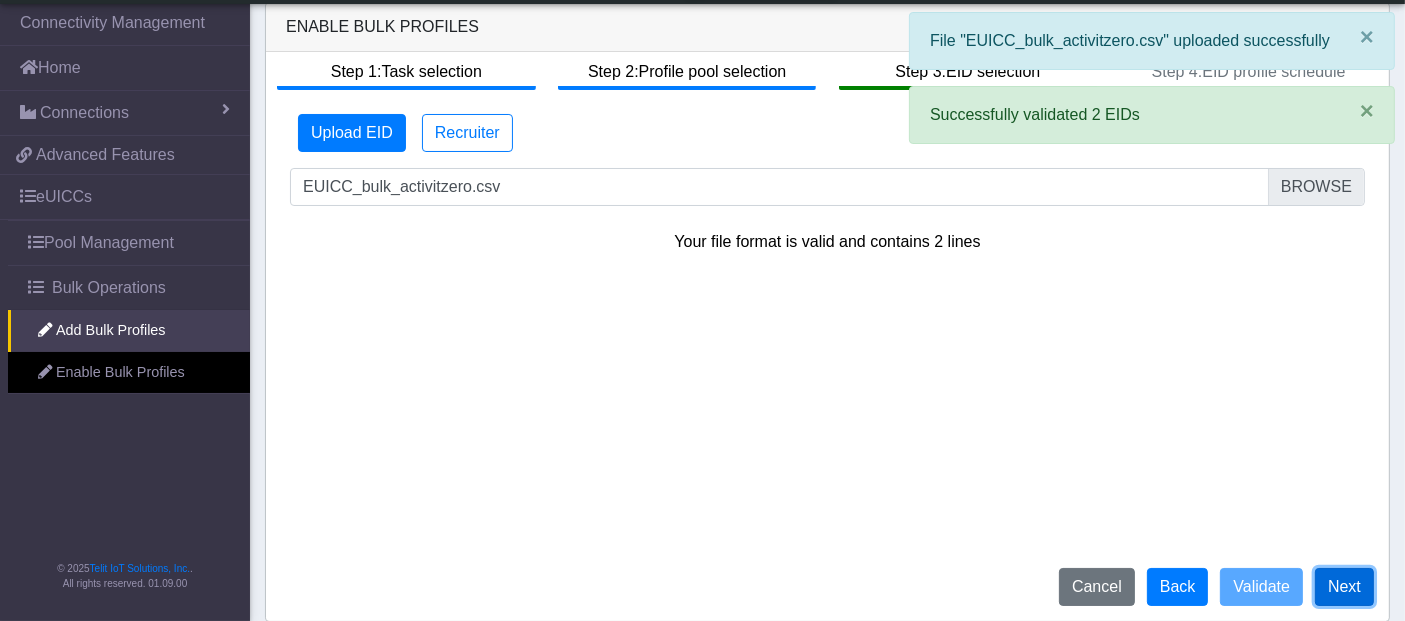 click on "Next" at bounding box center (1344, 587) 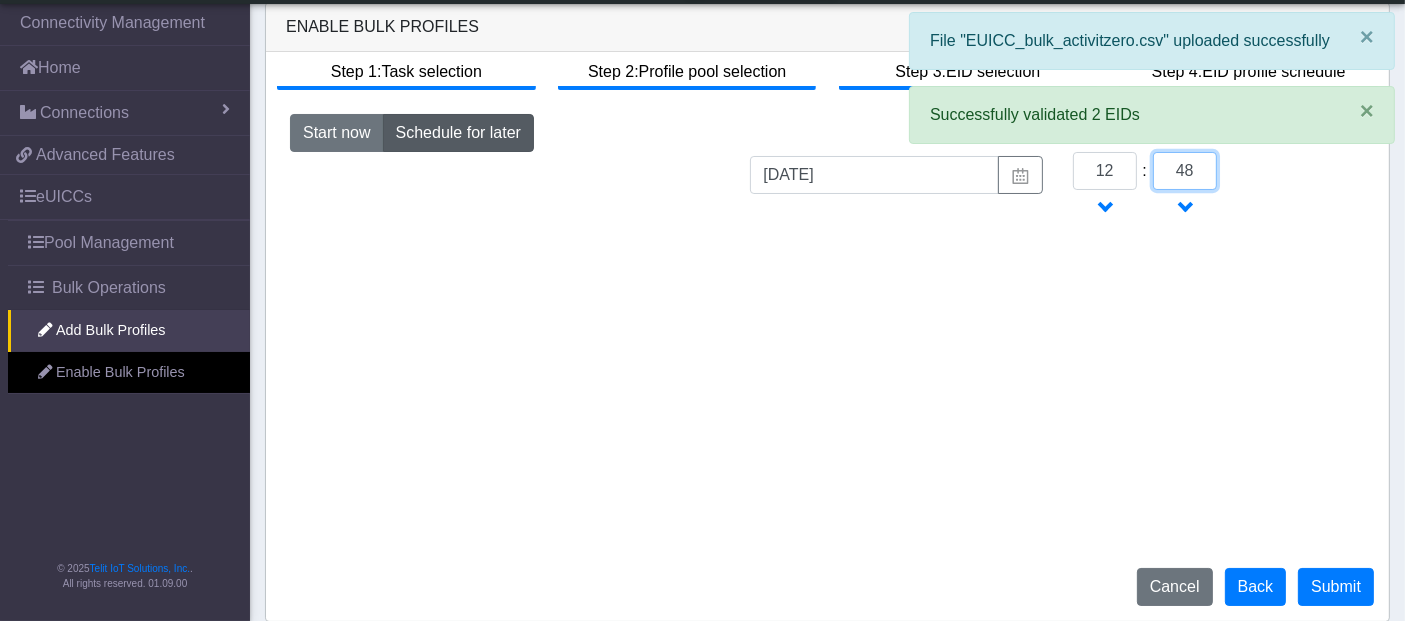 click on "48" 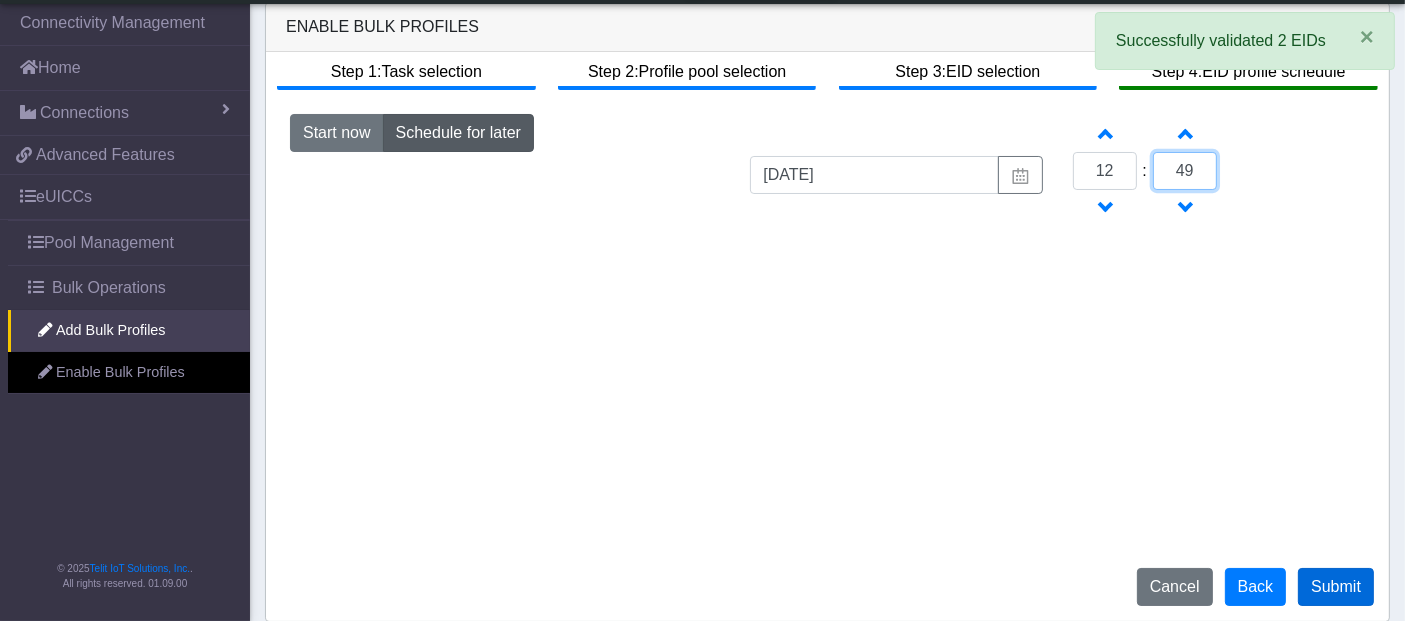 type on "49" 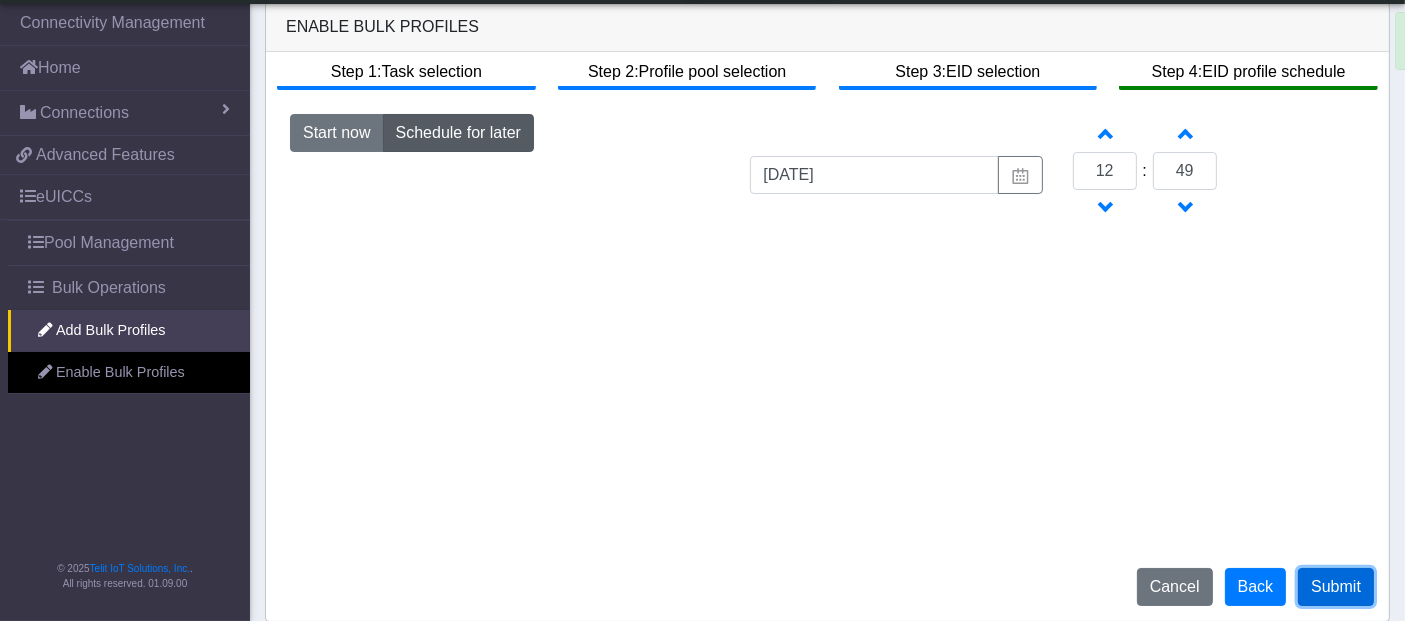 click on "Submit" at bounding box center [1336, 587] 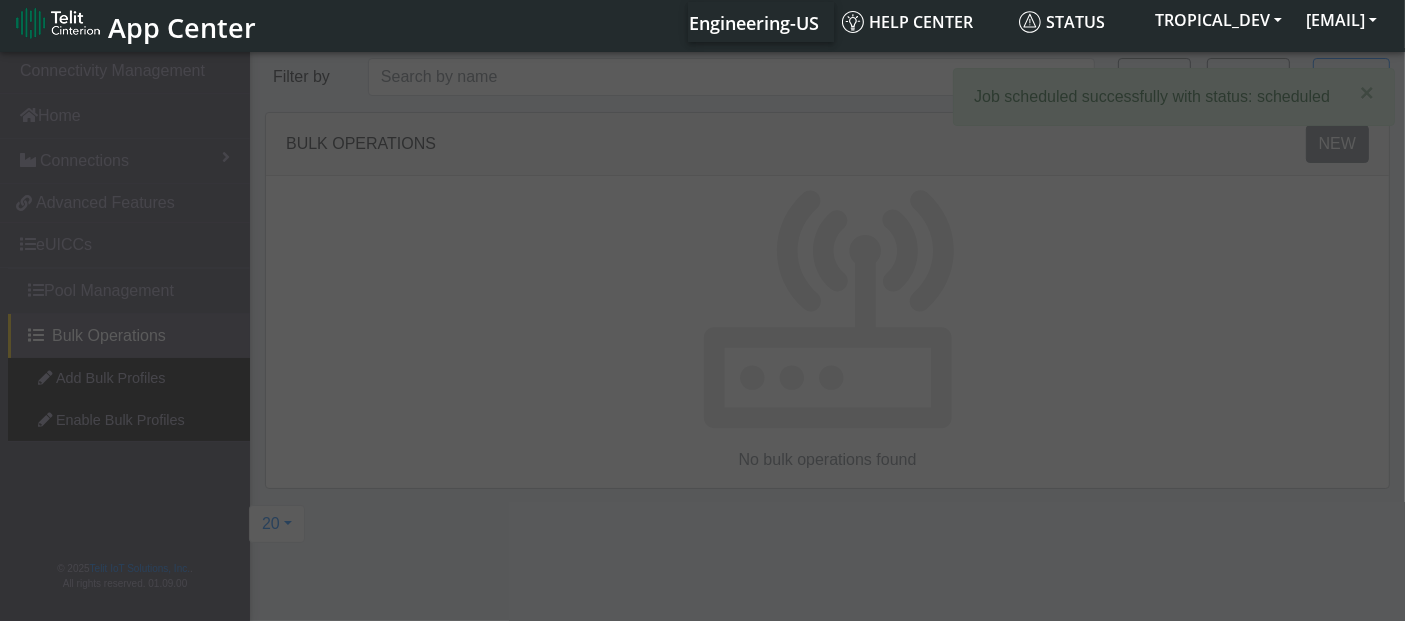 scroll, scrollTop: 0, scrollLeft: 0, axis: both 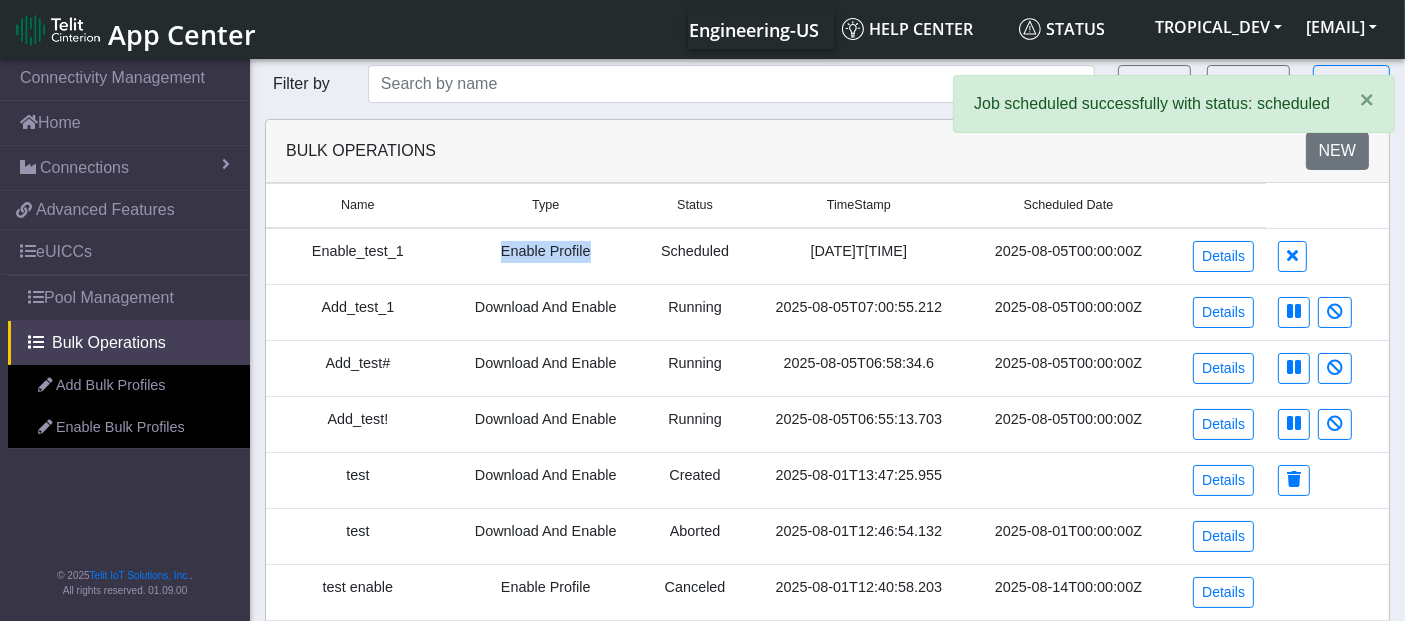 drag, startPoint x: 500, startPoint y: 255, endPoint x: 622, endPoint y: 249, distance: 122.14745 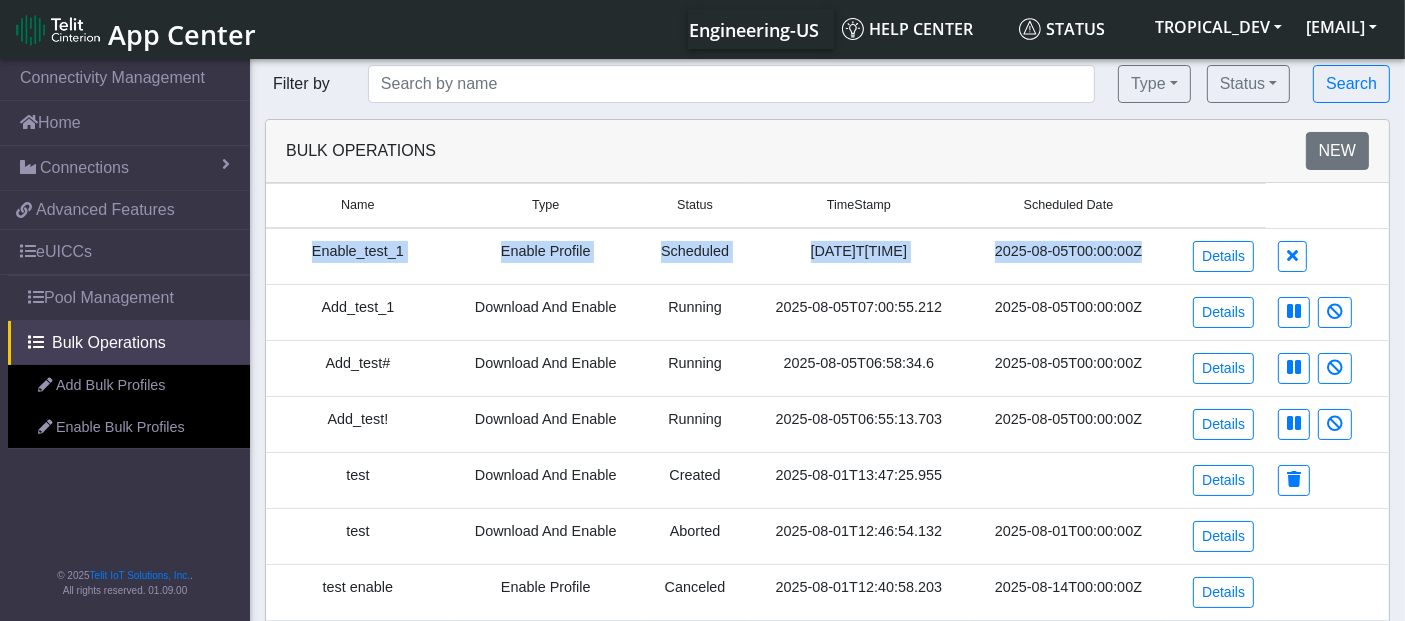 drag, startPoint x: 304, startPoint y: 253, endPoint x: 1165, endPoint y: 250, distance: 861.00525 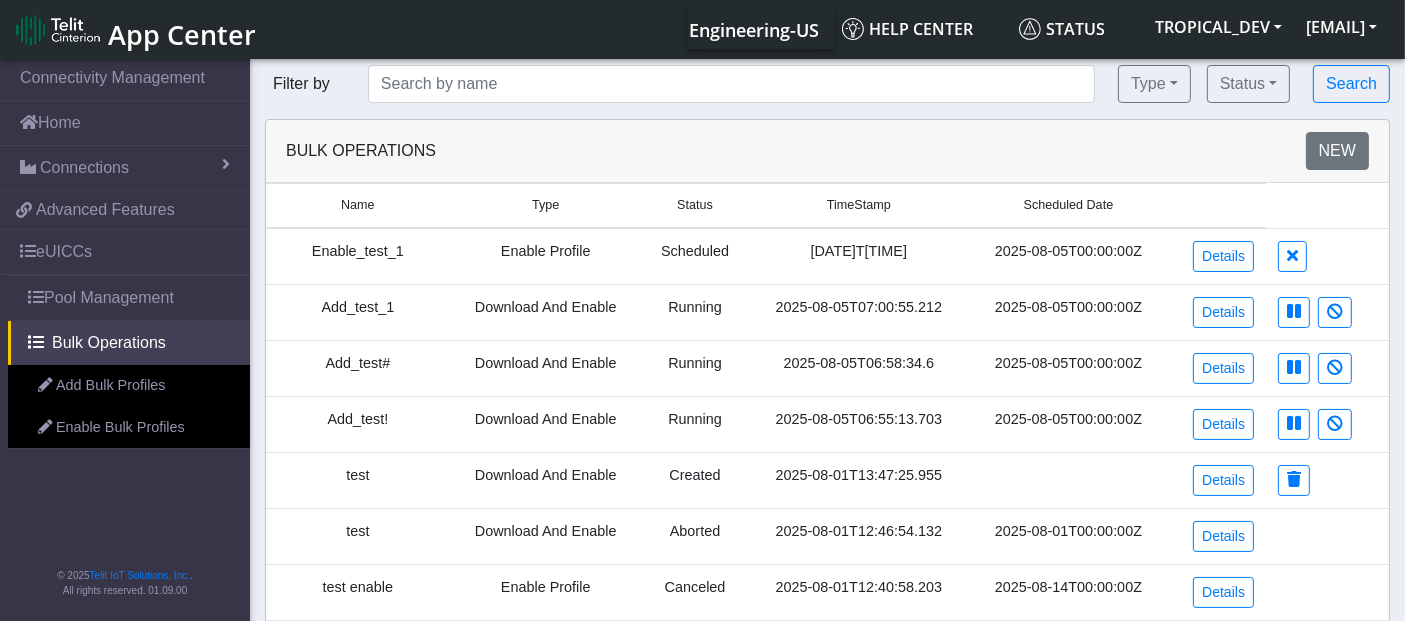 click on "Scheduled" at bounding box center [695, 256] 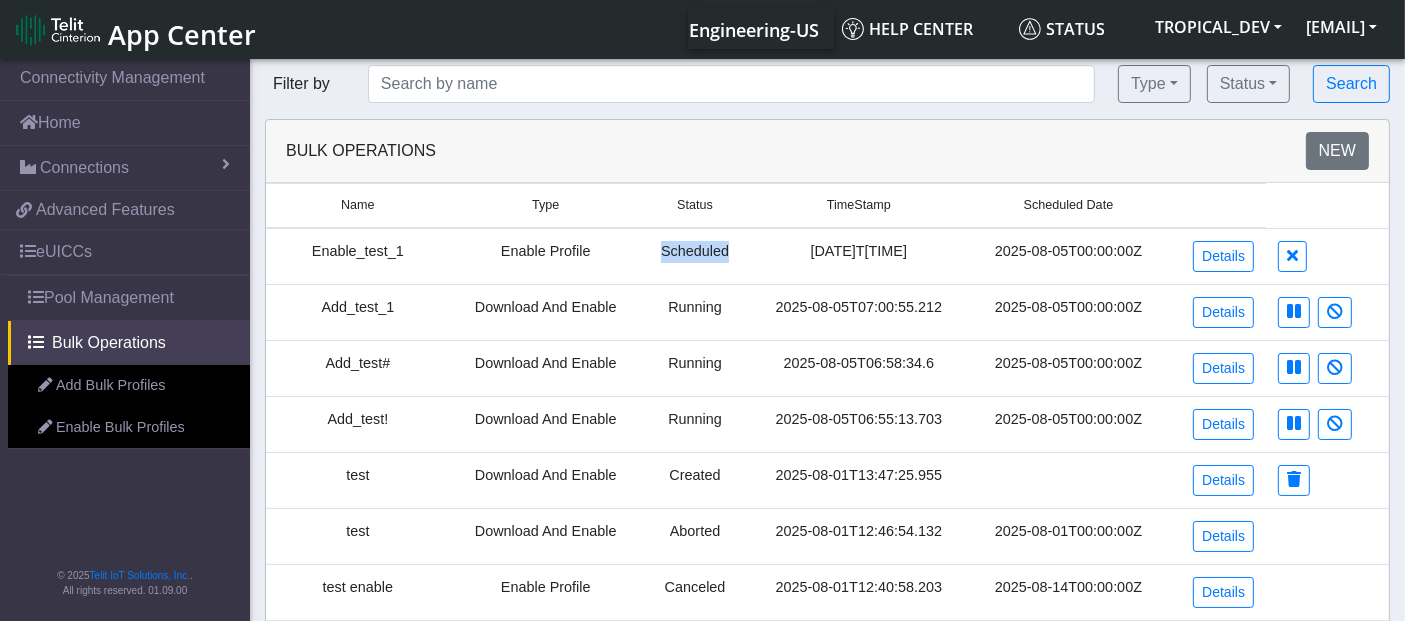 click on "Scheduled" at bounding box center [695, 256] 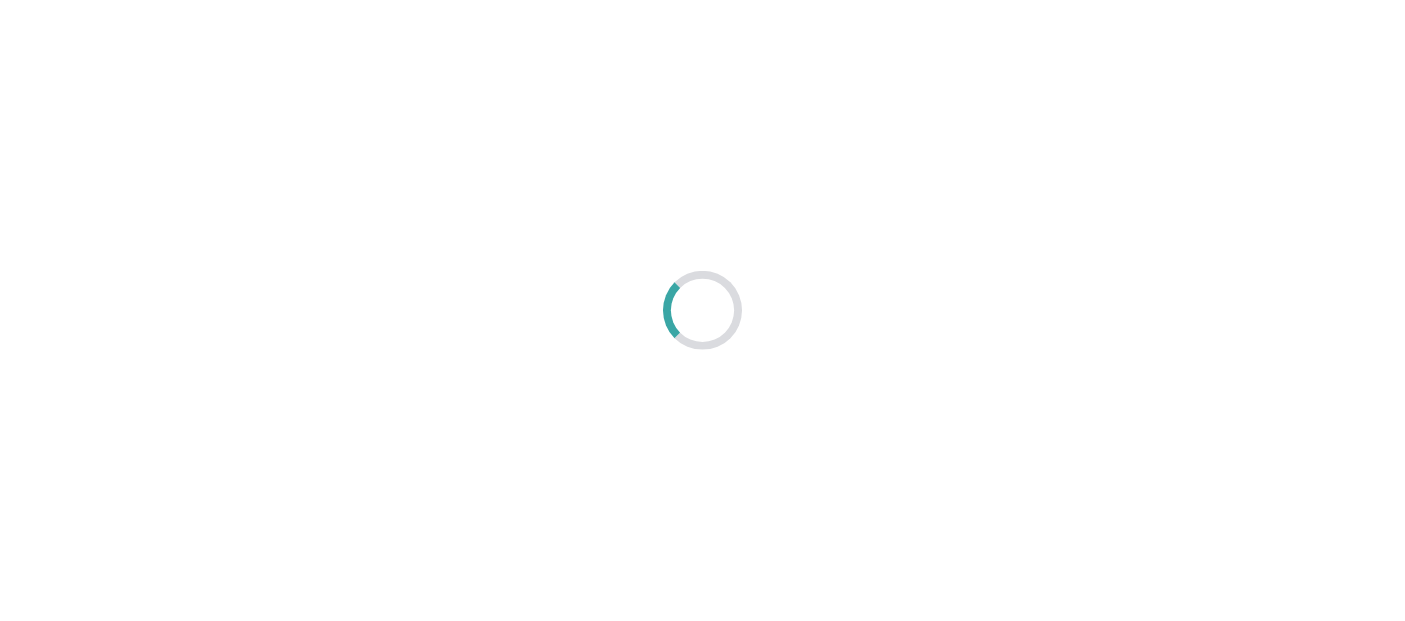 scroll, scrollTop: 0, scrollLeft: 0, axis: both 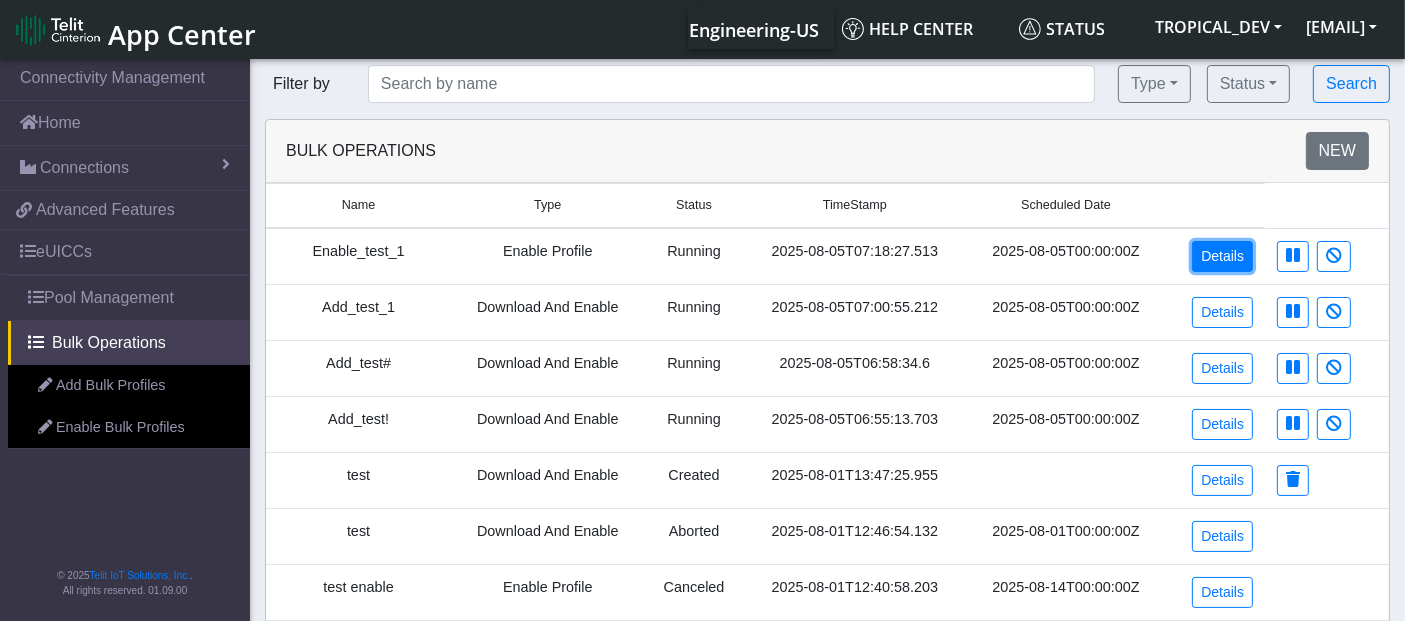 click on "Details" at bounding box center [1222, 256] 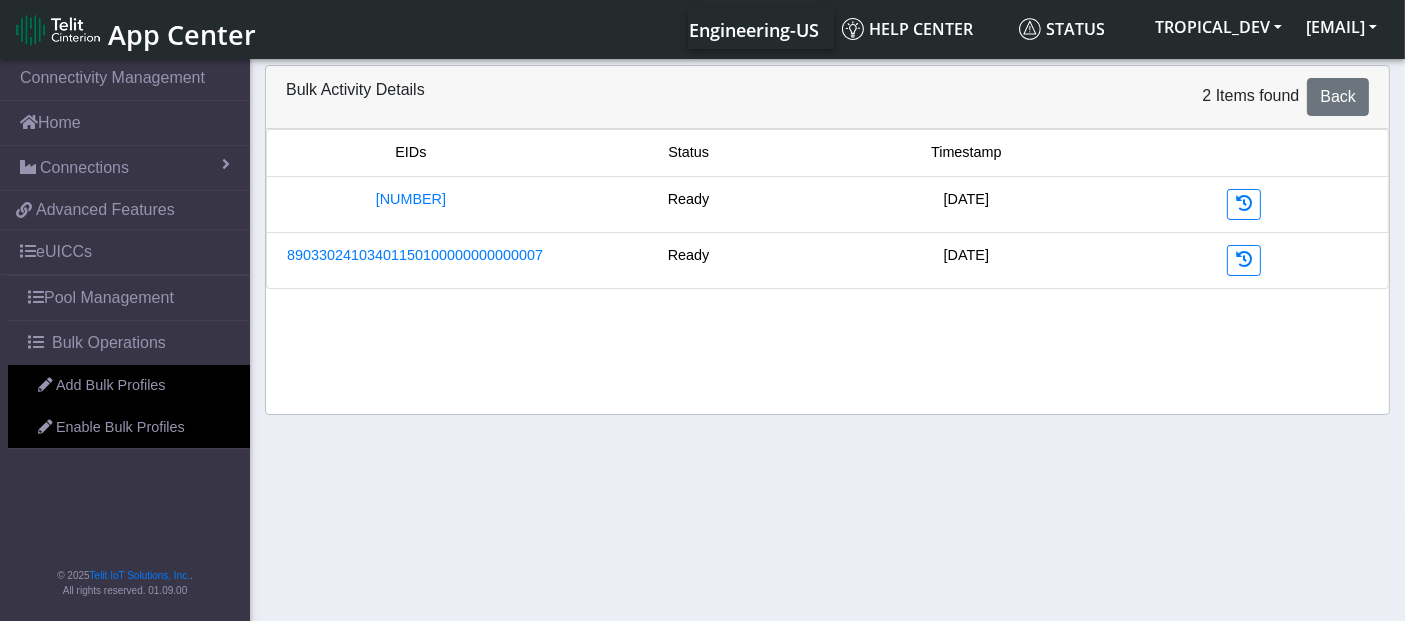 click on "Ready" at bounding box center [689, 260] 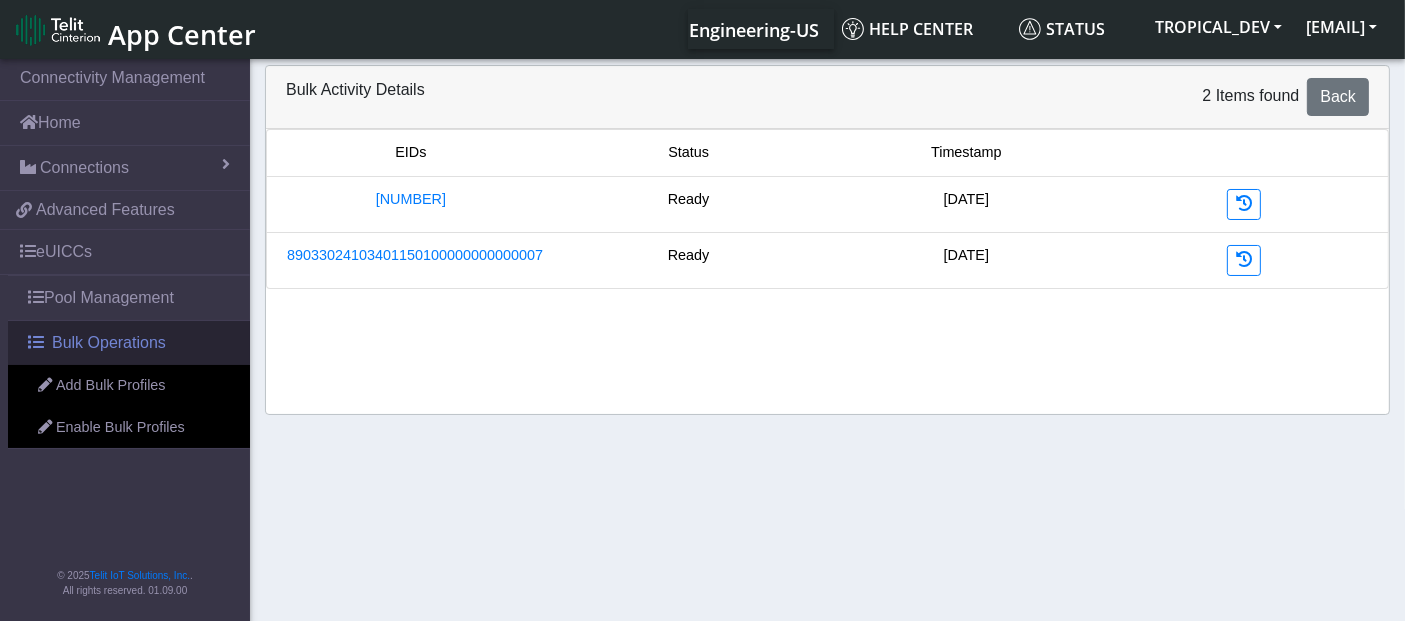 click on "Bulk Operations" at bounding box center (109, 343) 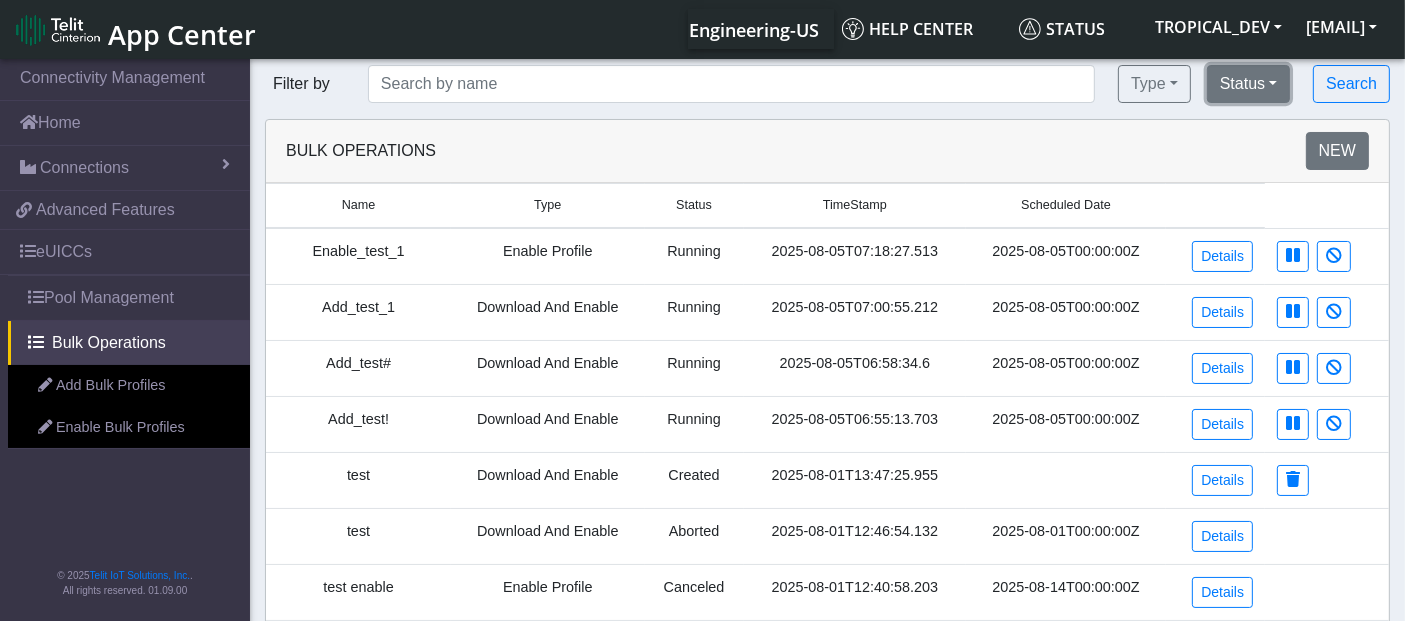 click on "Status" 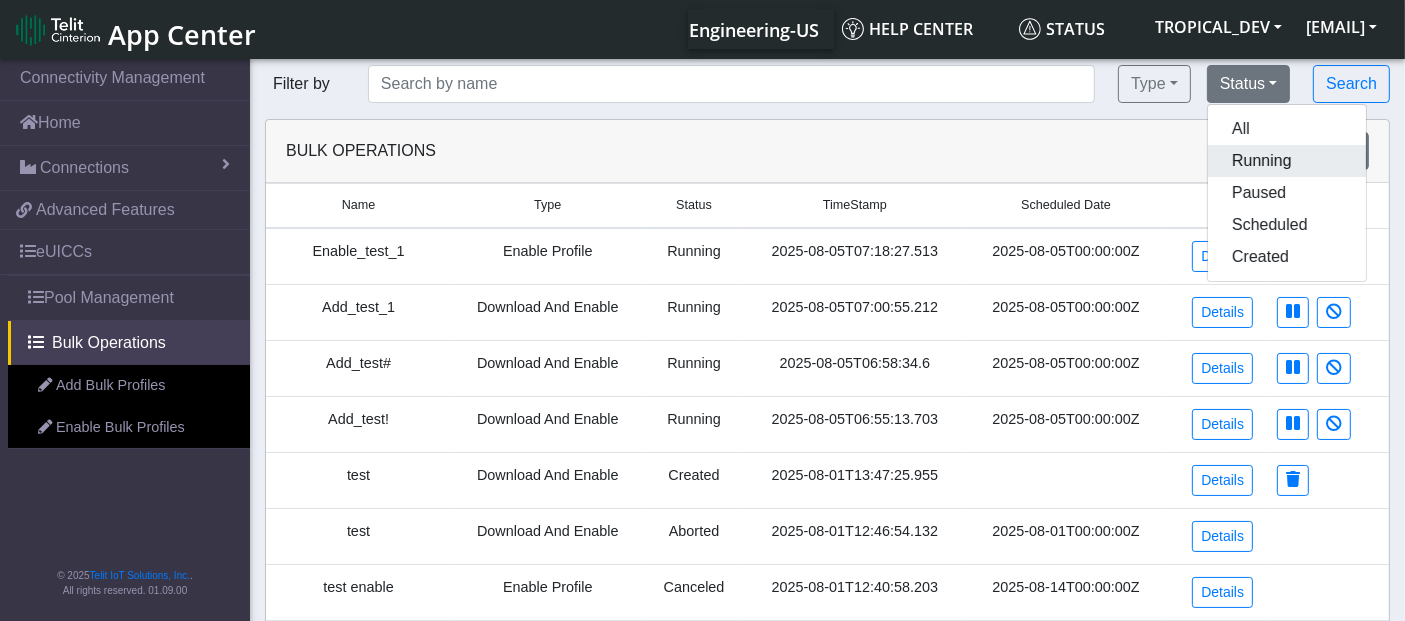 click on "Running" 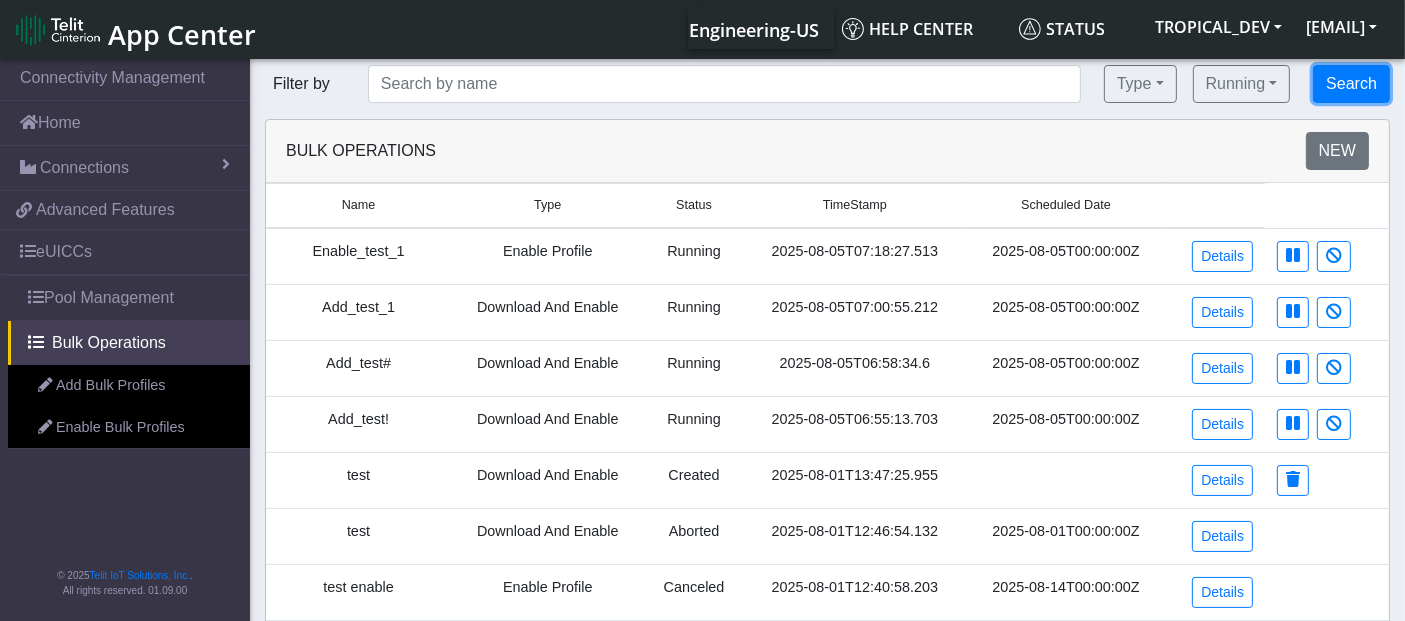 click on "Search" 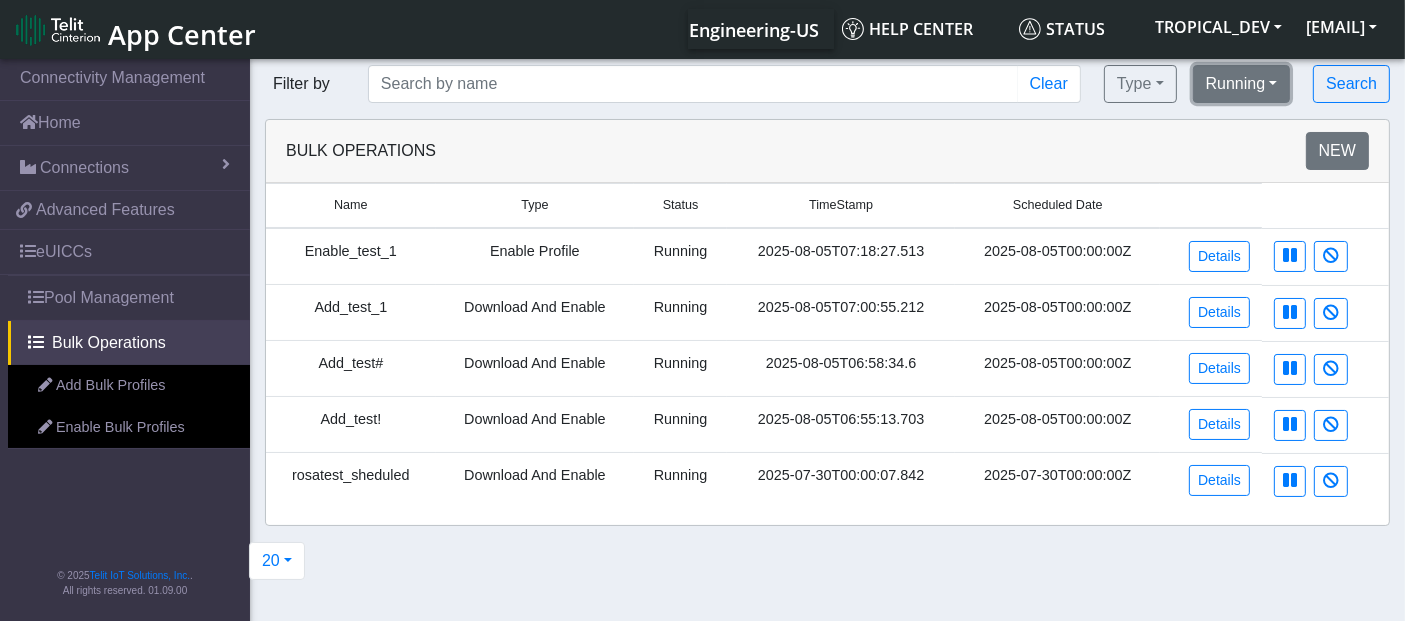 click on "Running" 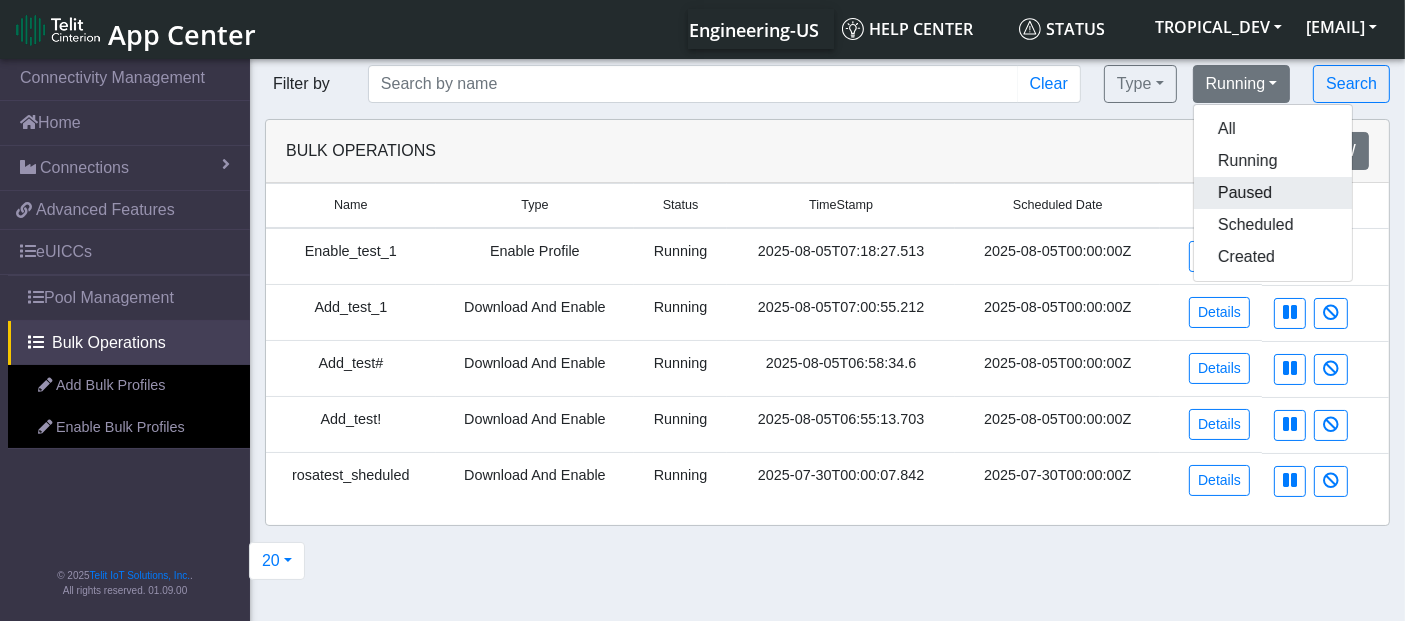 click on "Paused" 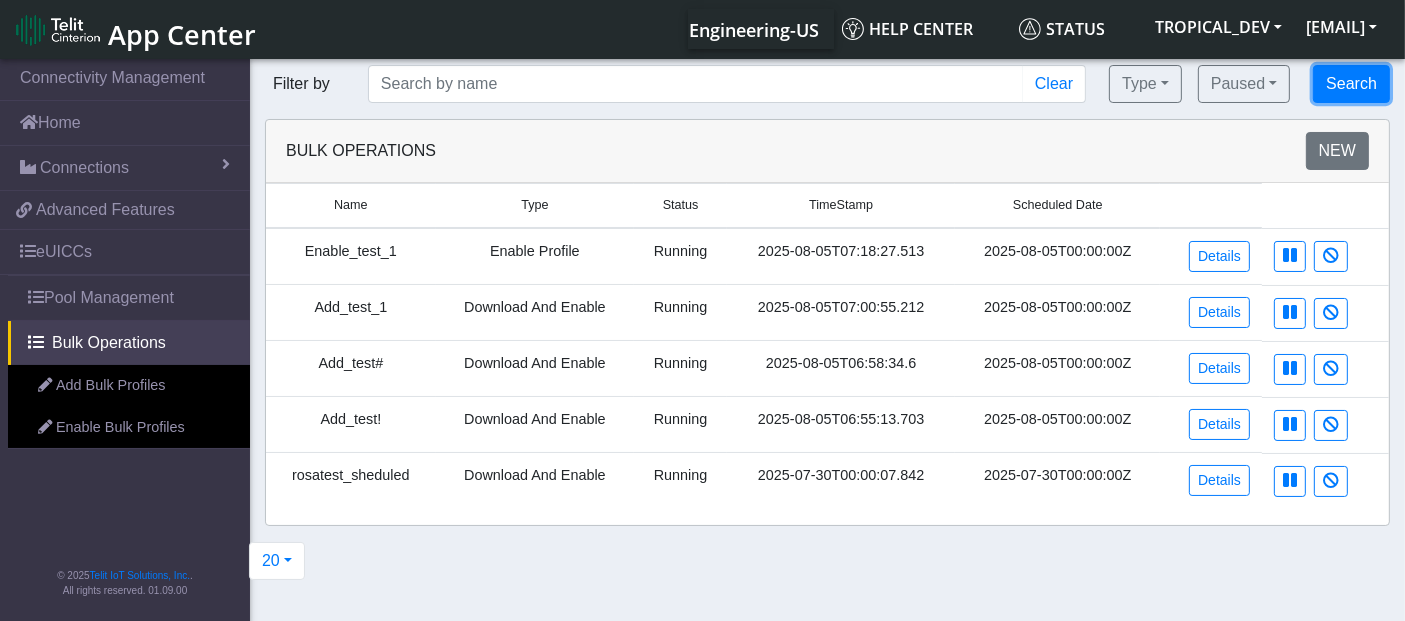 click on "Search" 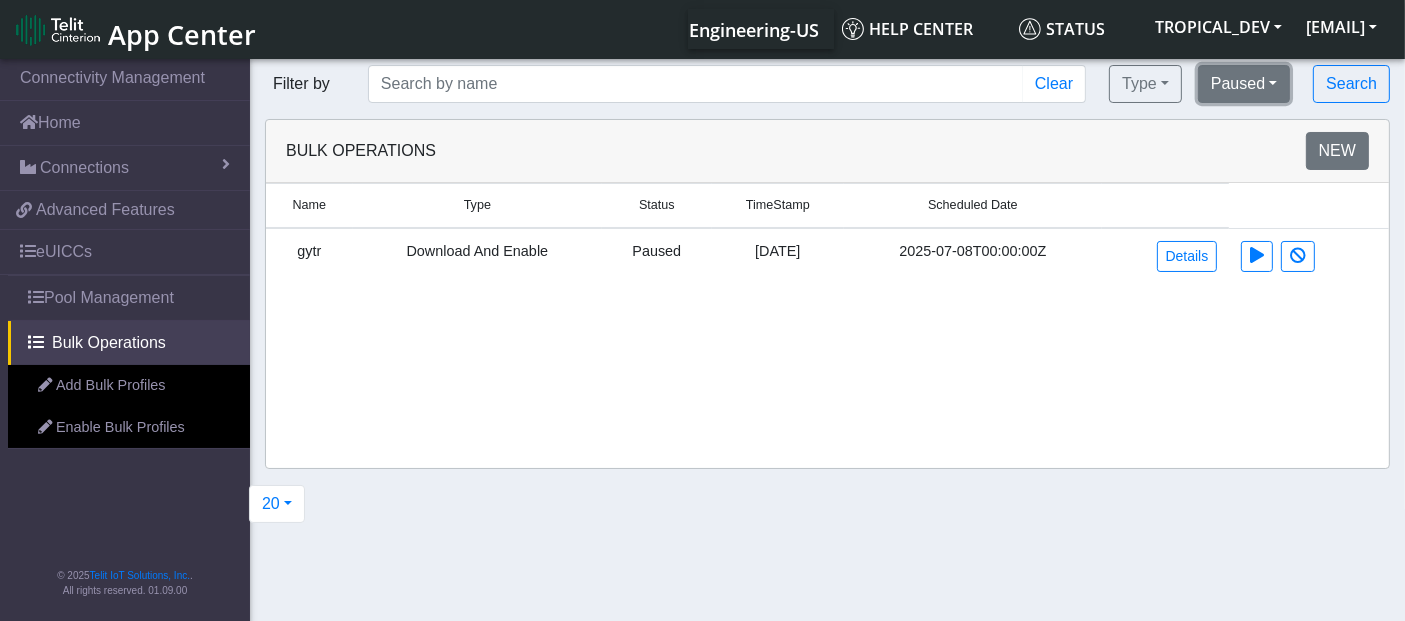 click on "Paused" 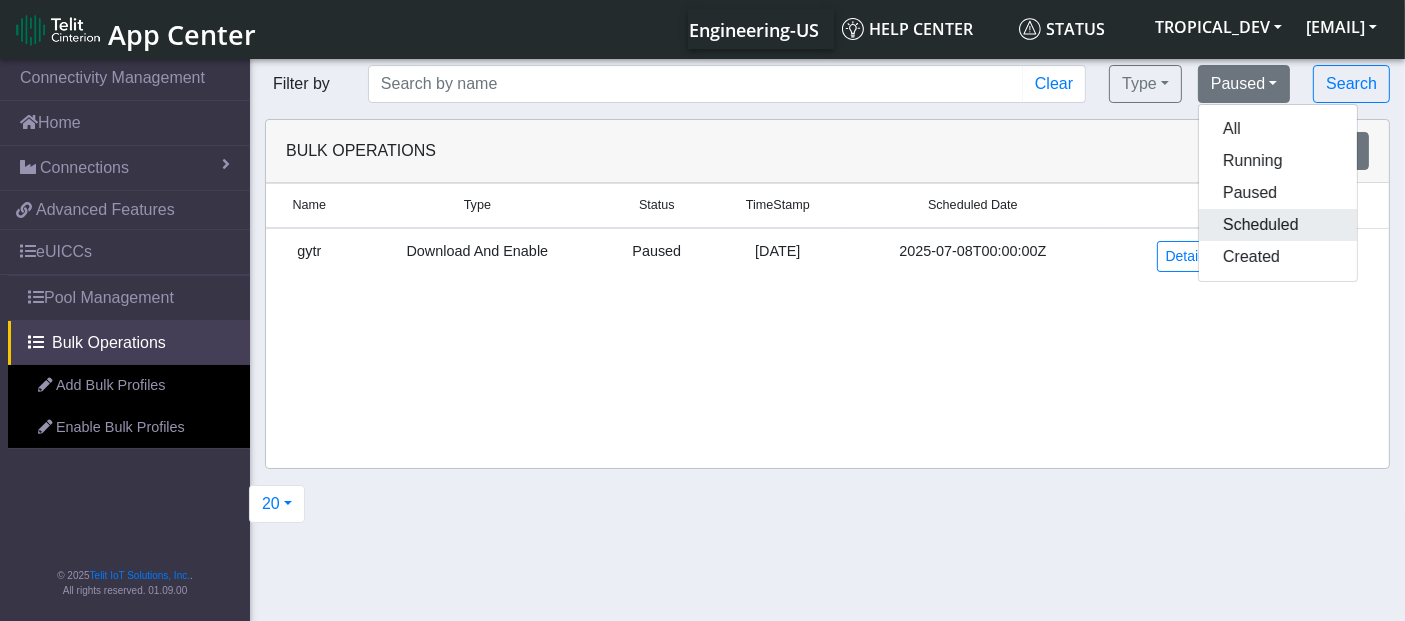 click on "Scheduled" 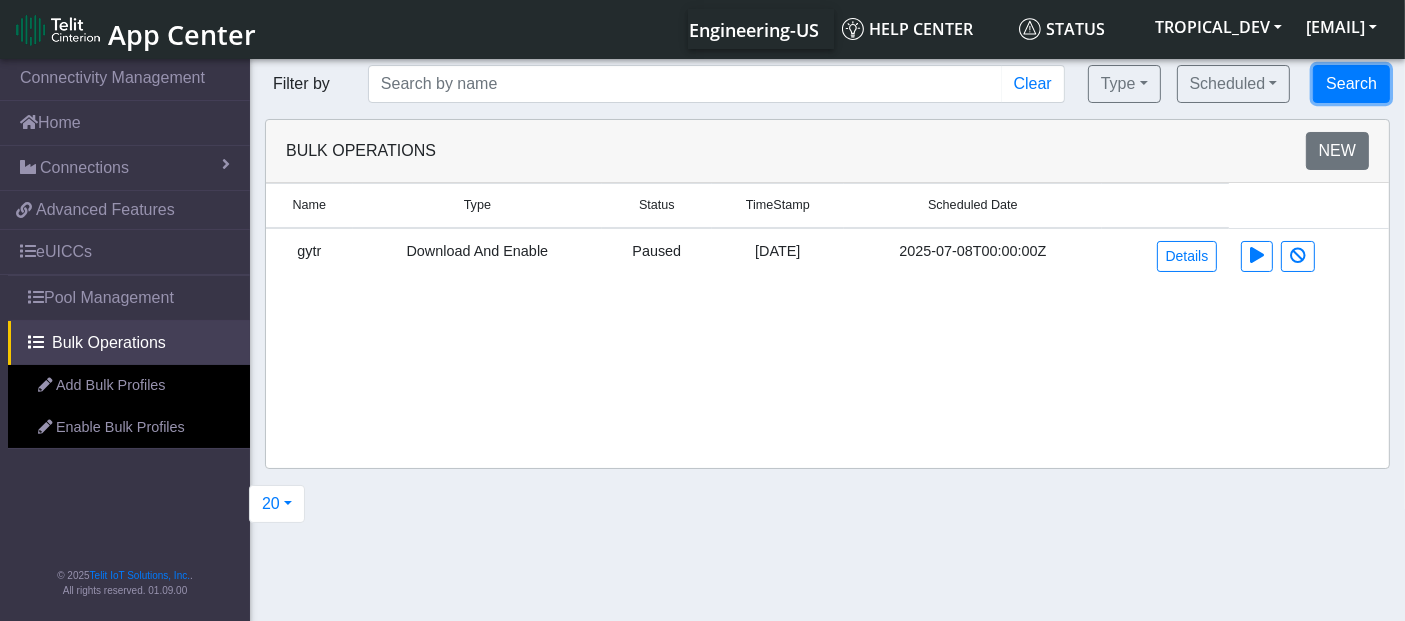 click on "Search" 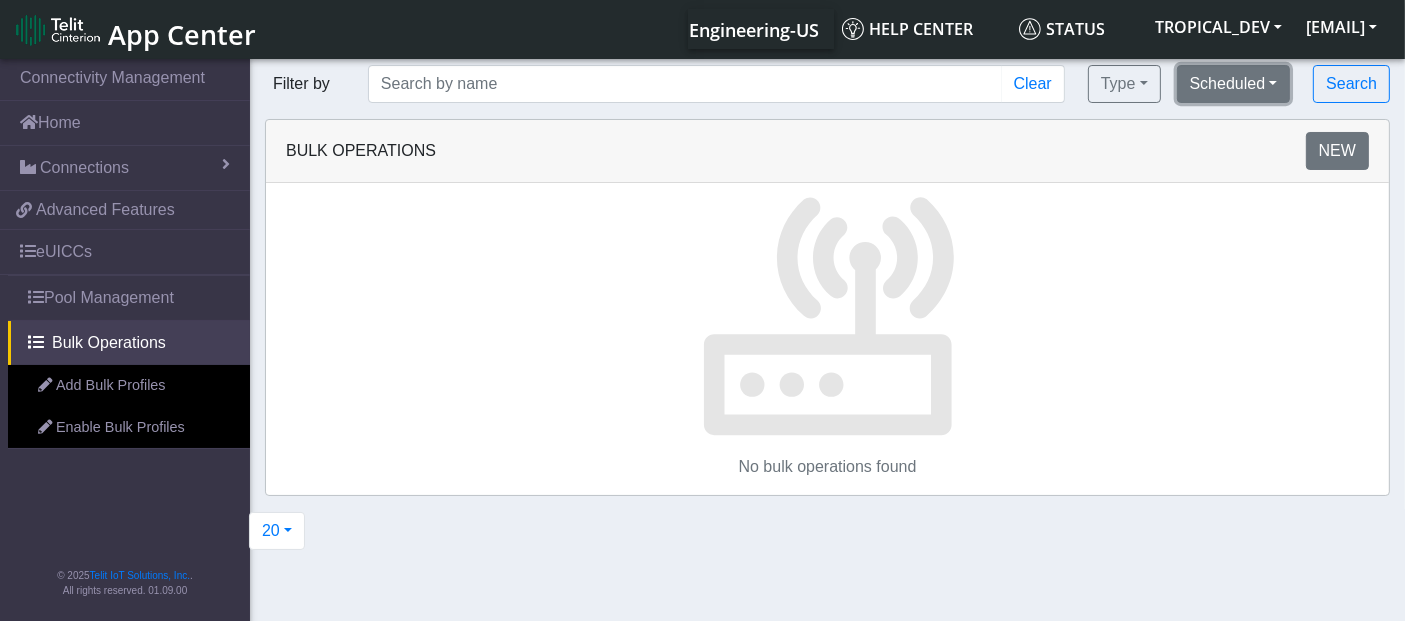 click on "Scheduled" 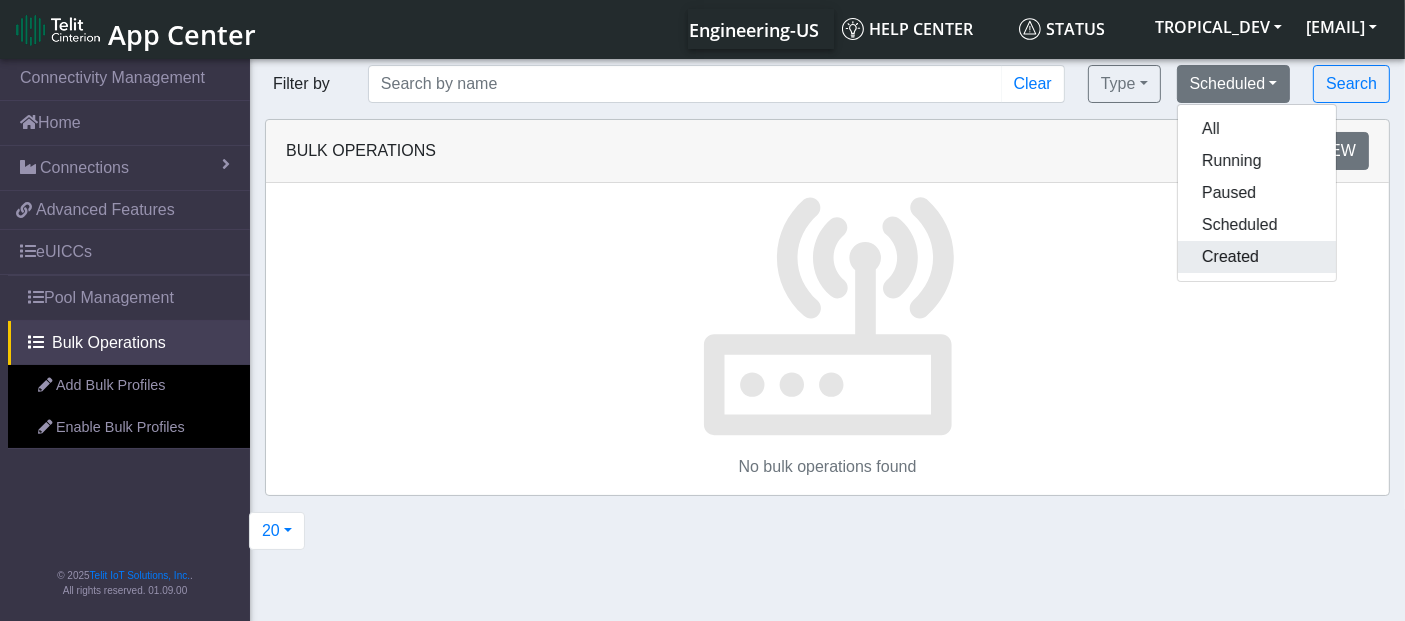 click on "Created" 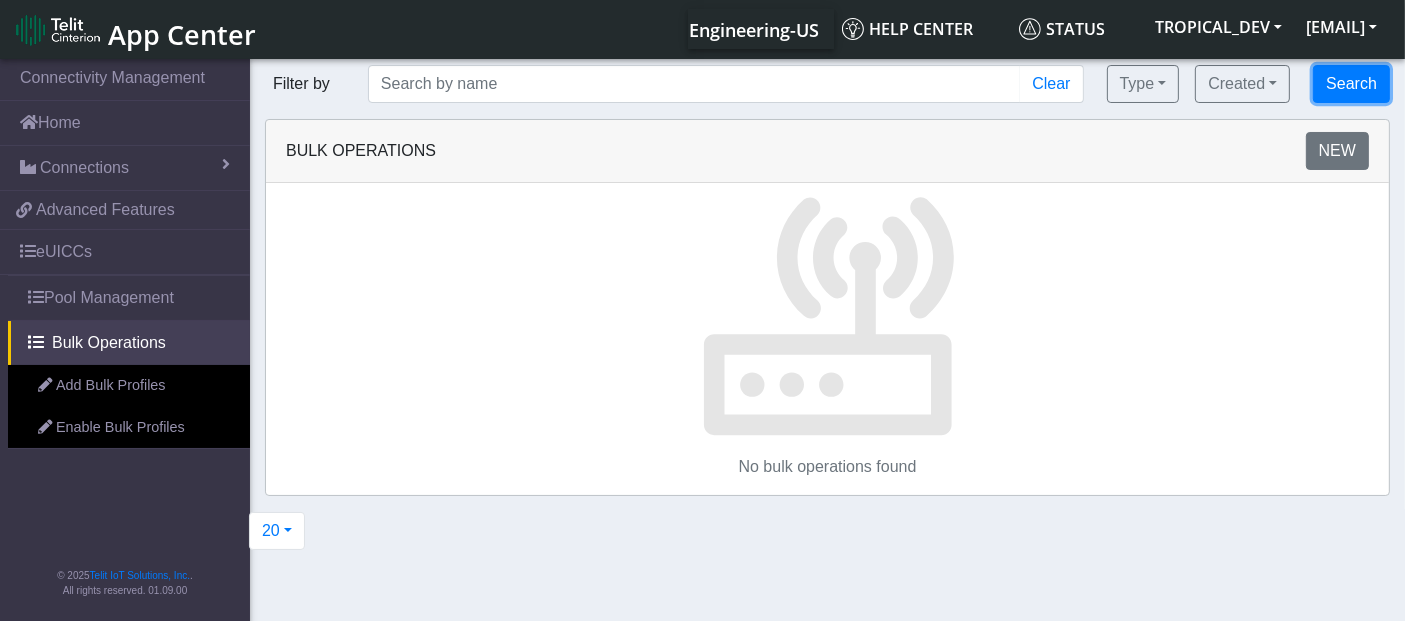click on "Search" 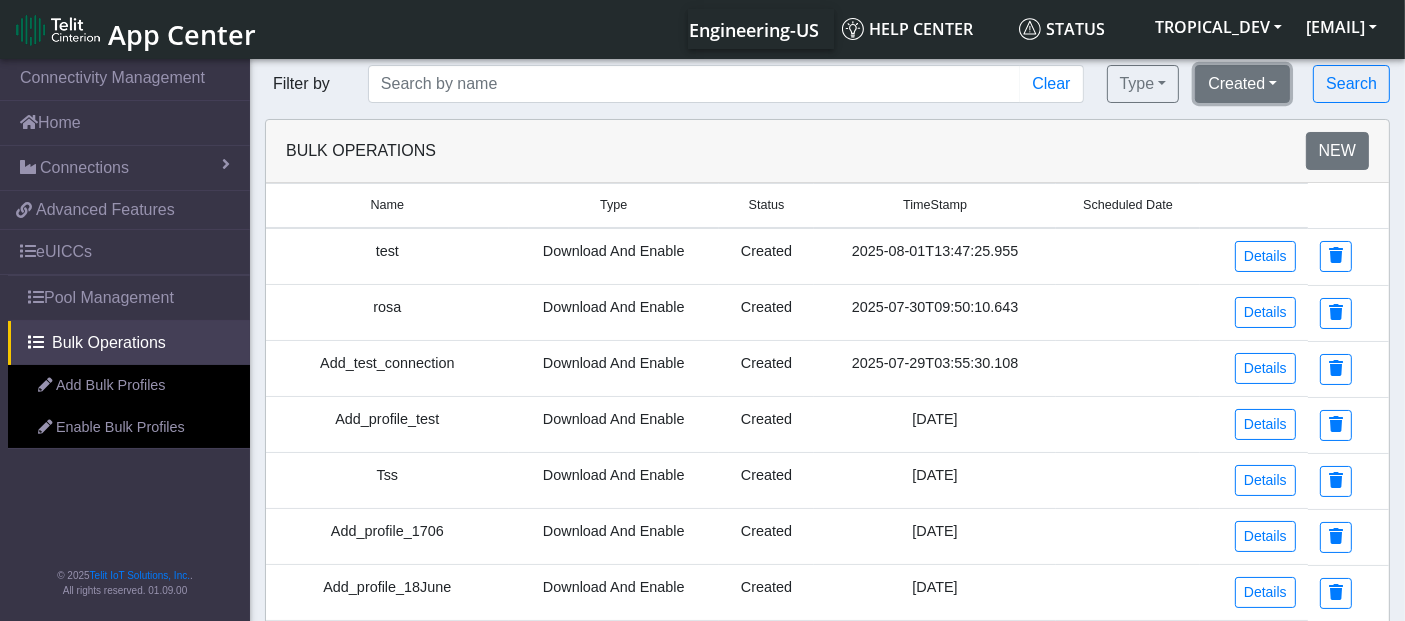 click on "Created" 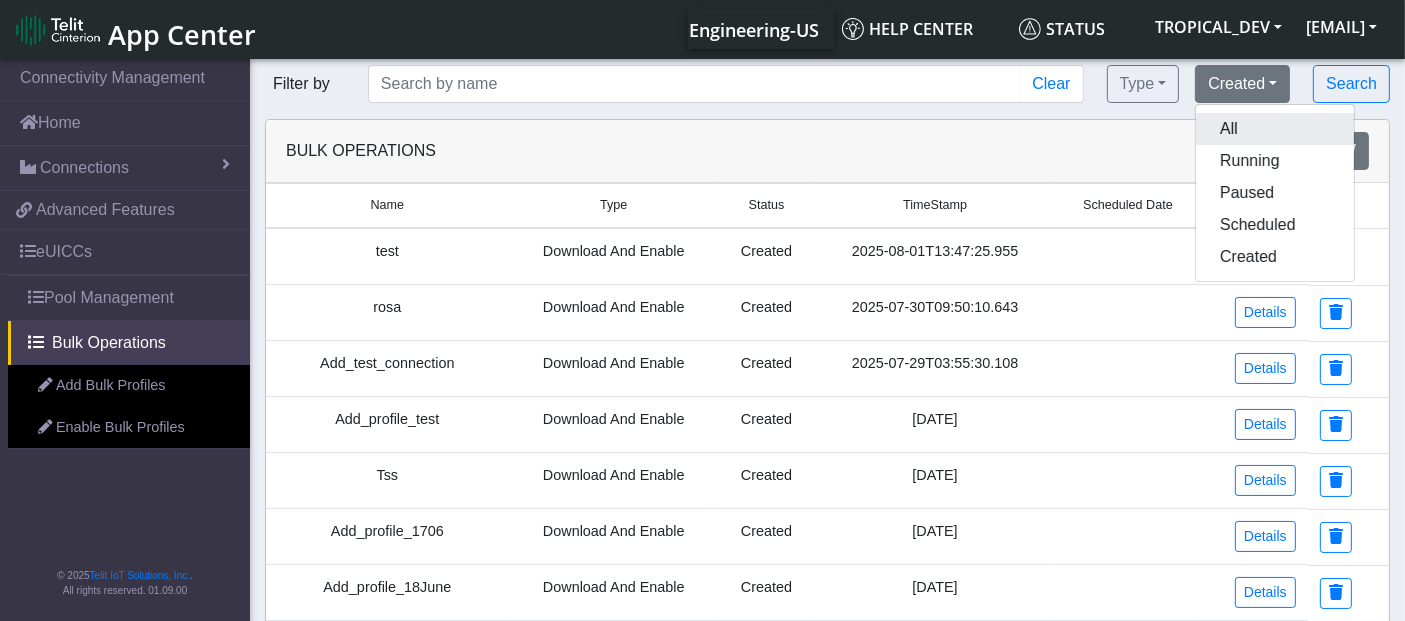 click on "All" 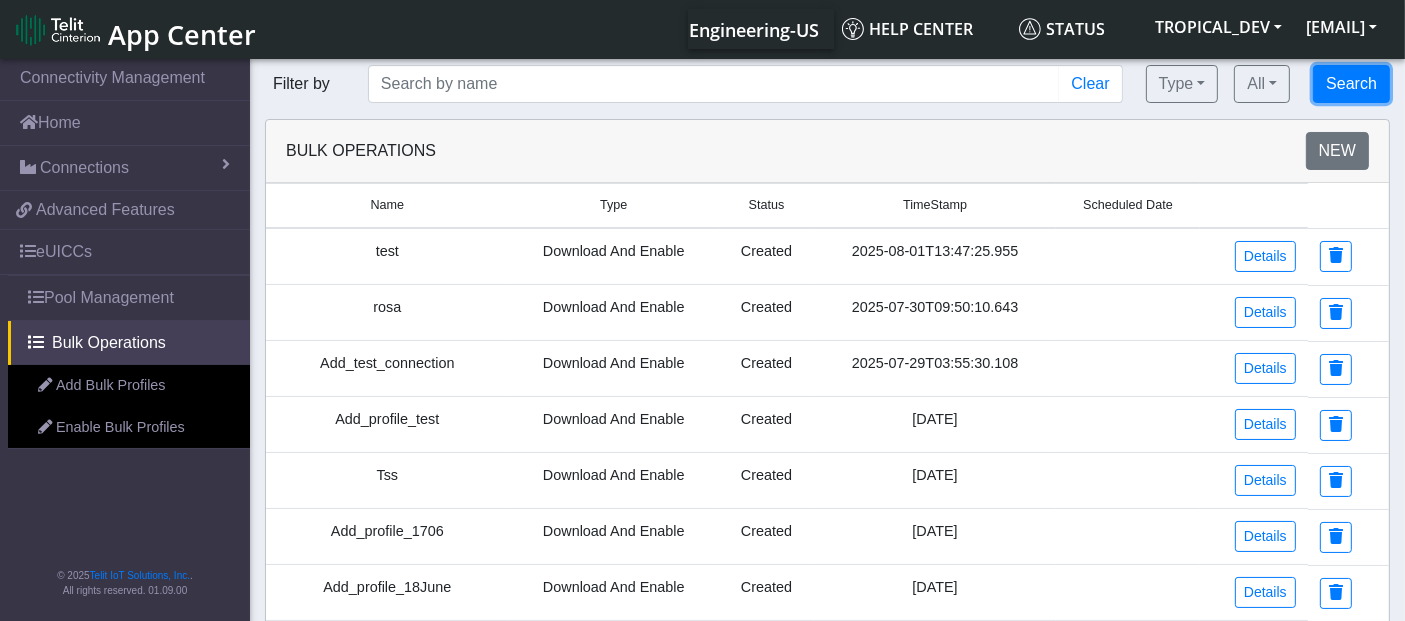 click on "Search" 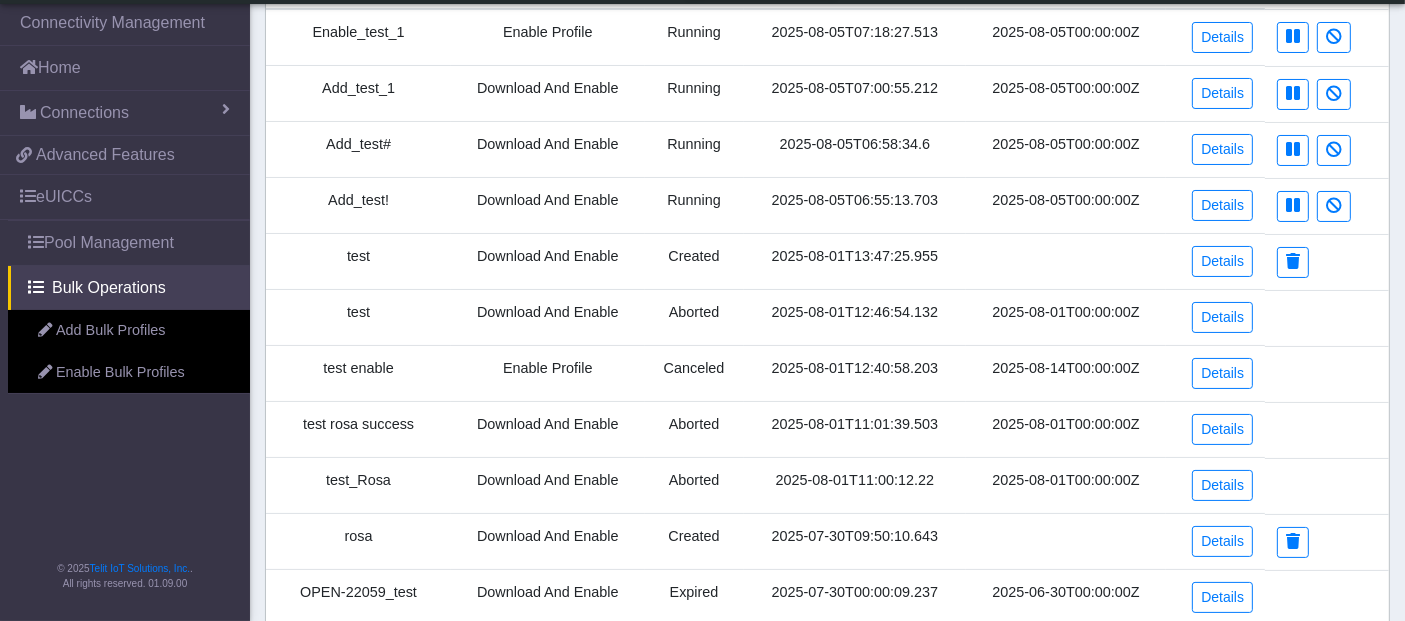 scroll, scrollTop: 222, scrollLeft: 0, axis: vertical 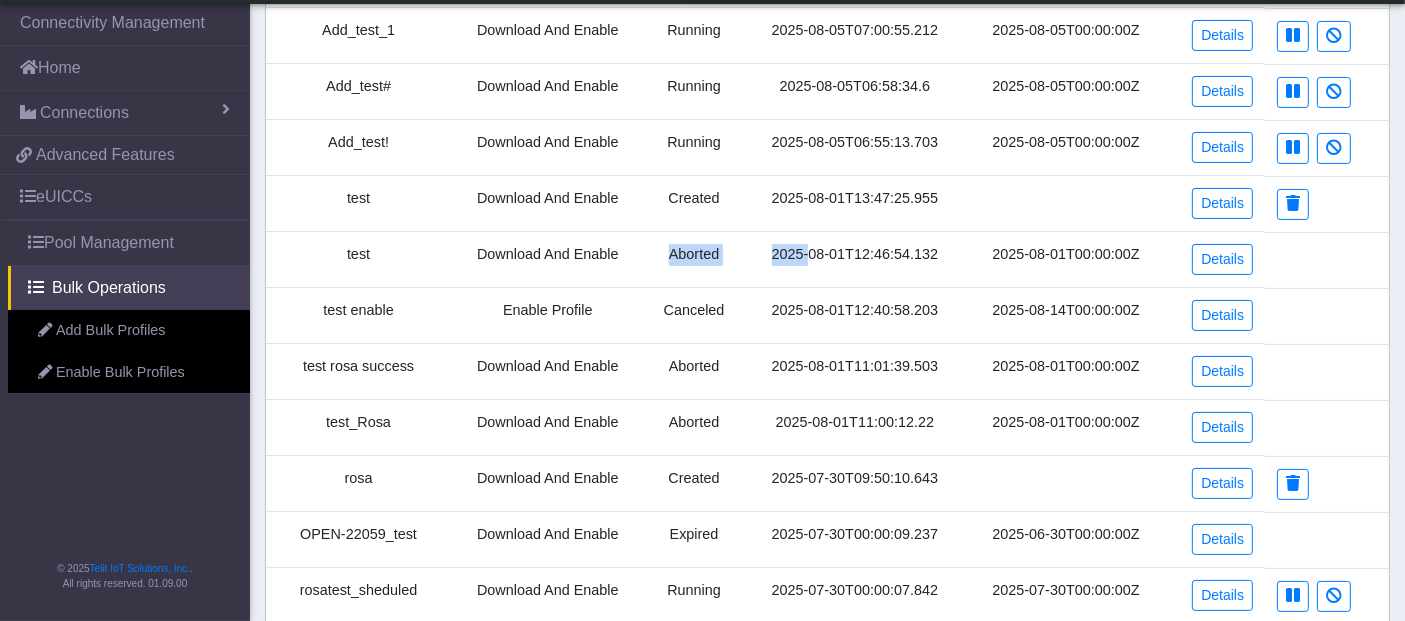 drag, startPoint x: 657, startPoint y: 252, endPoint x: 816, endPoint y: 241, distance: 159.38005 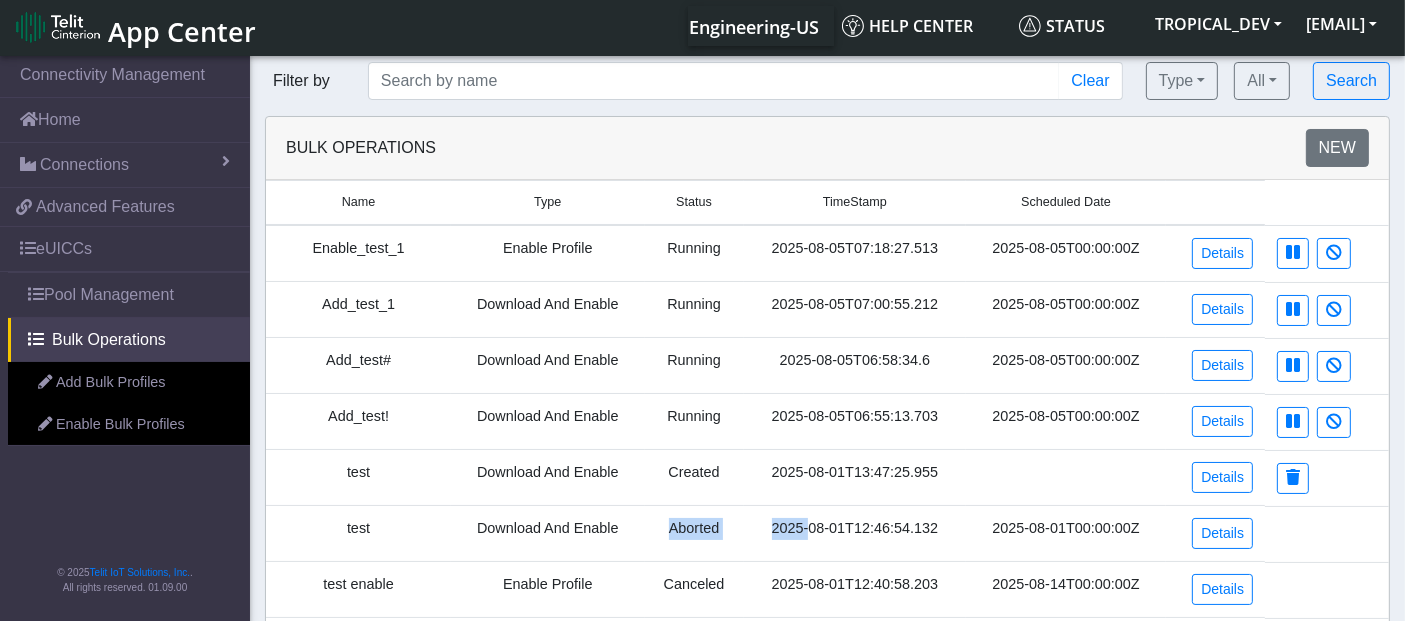 scroll, scrollTop: 0, scrollLeft: 0, axis: both 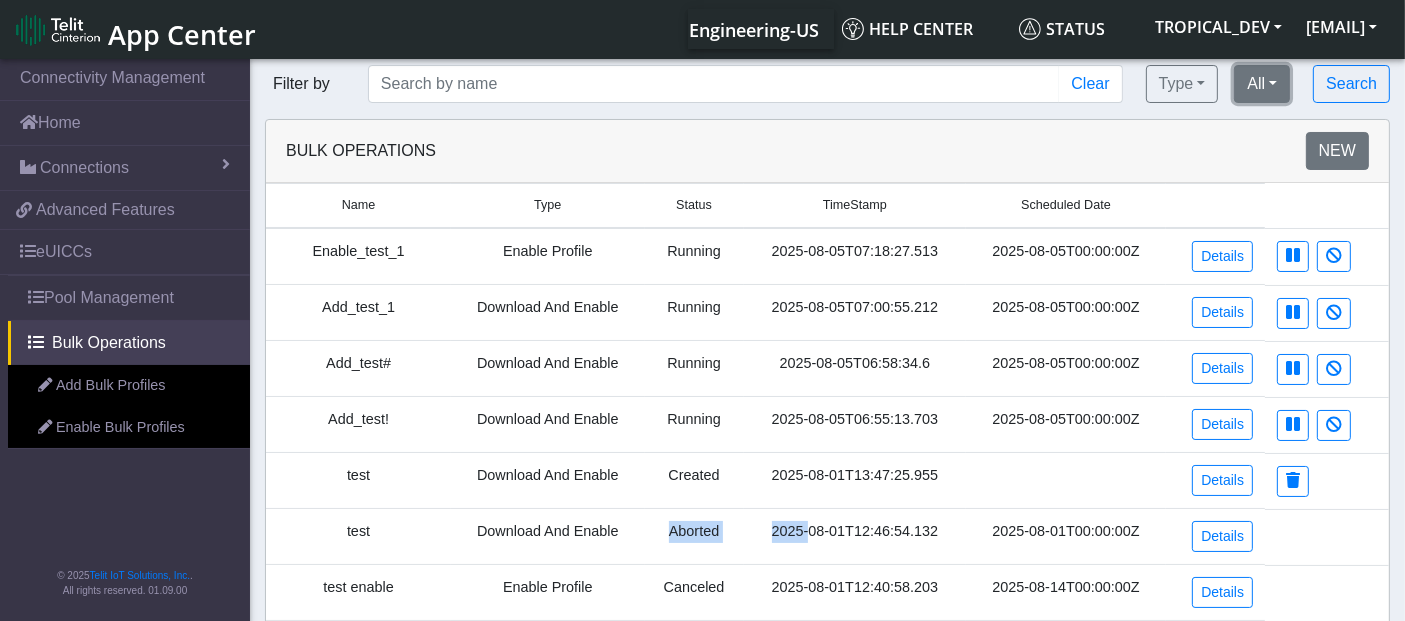 click on "All" 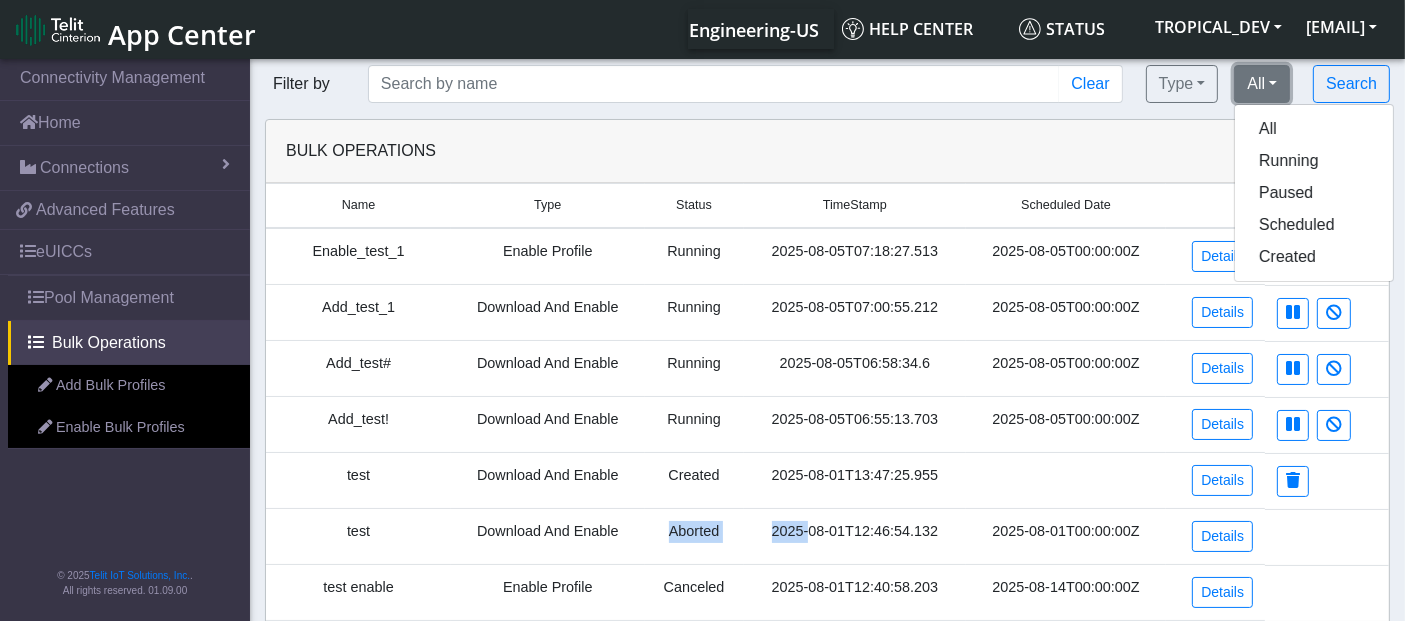 type 